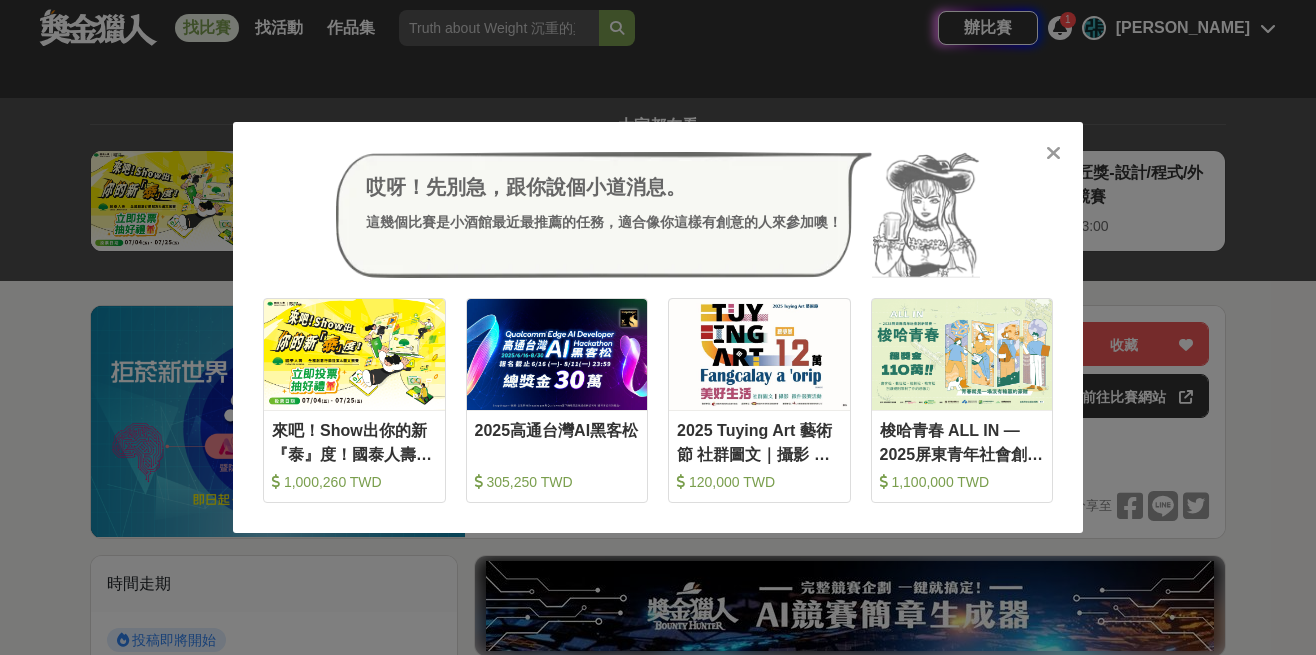 scroll, scrollTop: 3878, scrollLeft: 0, axis: vertical 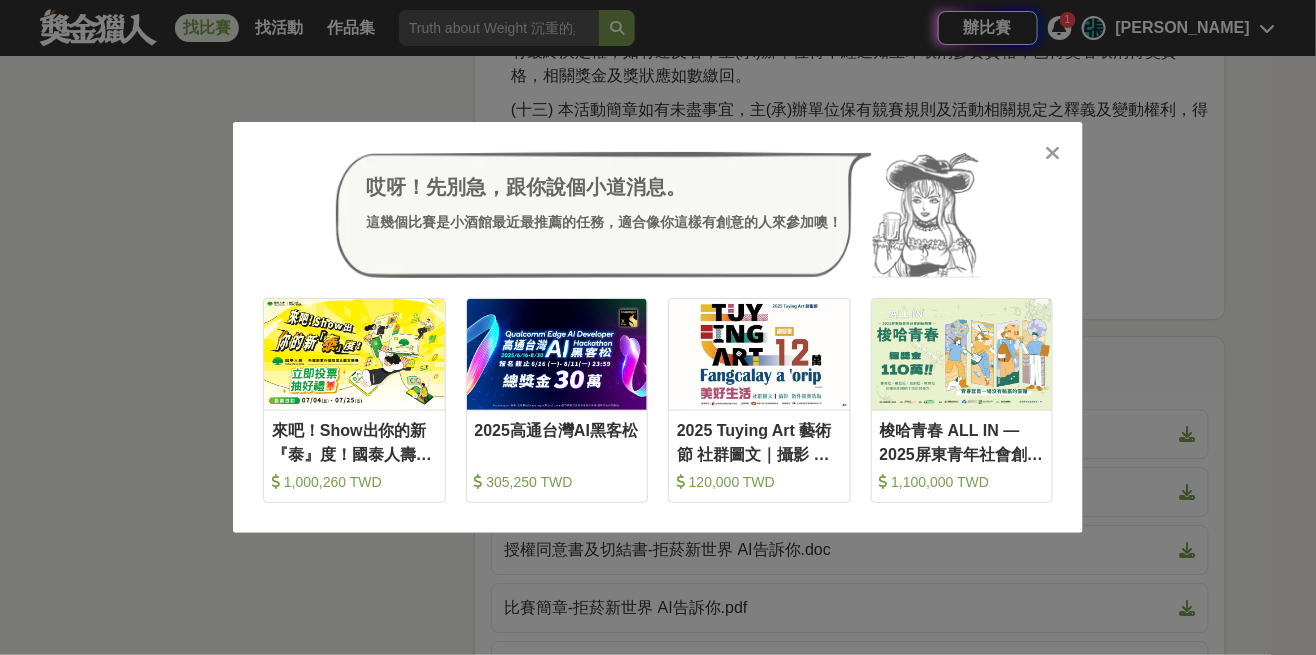 click at bounding box center (1053, 153) 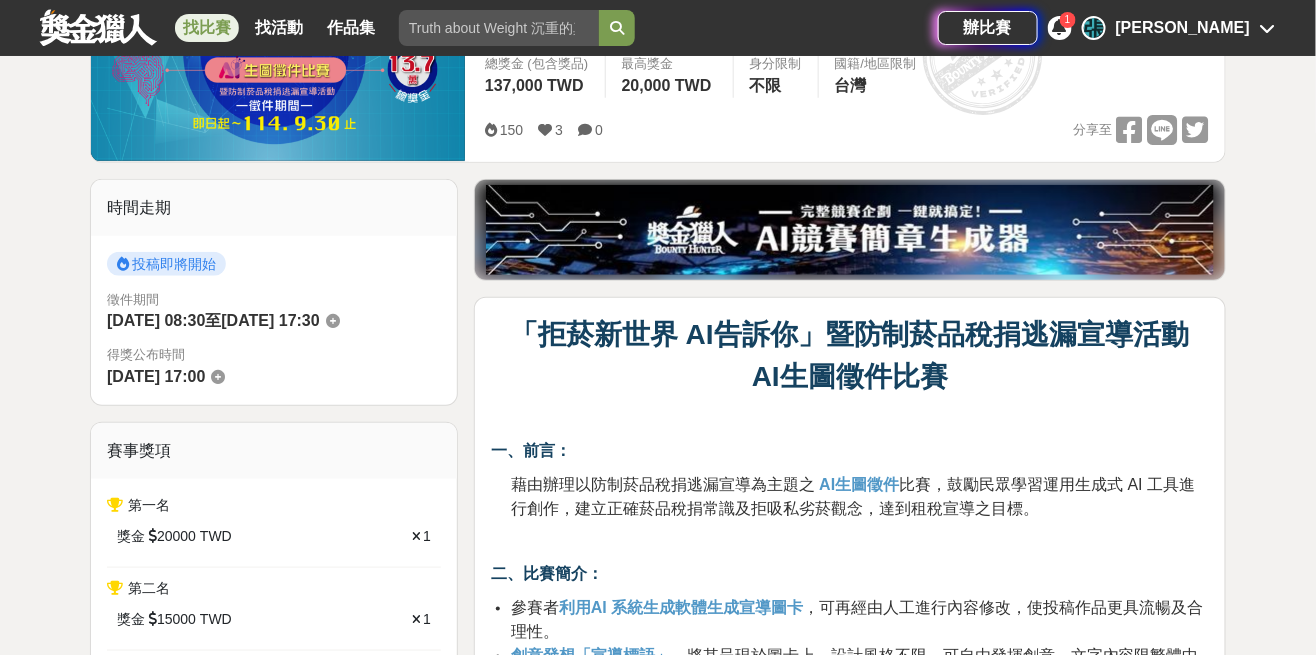 scroll, scrollTop: 0, scrollLeft: 0, axis: both 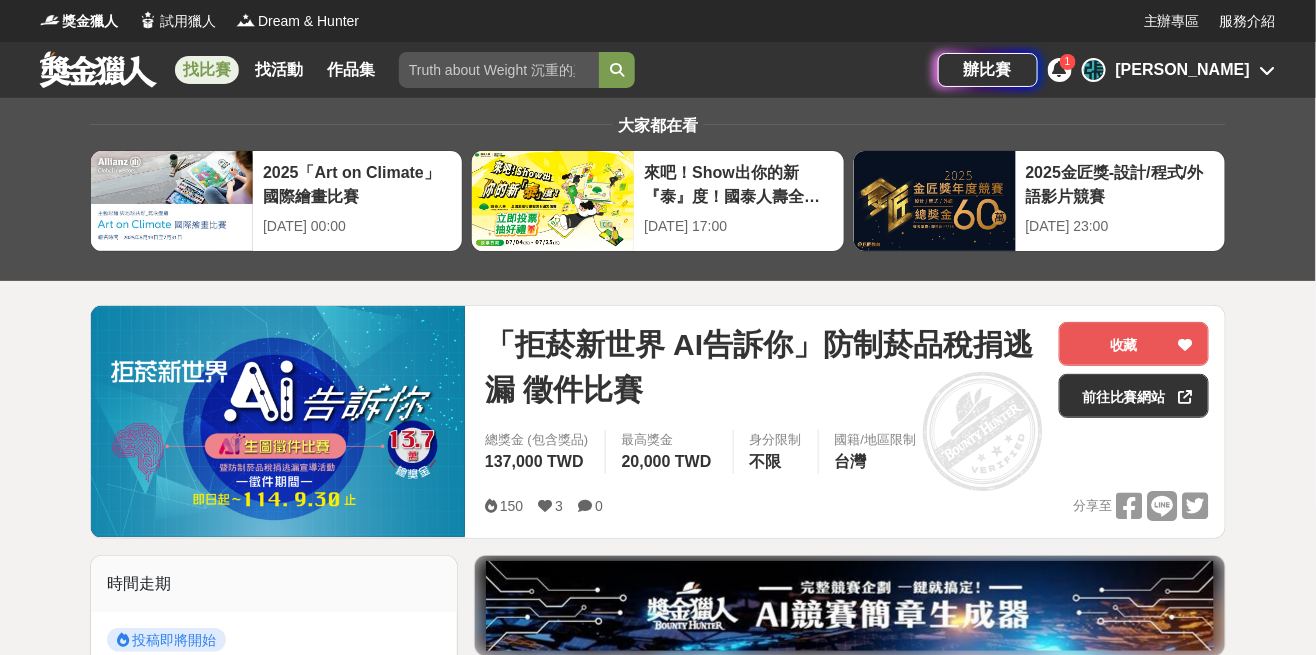 click on "找比賽" at bounding box center (207, 70) 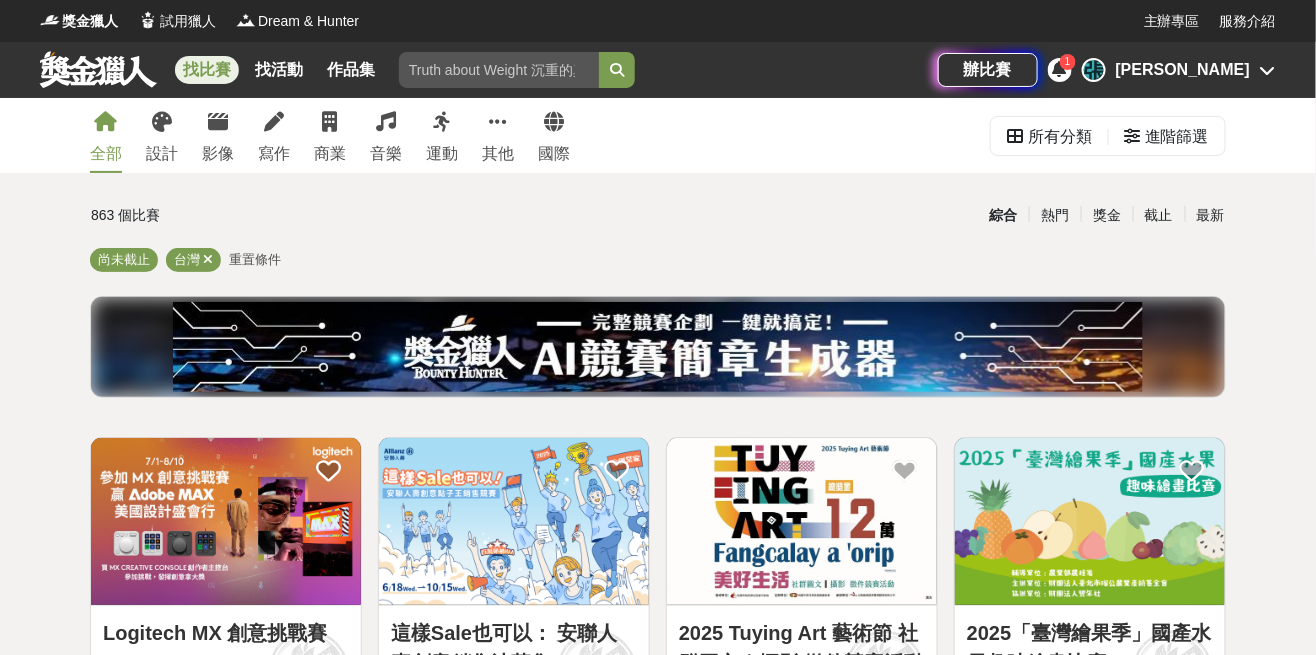 click on "商業" at bounding box center [330, 135] 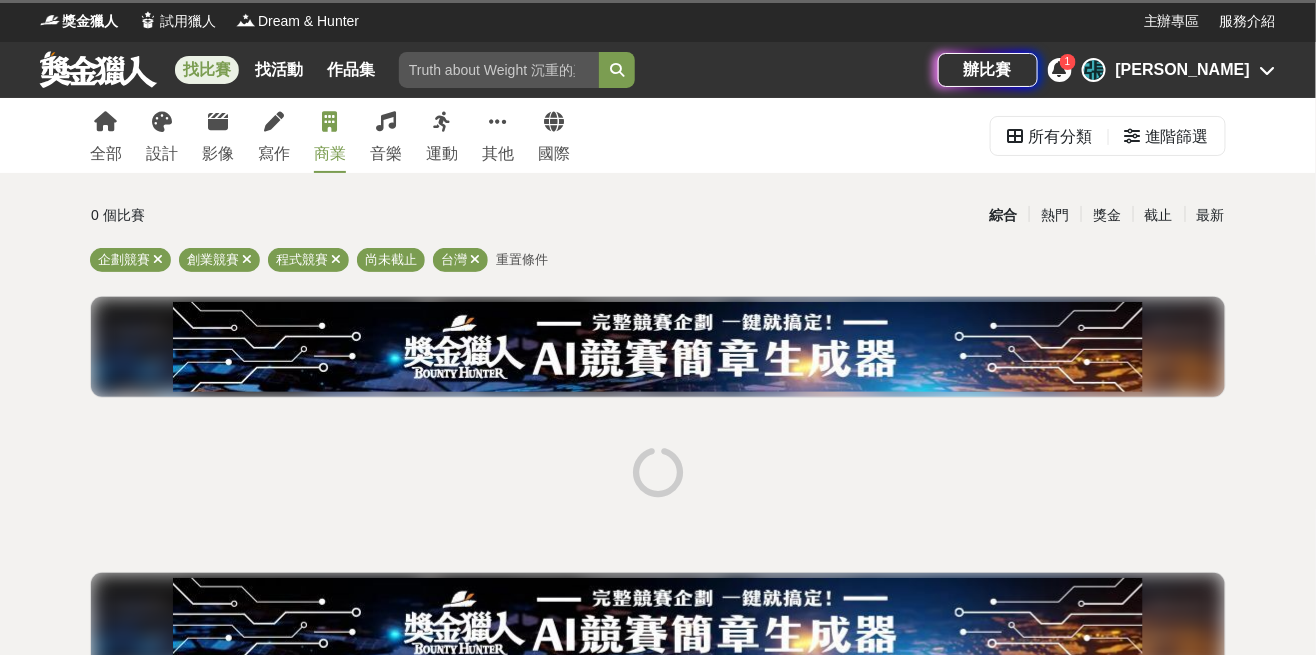 click on "作品集" at bounding box center (351, 70) 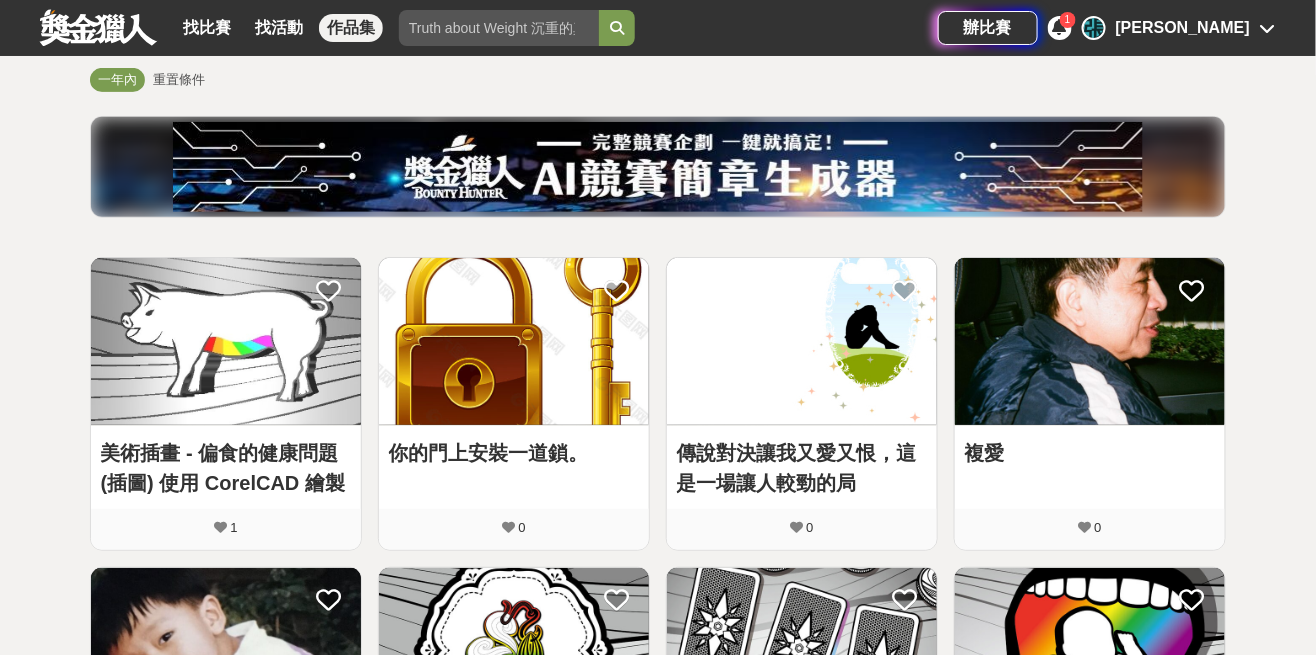 scroll, scrollTop: 0, scrollLeft: 0, axis: both 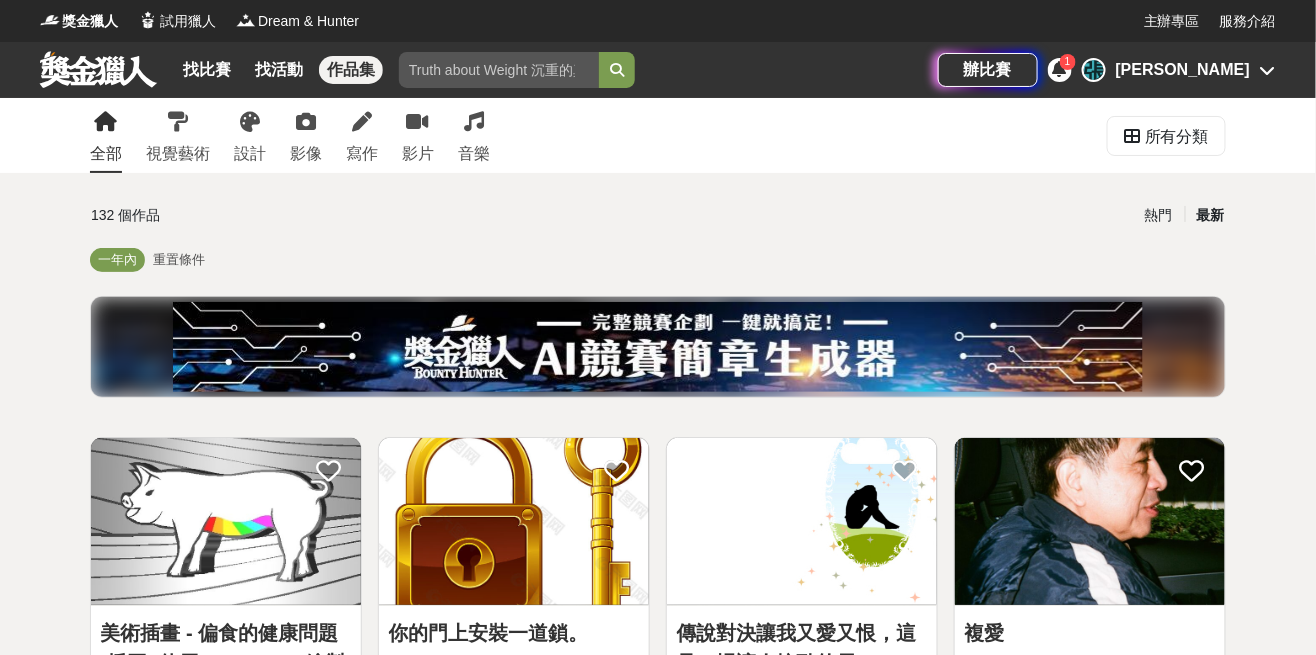 click on "找比賽" at bounding box center [207, 70] 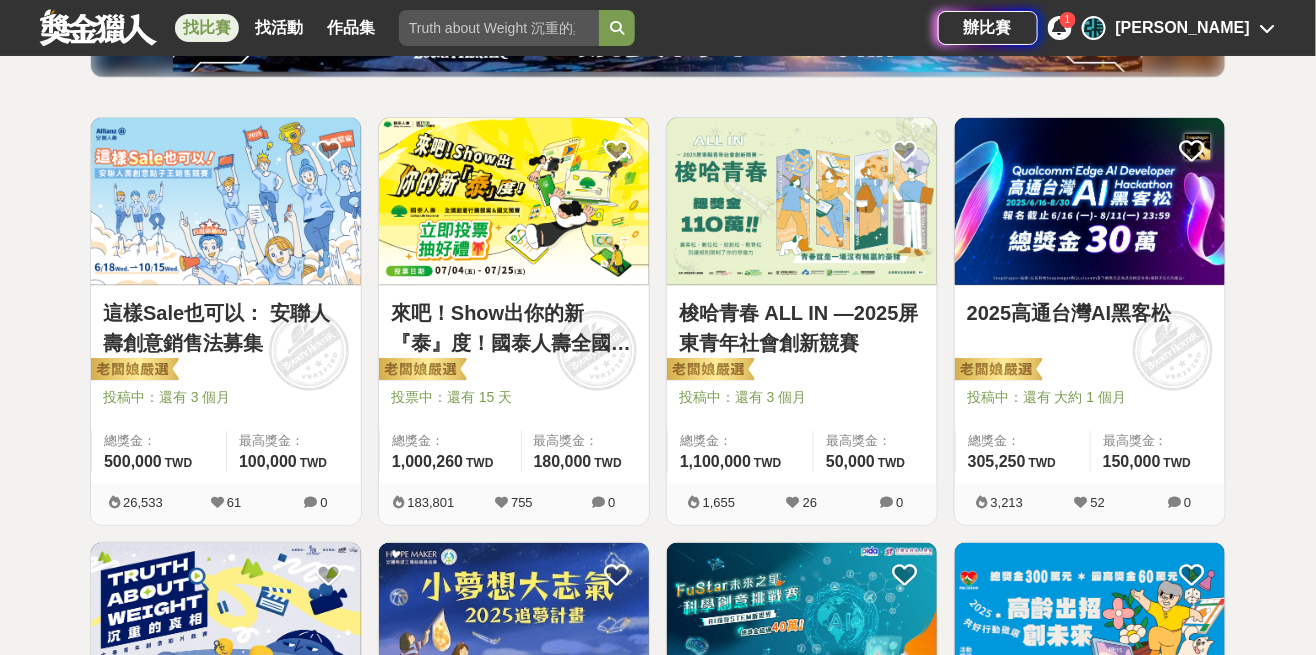 scroll, scrollTop: 334, scrollLeft: 0, axis: vertical 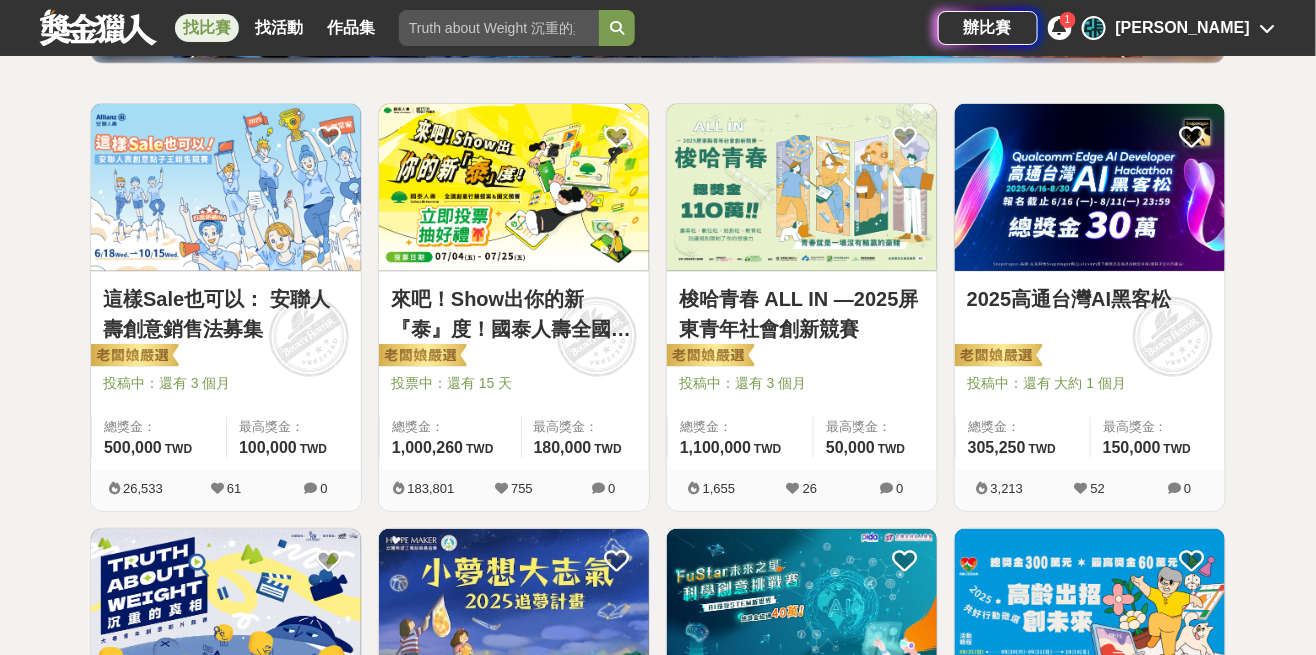 click on "來吧！Show出你的新『泰』度！國泰人壽全國創意行銷提案&圖文競賽 投票中：還有 15 天 總獎金： 1,000,260 100 萬 TWD 最高獎金： 180,000 TWD" at bounding box center [514, 371] 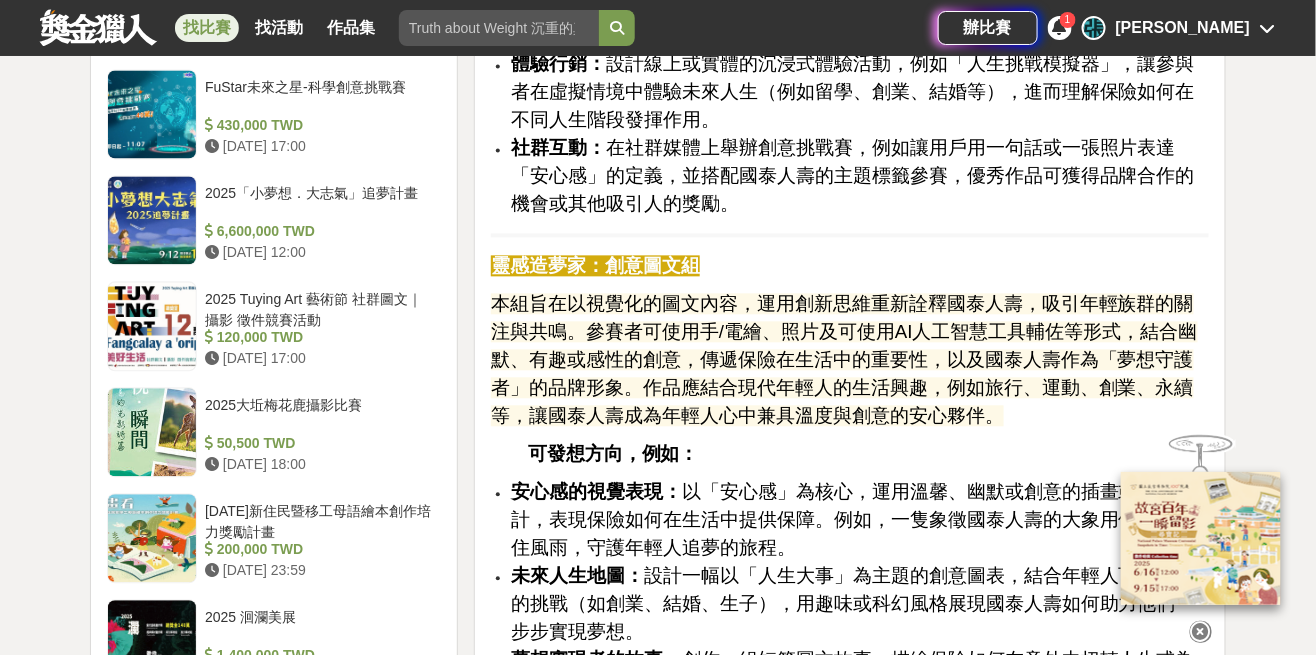 scroll, scrollTop: 3508, scrollLeft: 0, axis: vertical 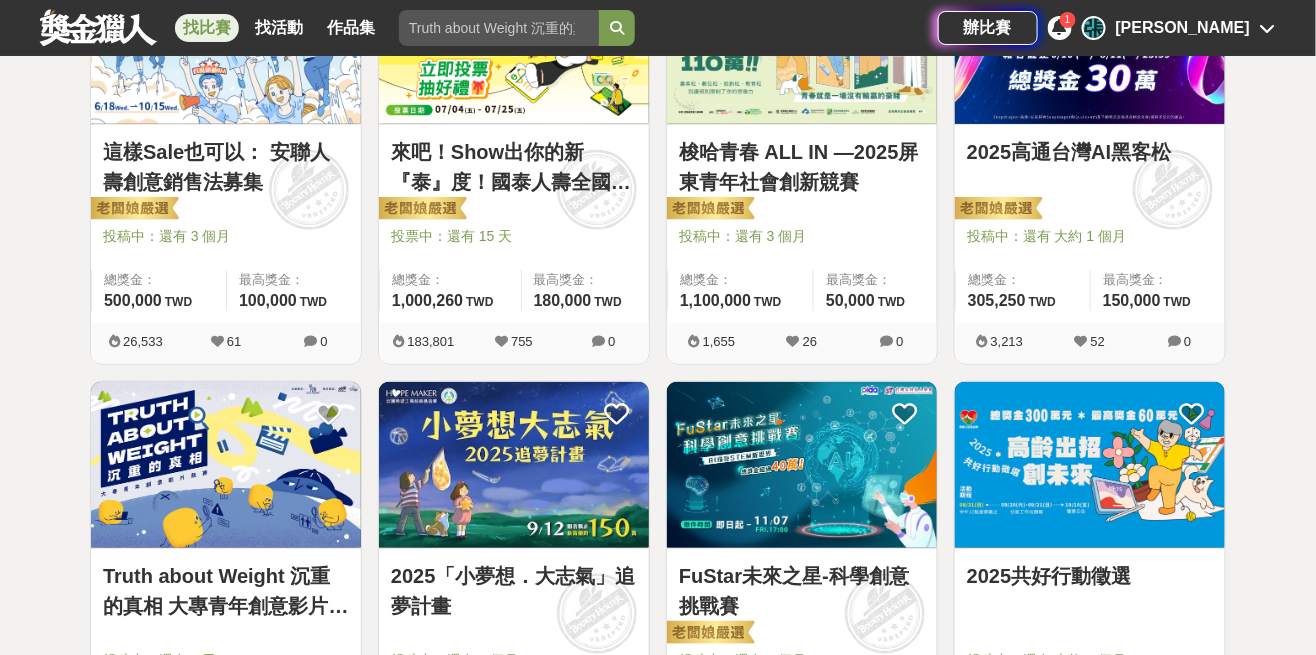 click at bounding box center (514, 465) 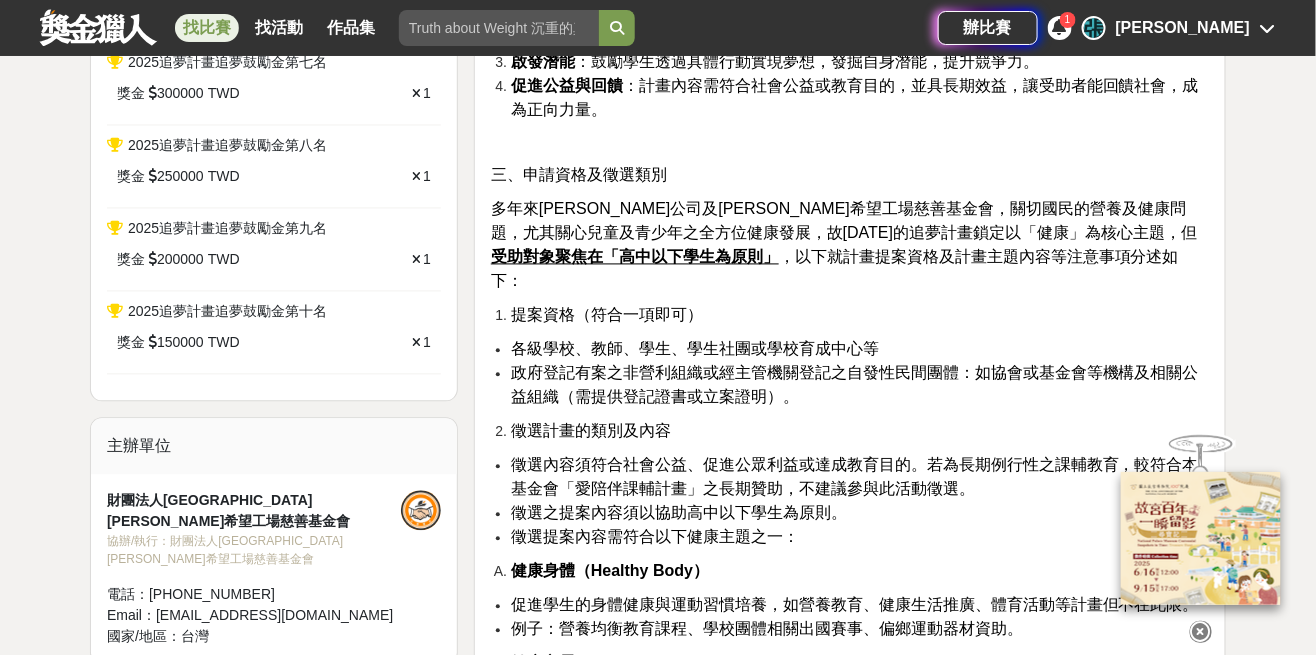scroll, scrollTop: 1122, scrollLeft: 0, axis: vertical 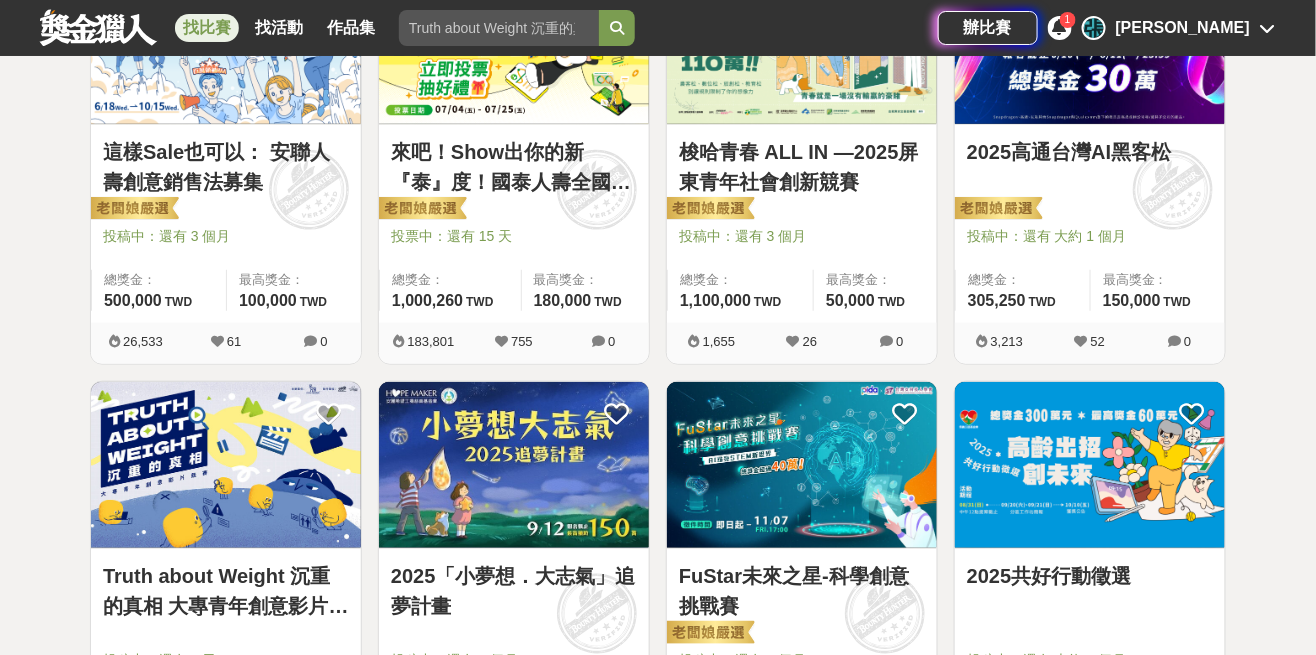 click at bounding box center [802, 465] 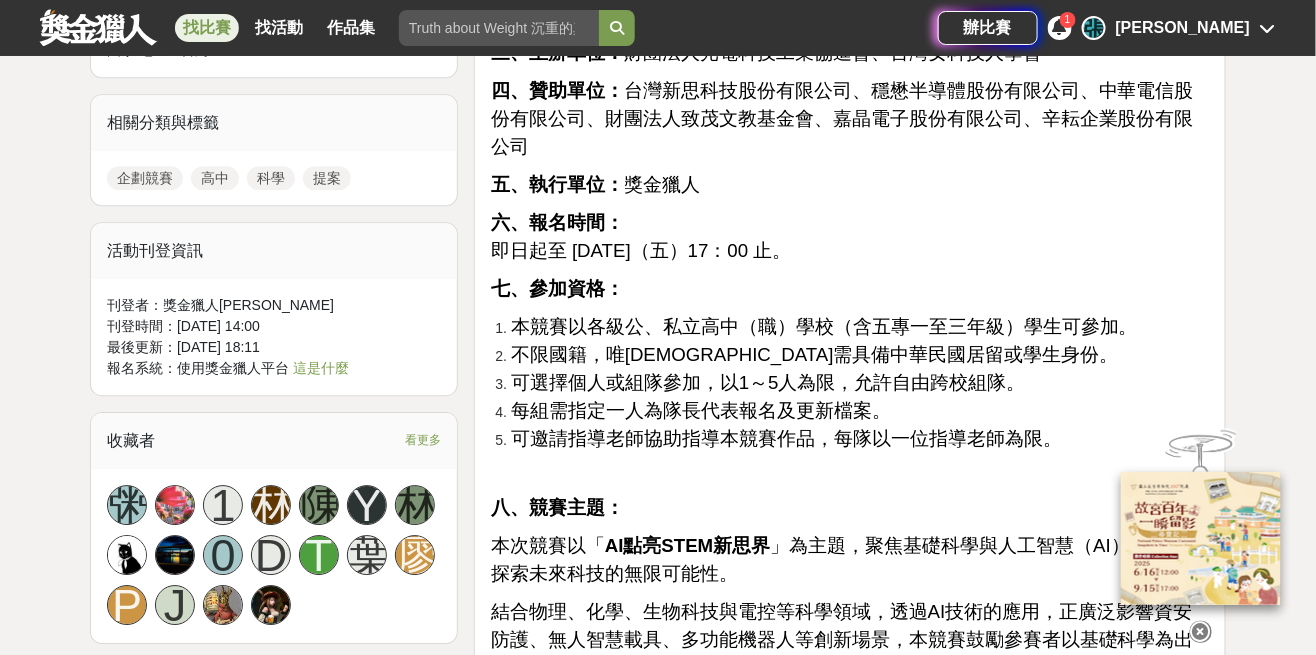 scroll, scrollTop: 1614, scrollLeft: 0, axis: vertical 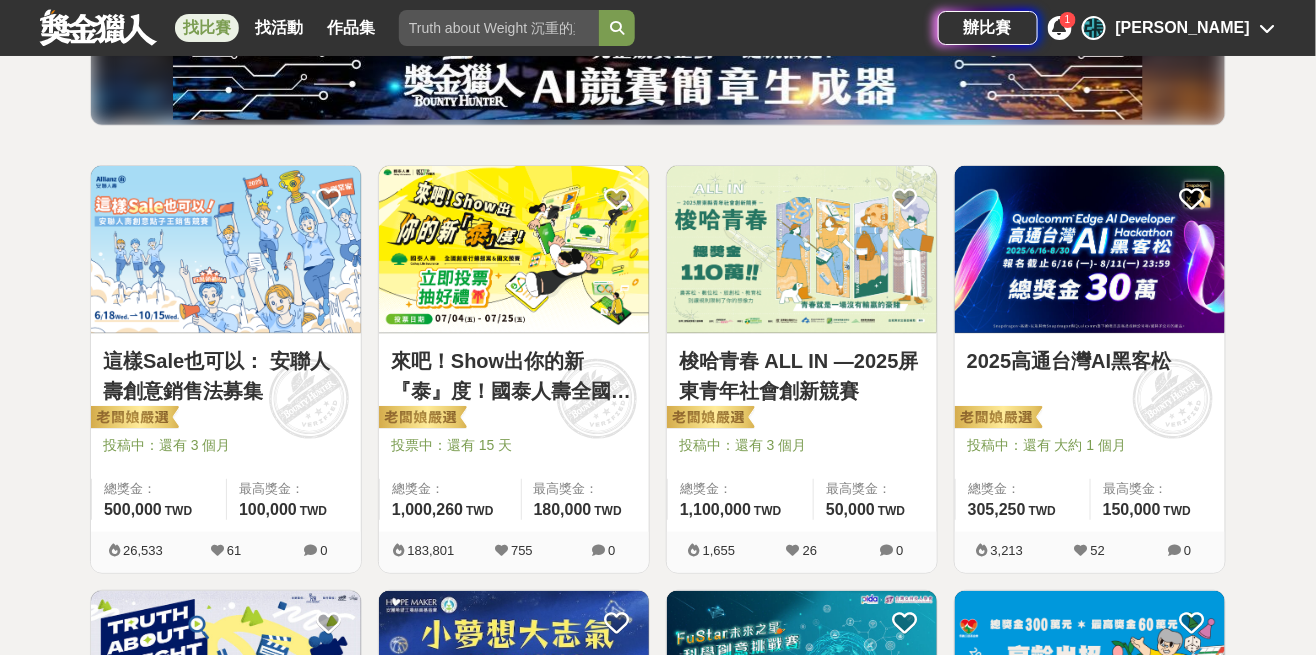 click at bounding box center (1090, 249) 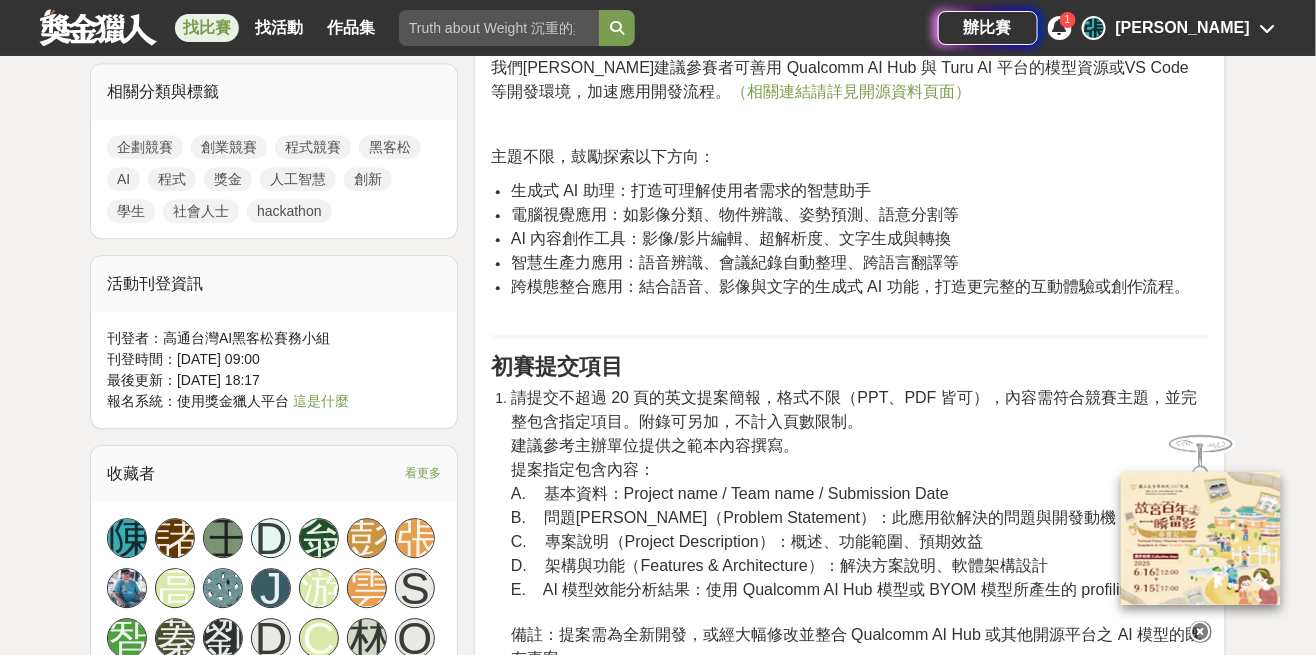 scroll, scrollTop: 1341, scrollLeft: 0, axis: vertical 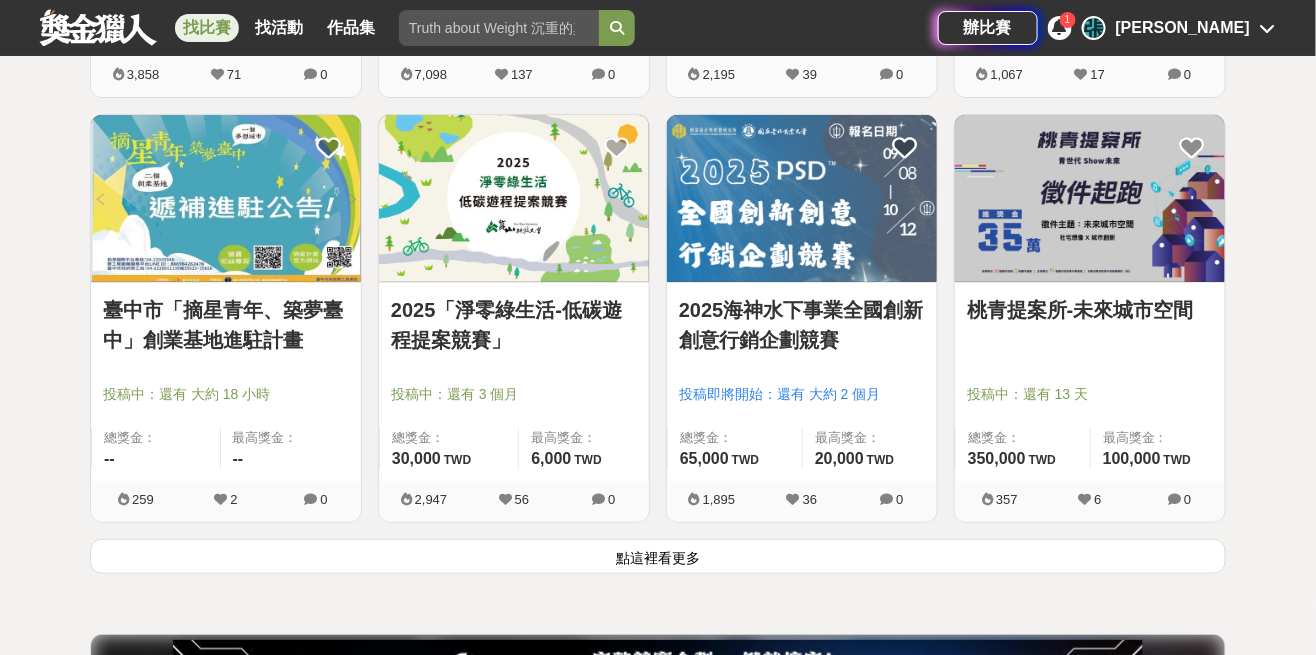 click on "點這裡看更多" at bounding box center (658, 556) 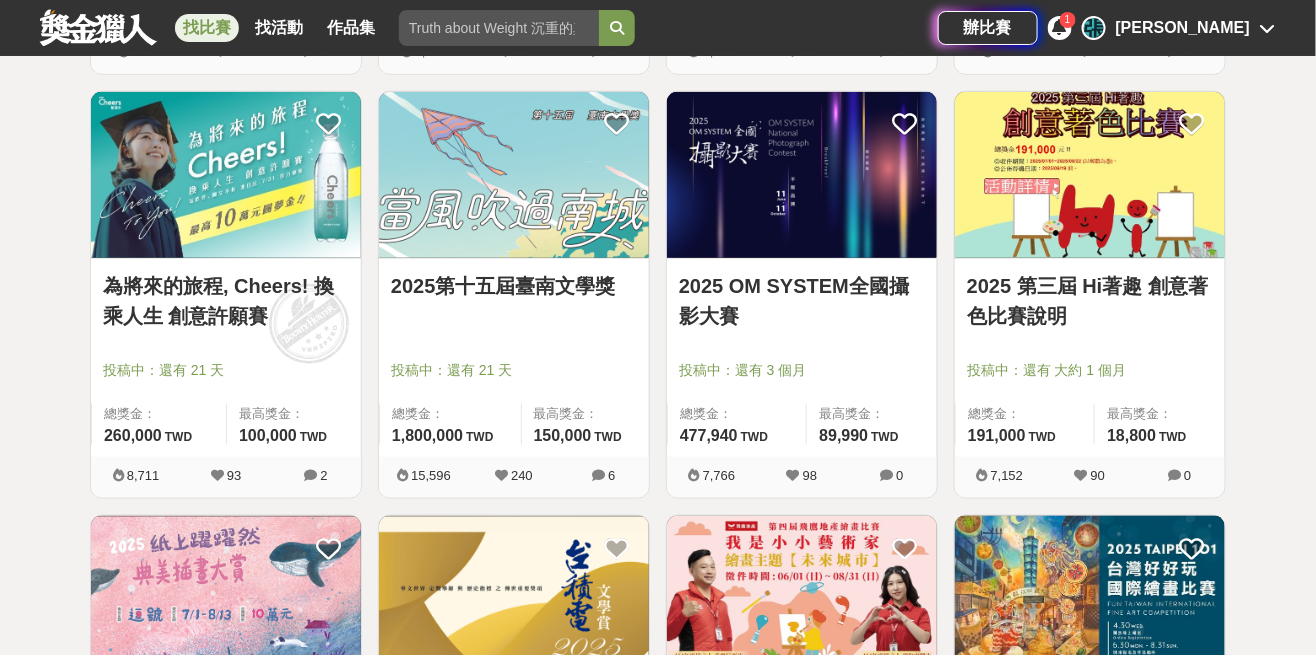 scroll, scrollTop: 2896, scrollLeft: 0, axis: vertical 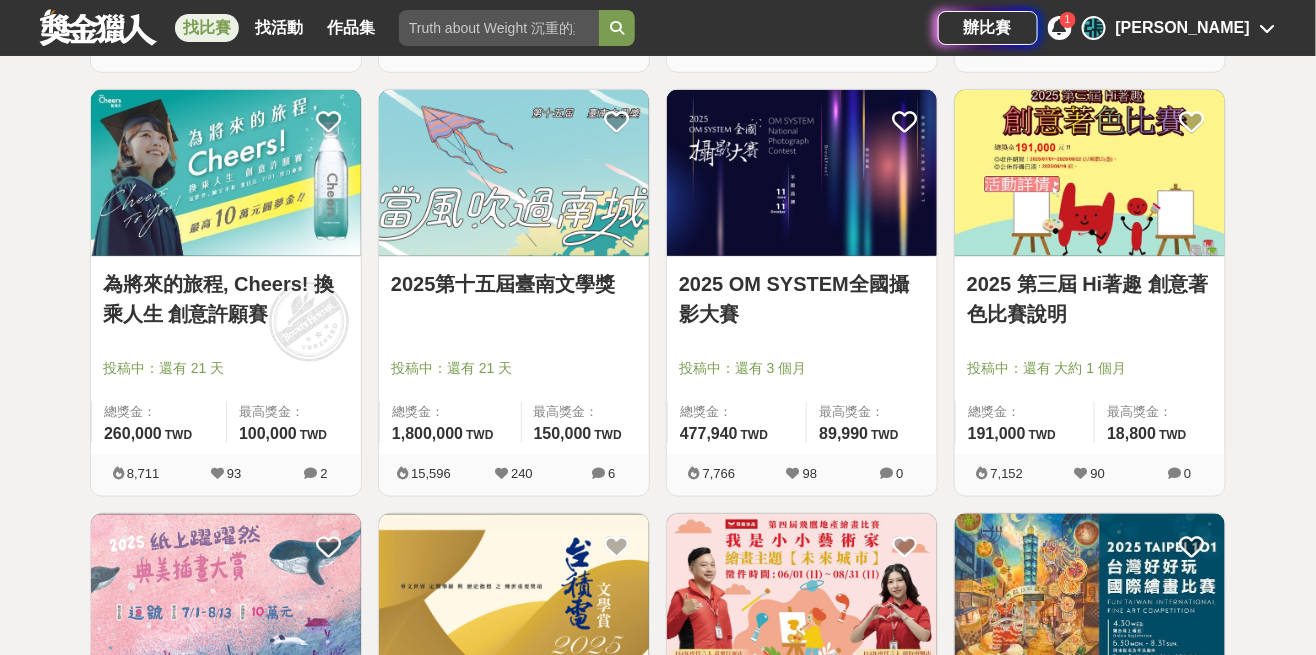 click on "2025 第三屆 Hi著趣 創意著色比賽說明" at bounding box center [1090, 299] 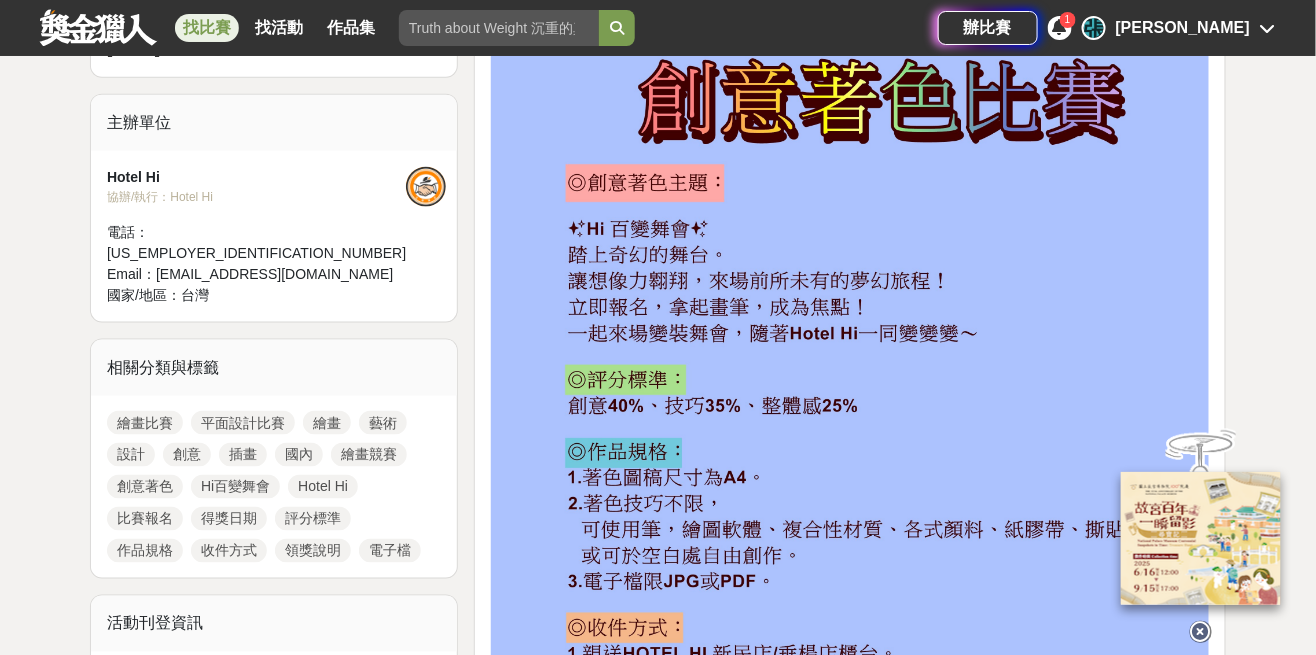 scroll, scrollTop: 706, scrollLeft: 0, axis: vertical 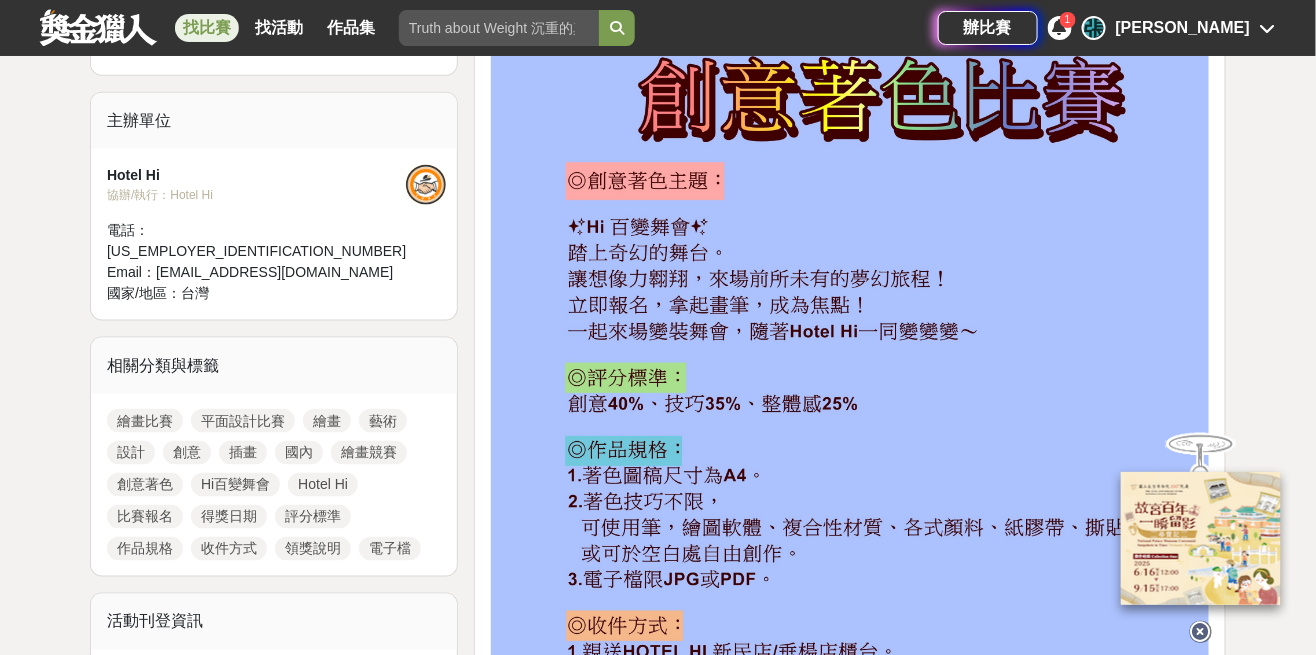 click at bounding box center [850, 492] 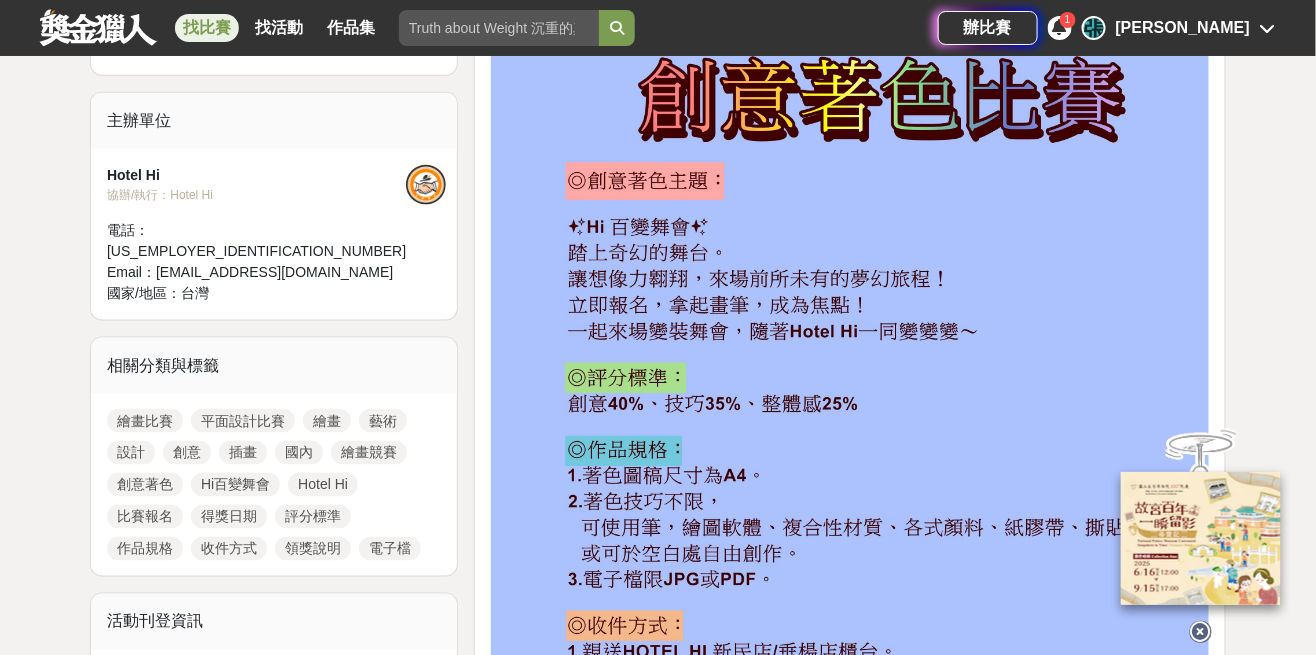 click at bounding box center (1201, 632) 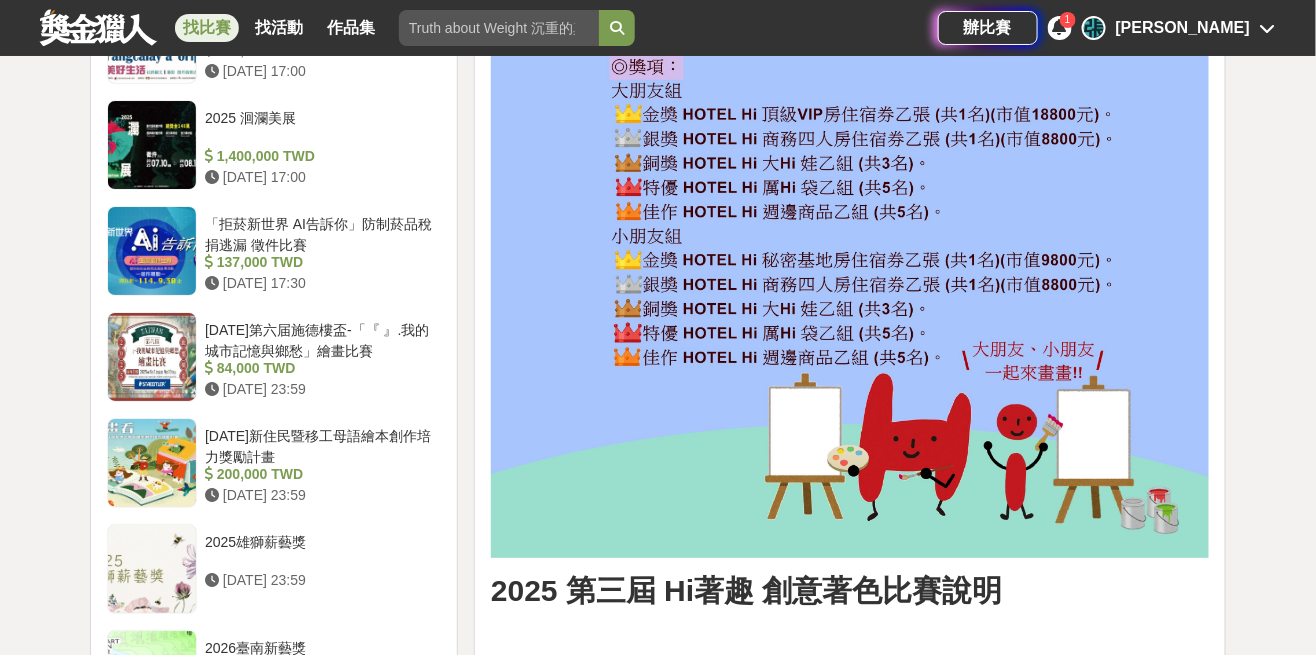 scroll, scrollTop: 2163, scrollLeft: 0, axis: vertical 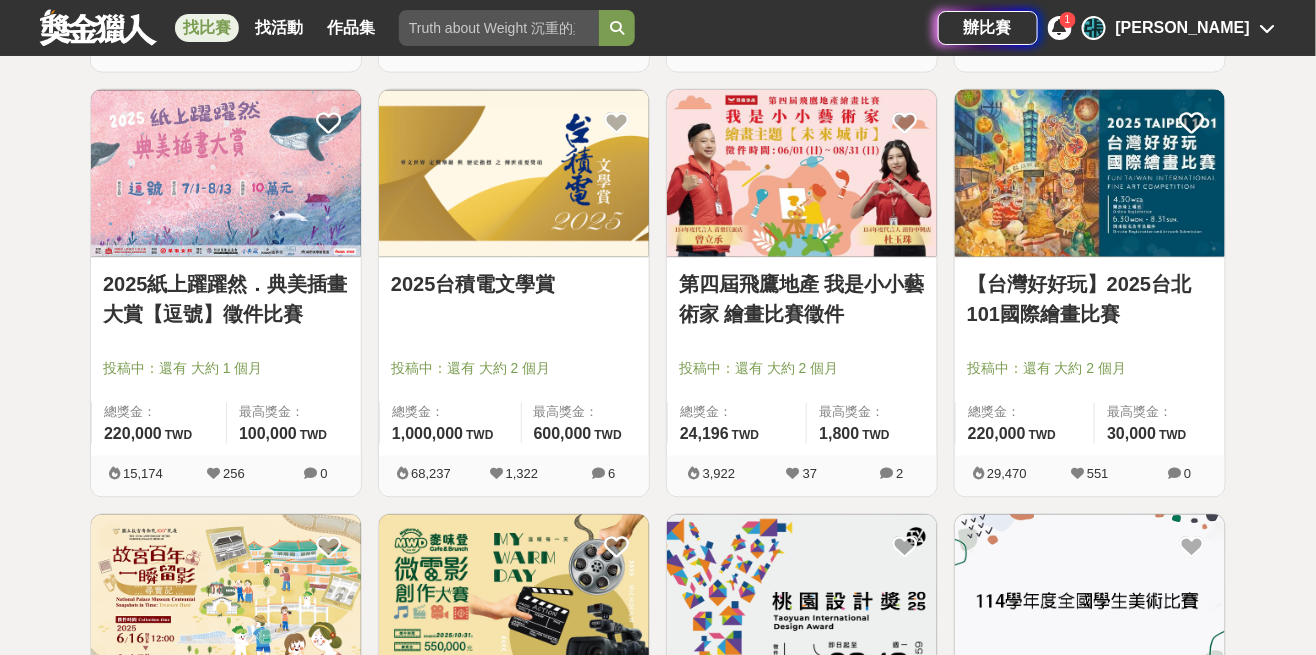 click at bounding box center (1090, 173) 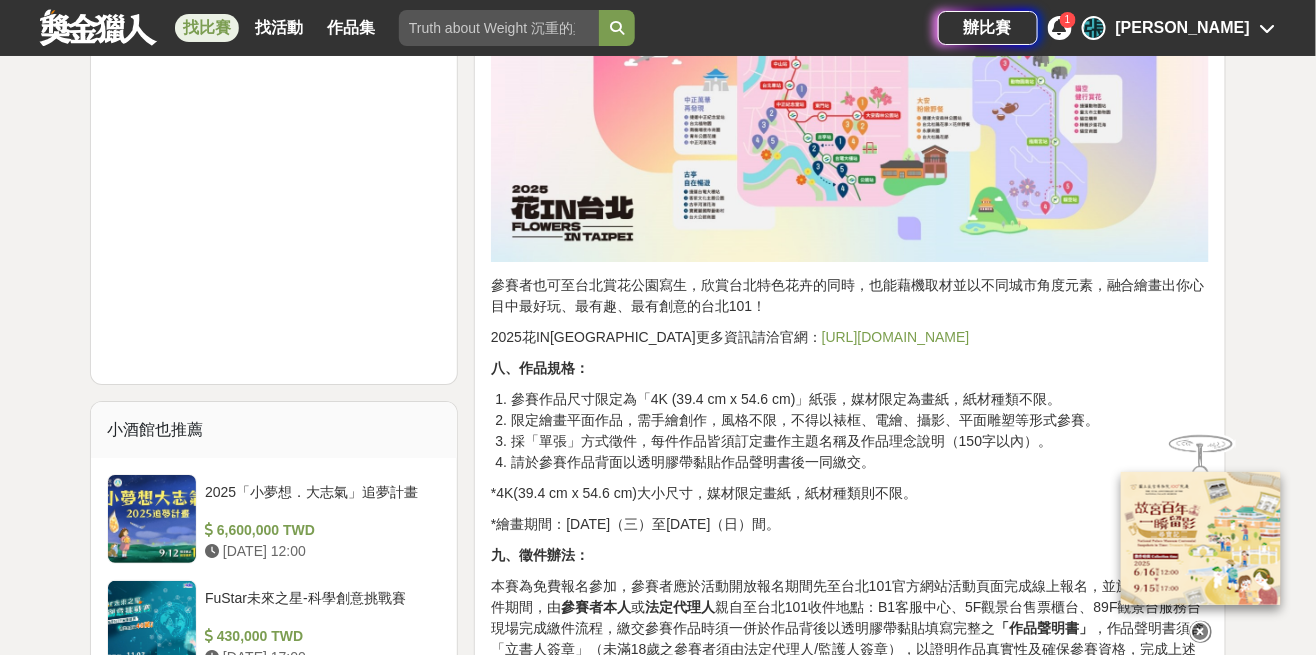 scroll, scrollTop: 2040, scrollLeft: 0, axis: vertical 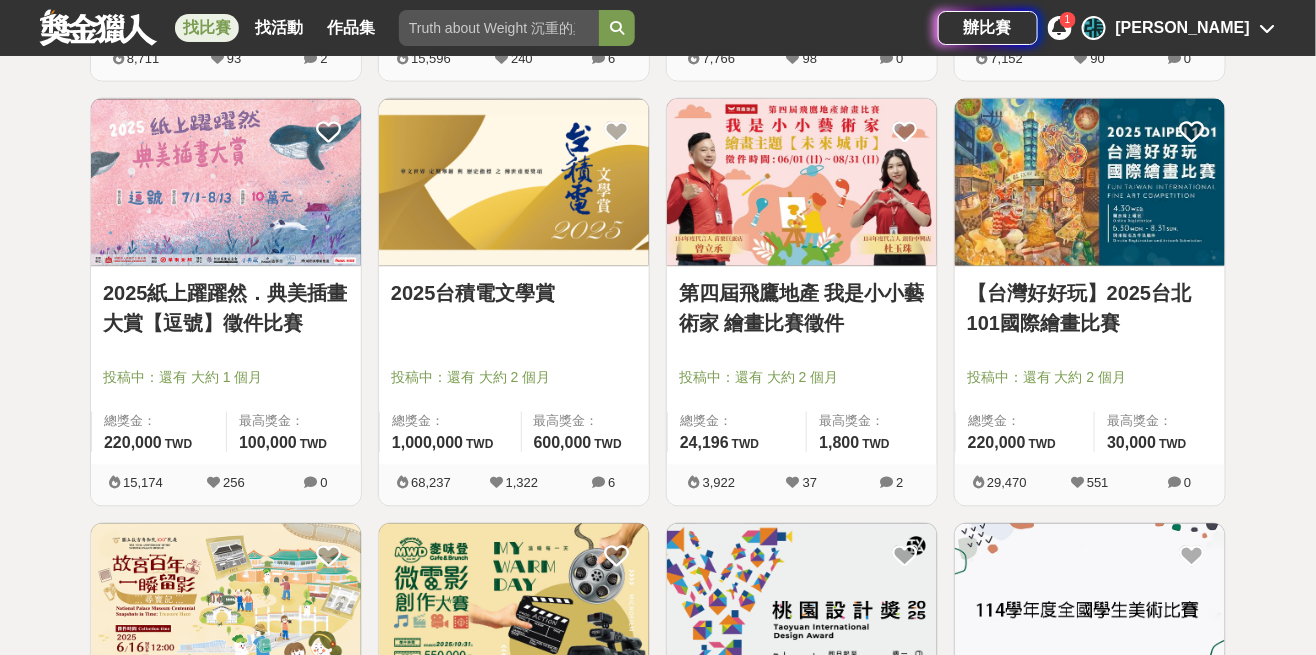 click at bounding box center (520, 350) 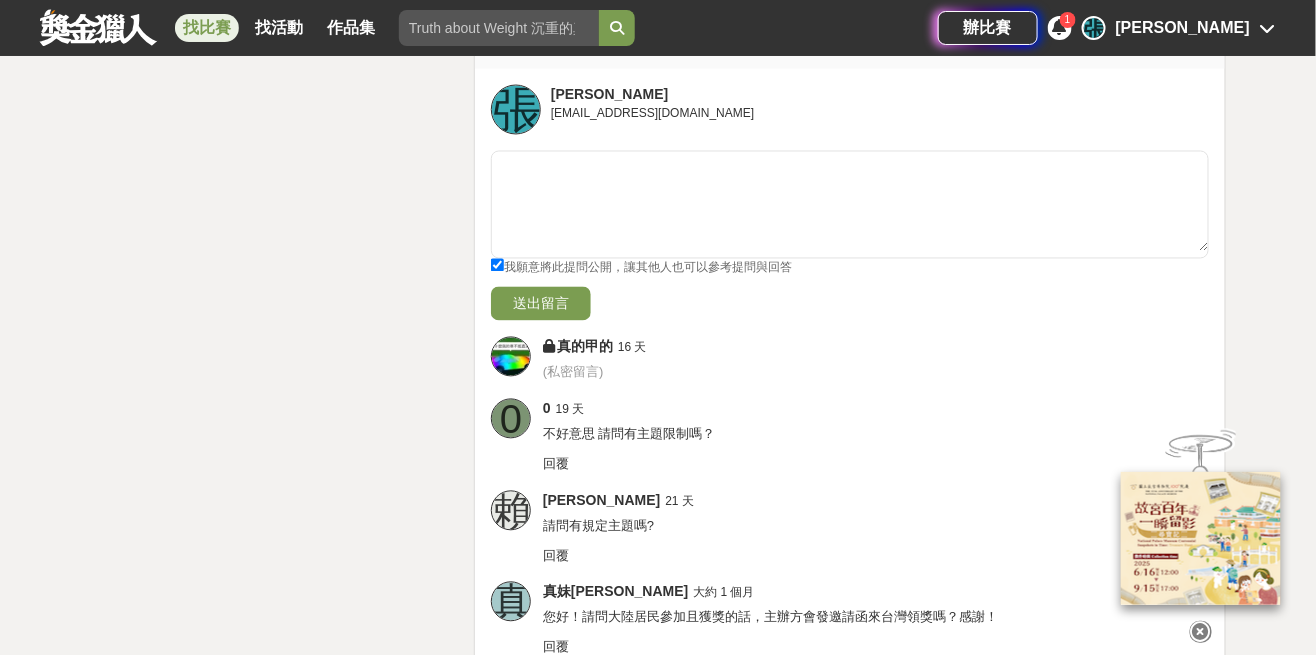 scroll, scrollTop: 3366, scrollLeft: 0, axis: vertical 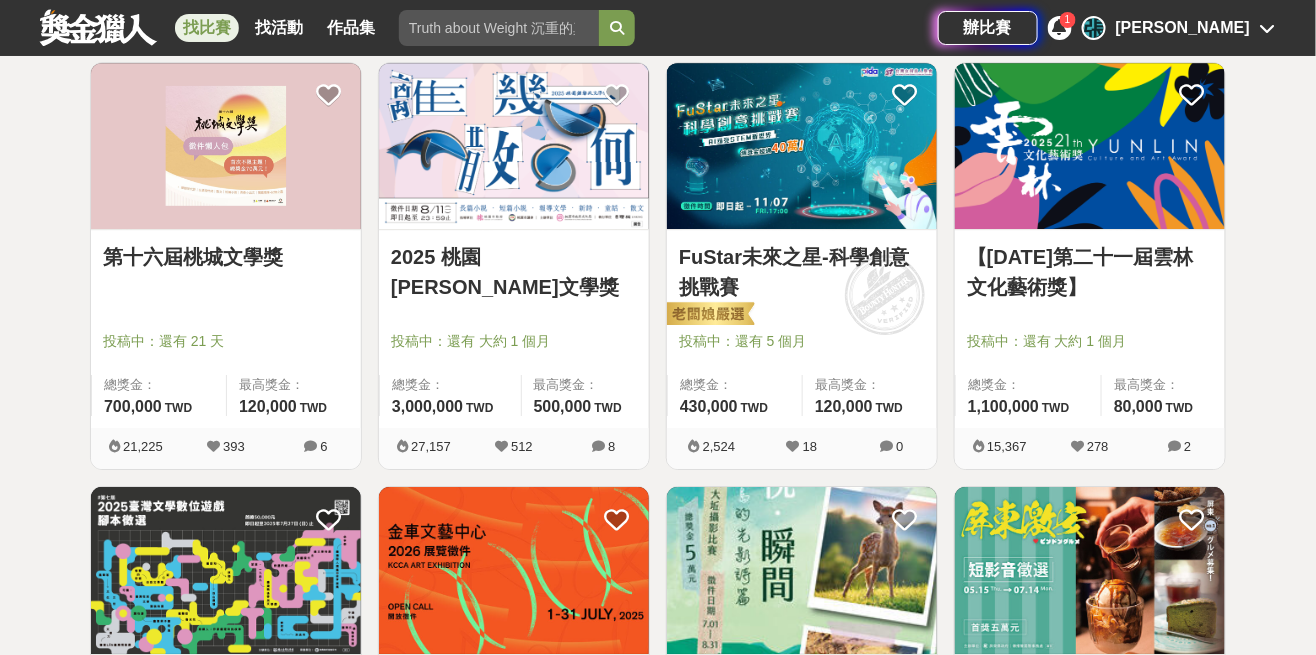 click on "FuStar未來之星-科學創意挑戰賽" at bounding box center [802, 272] 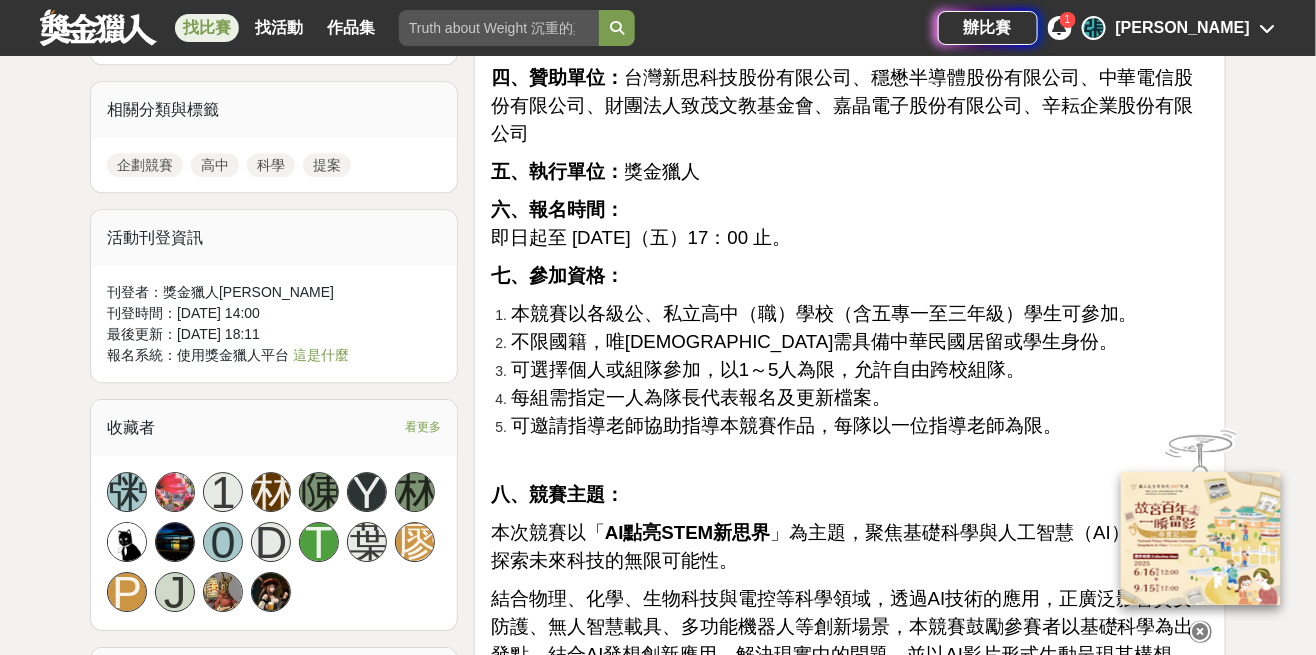 scroll, scrollTop: 1628, scrollLeft: 0, axis: vertical 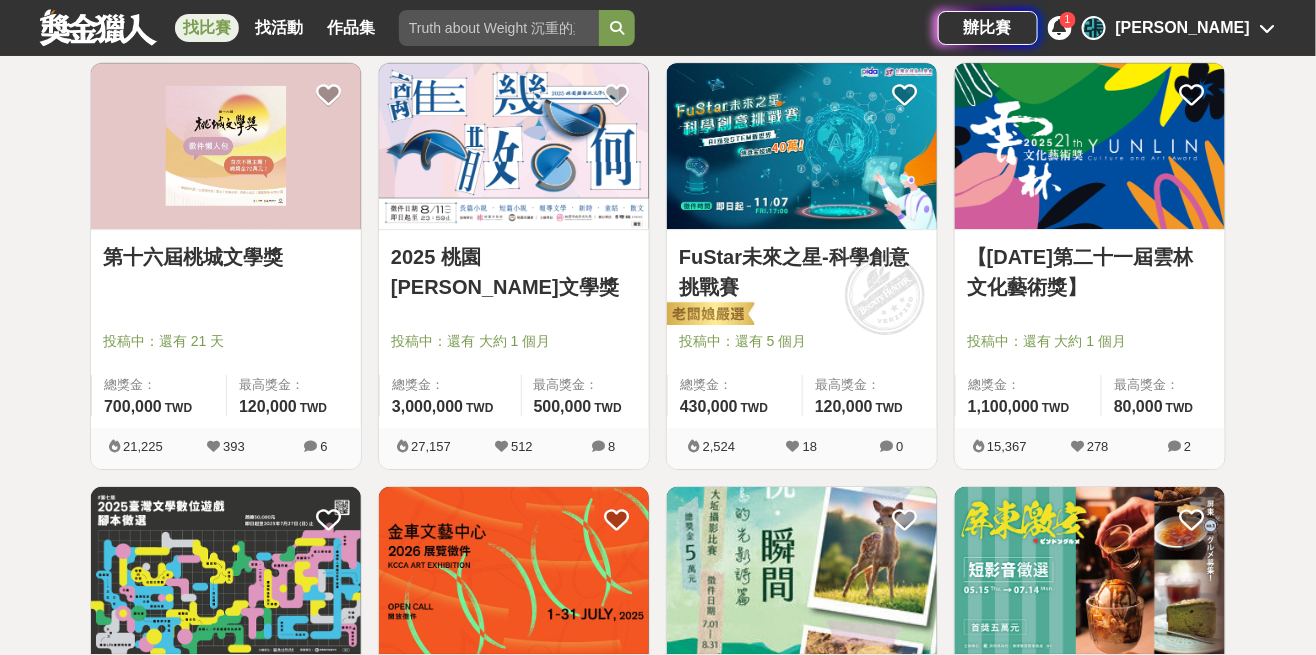 click on "投稿中：還有 大約 1 個月" at bounding box center [1090, 341] 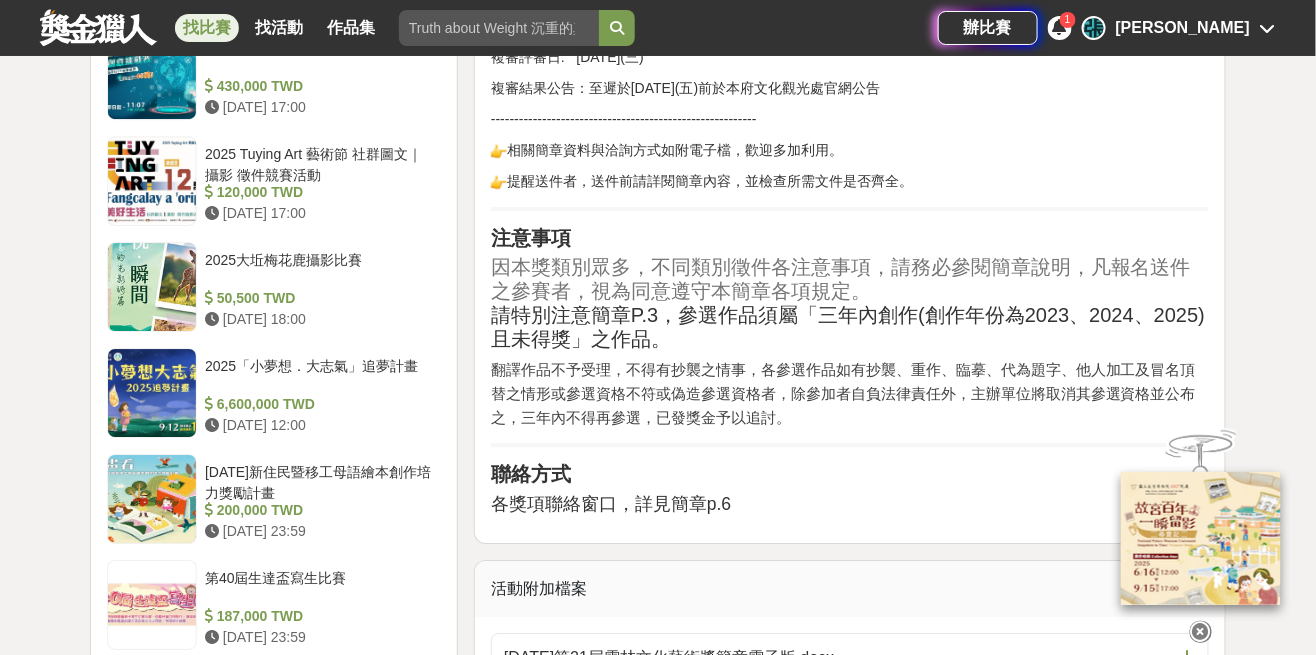scroll, scrollTop: 1793, scrollLeft: 0, axis: vertical 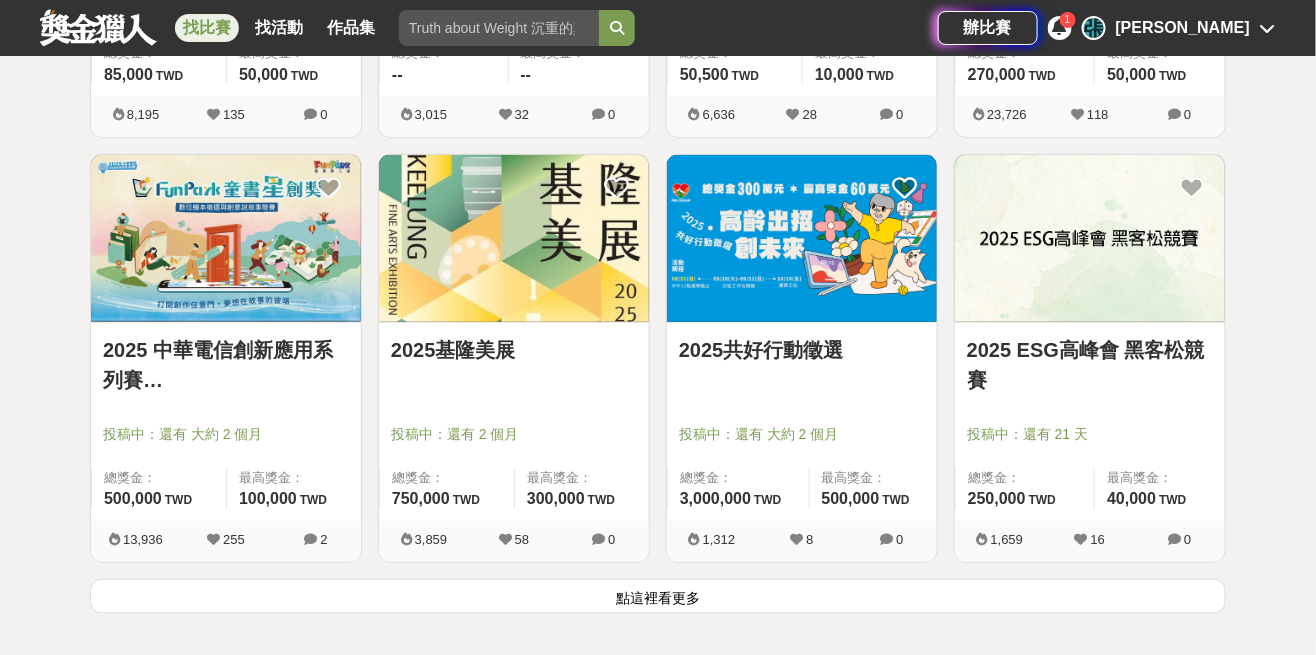 click on "點這裡看更多" at bounding box center (658, 596) 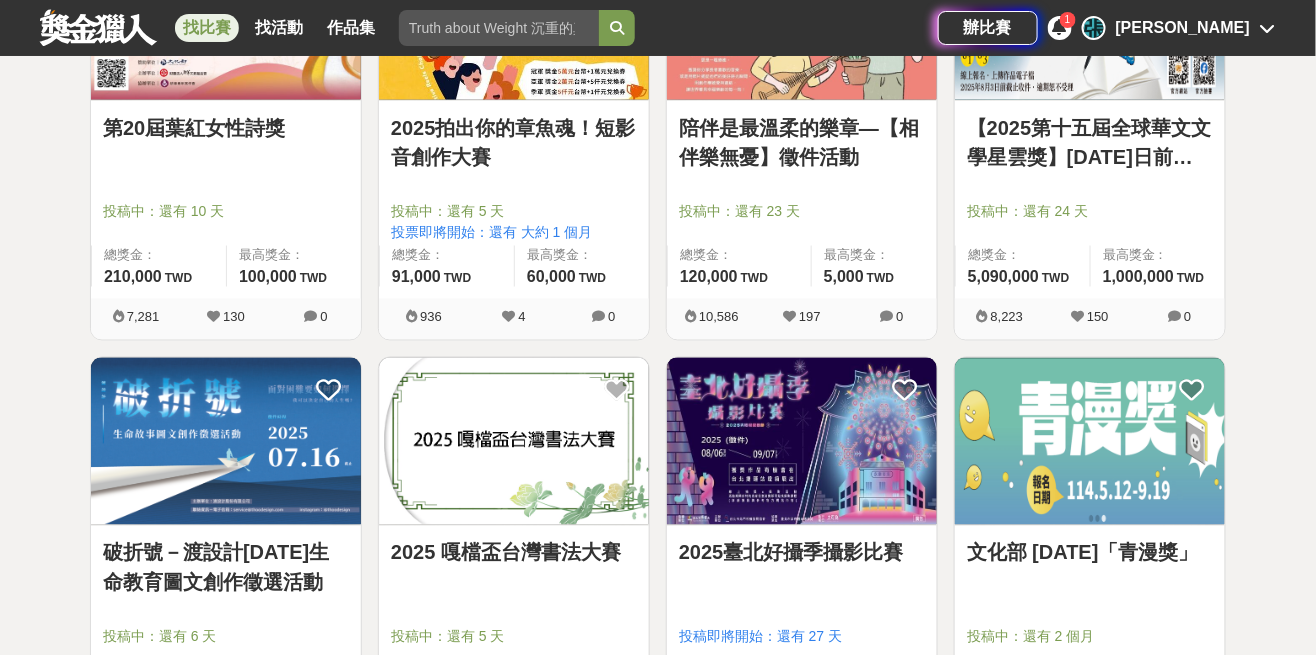scroll, scrollTop: 5612, scrollLeft: 0, axis: vertical 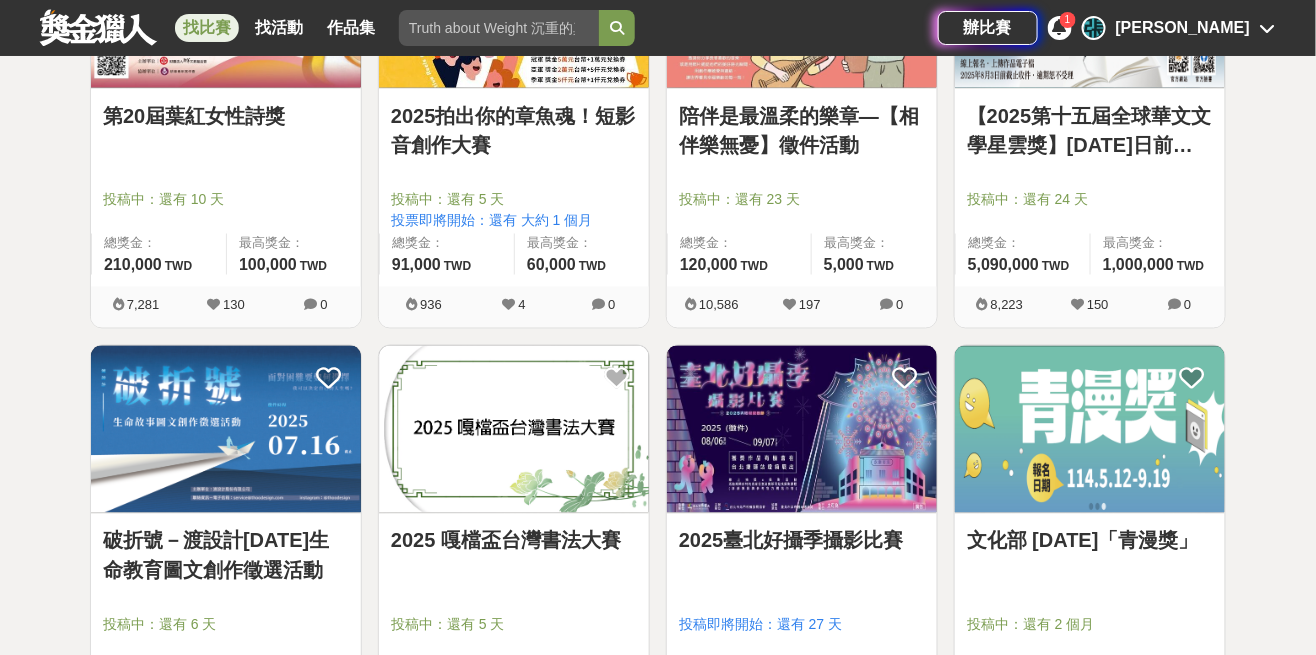 click at bounding box center (1096, 597) 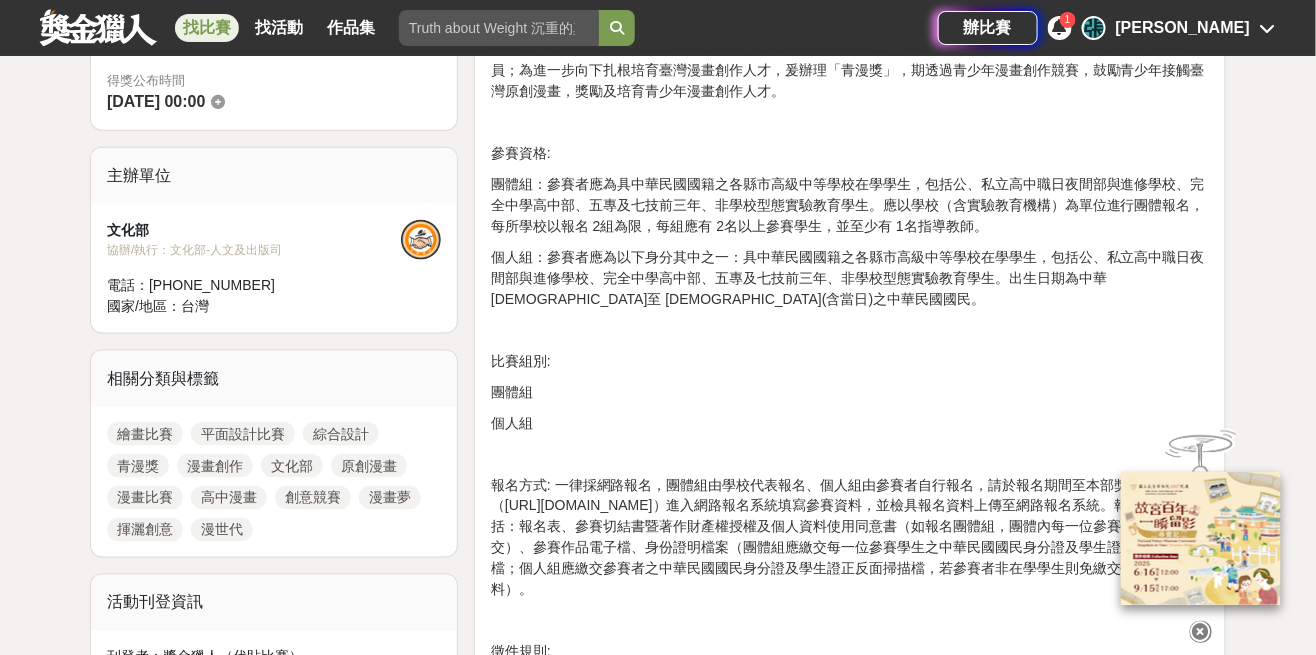 scroll, scrollTop: 676, scrollLeft: 0, axis: vertical 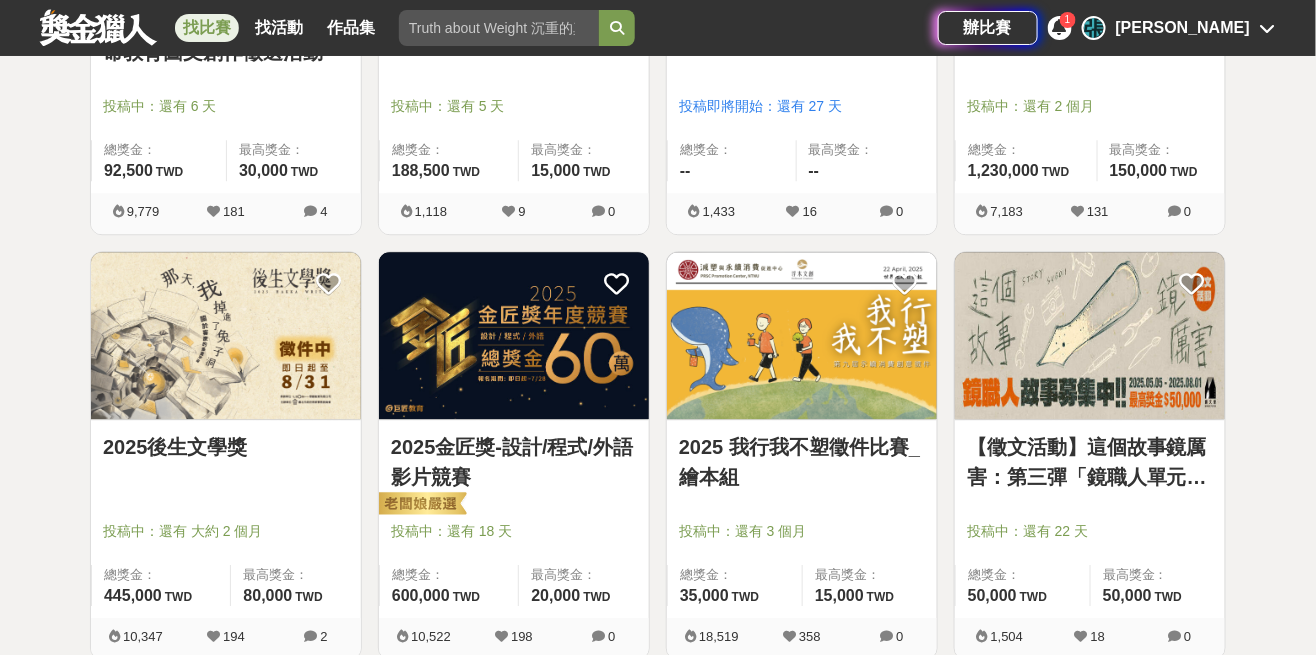 click at bounding box center [226, 335] 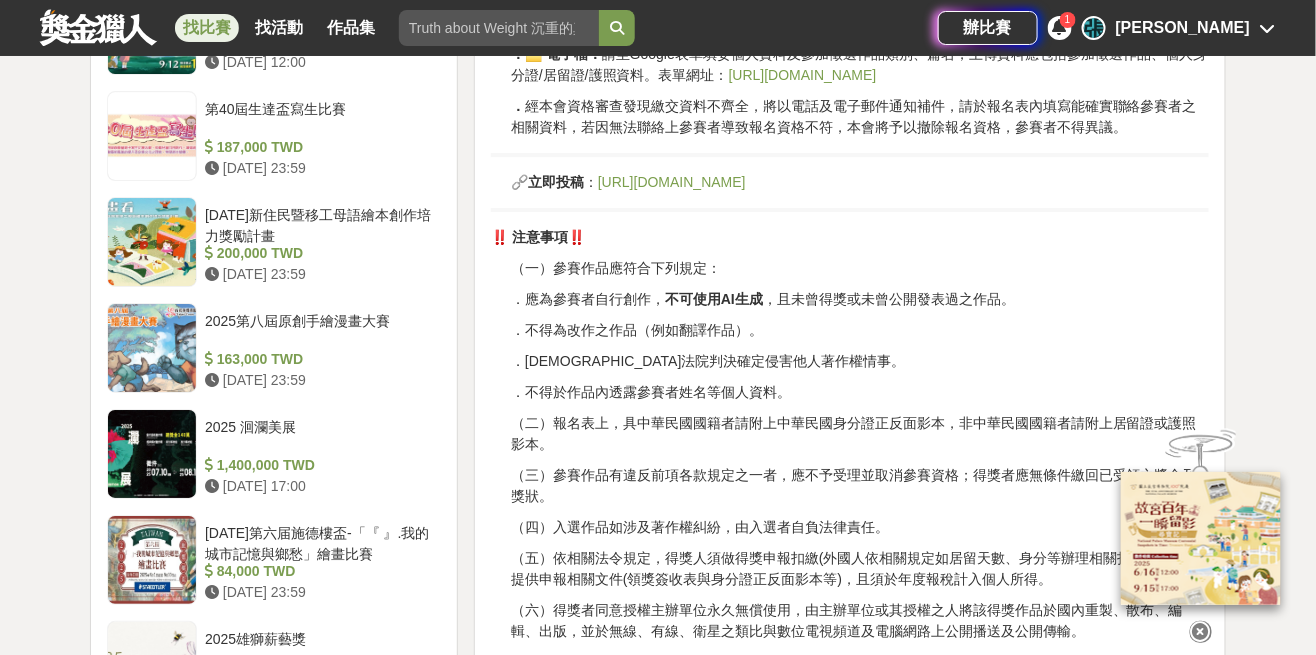 scroll, scrollTop: 2002, scrollLeft: 0, axis: vertical 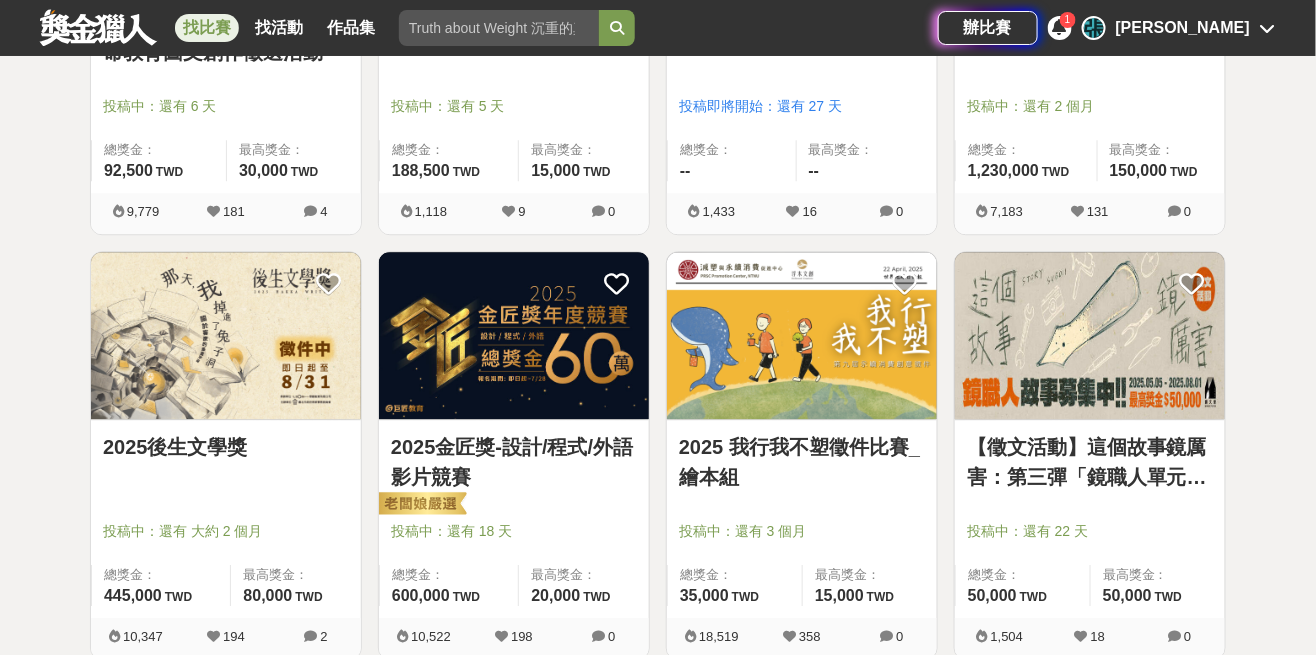 click on "投稿中：還有 3 個月" at bounding box center [802, 531] 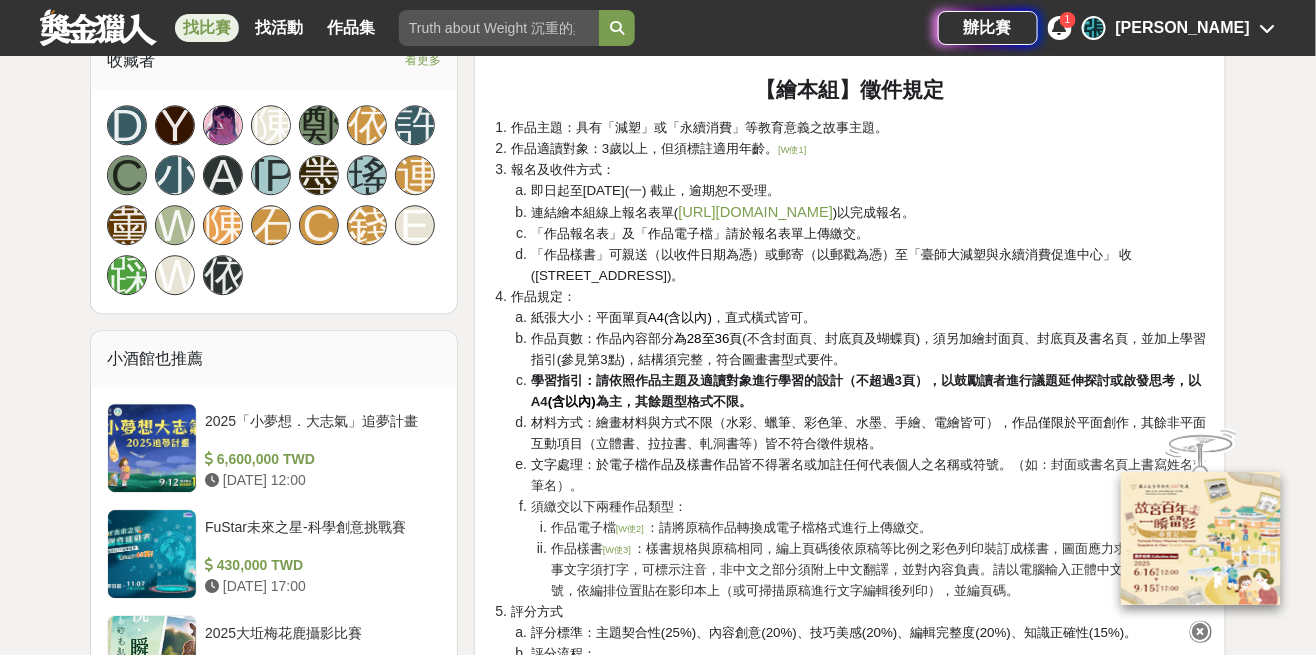 scroll, scrollTop: 1518, scrollLeft: 0, axis: vertical 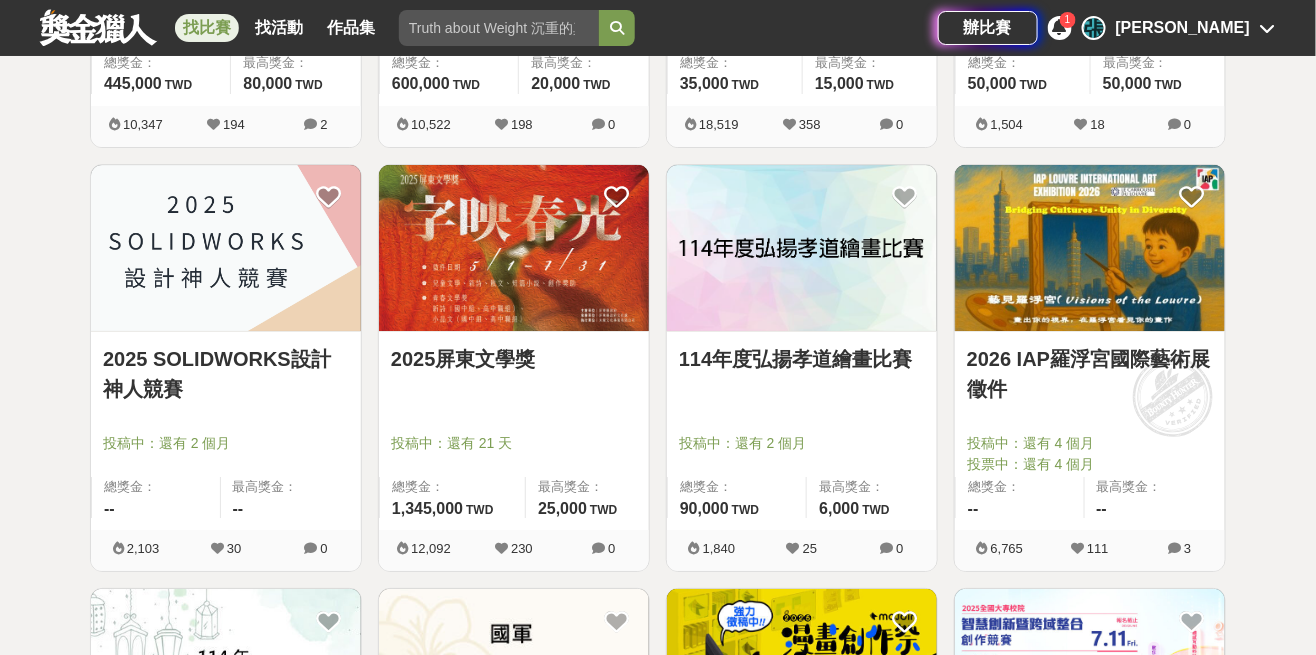 click at bounding box center [232, 415] 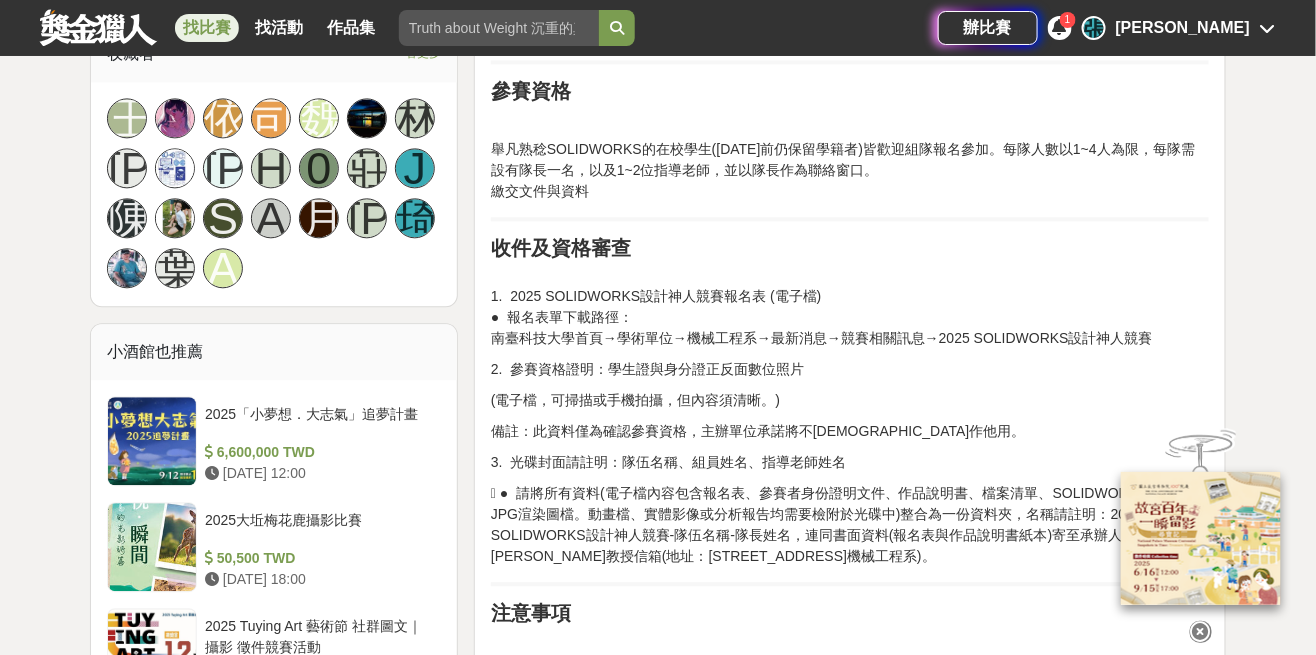 scroll, scrollTop: 1373, scrollLeft: 0, axis: vertical 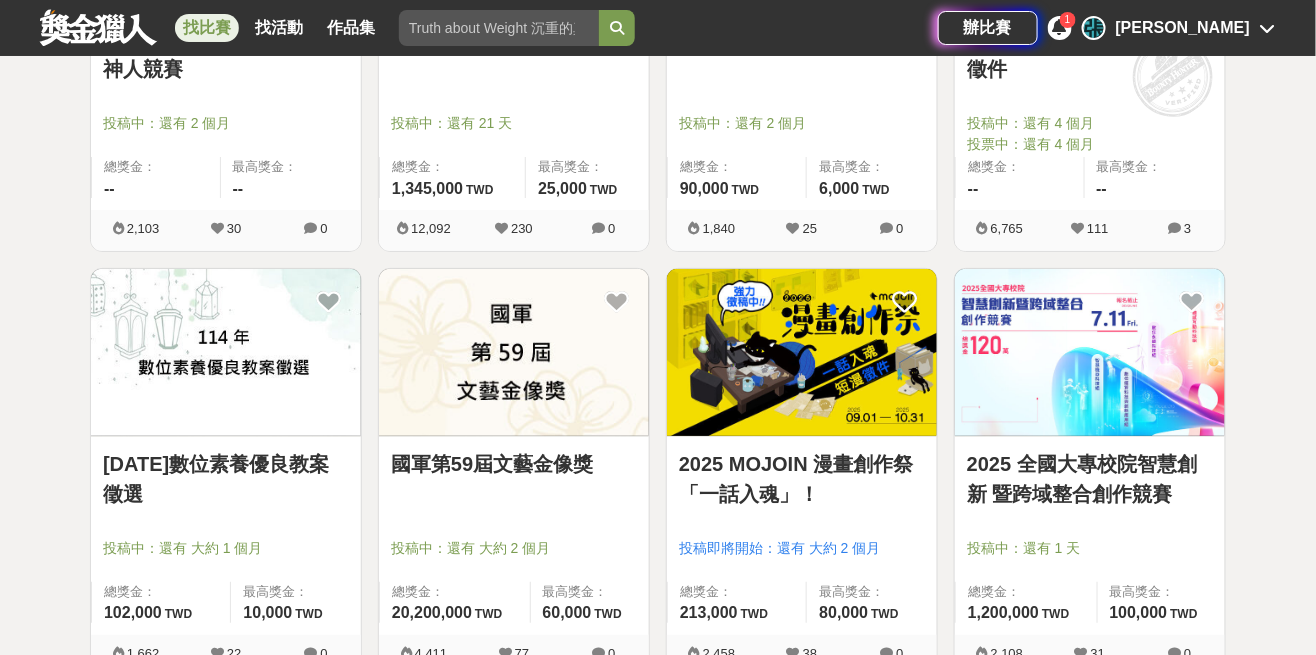 click on "2025 MOJOIN 漫畫創作祭「一話入魂」！" at bounding box center [802, 479] 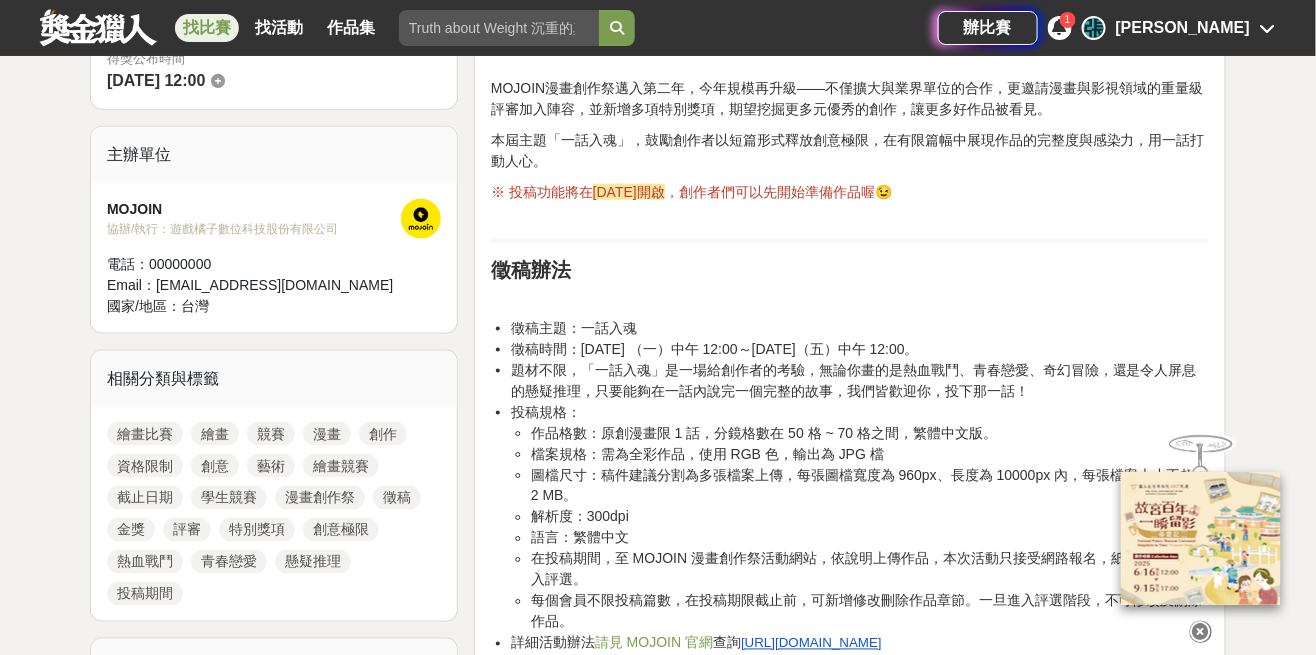scroll, scrollTop: 673, scrollLeft: 0, axis: vertical 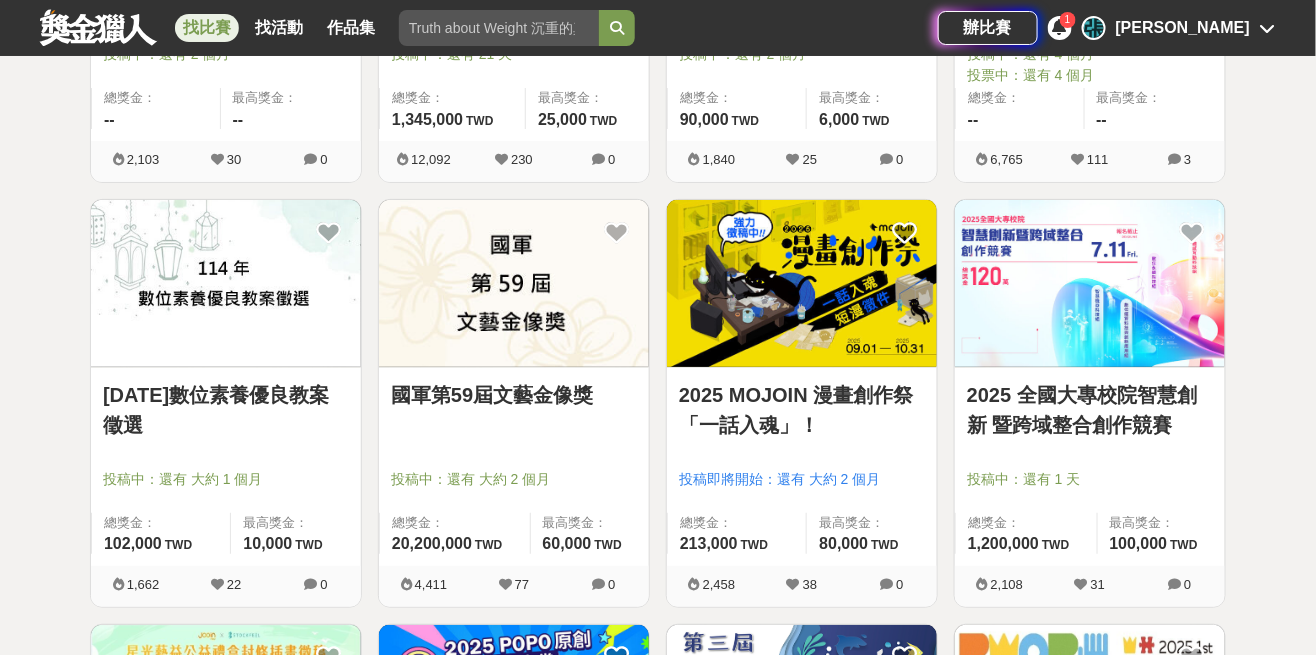 click at bounding box center (1090, 283) 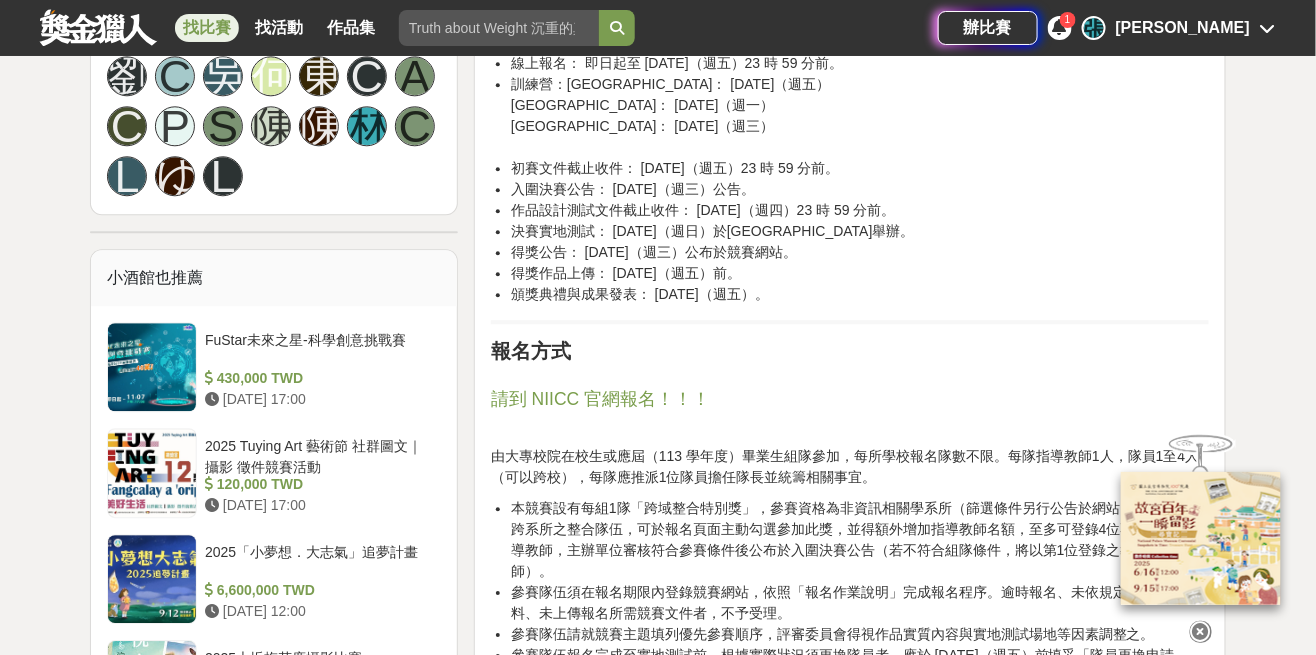scroll, scrollTop: 1476, scrollLeft: 0, axis: vertical 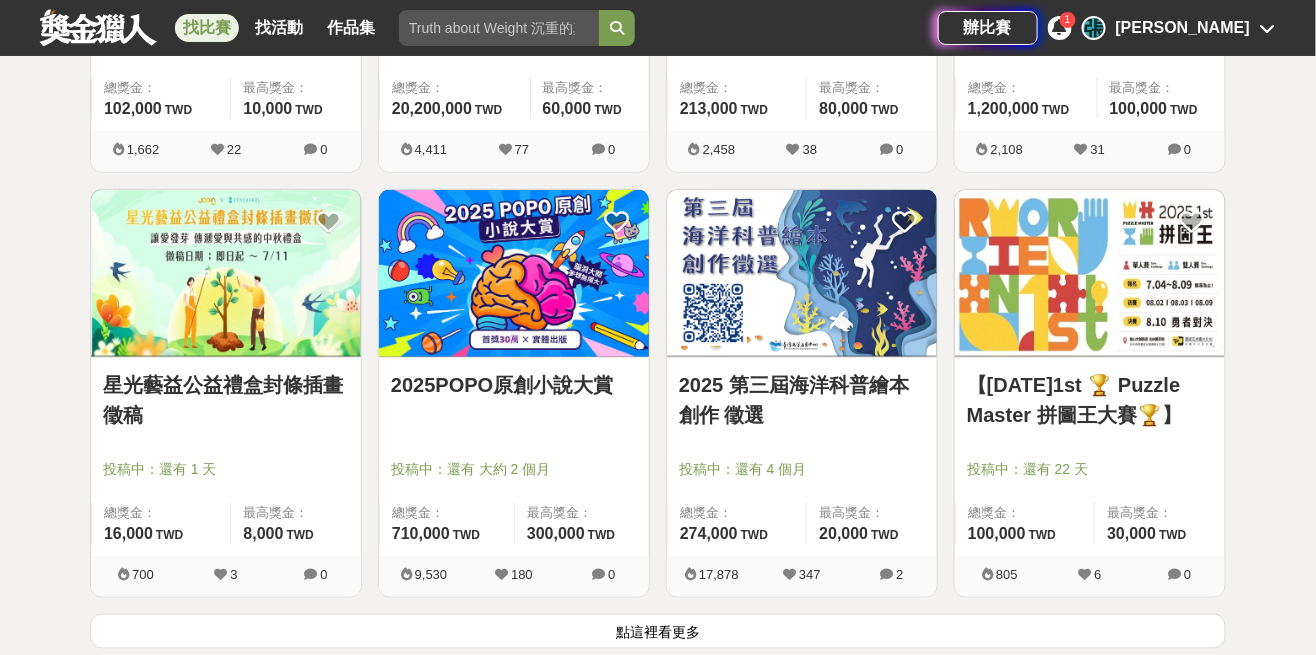 click on "點這裡看更多" at bounding box center (658, 631) 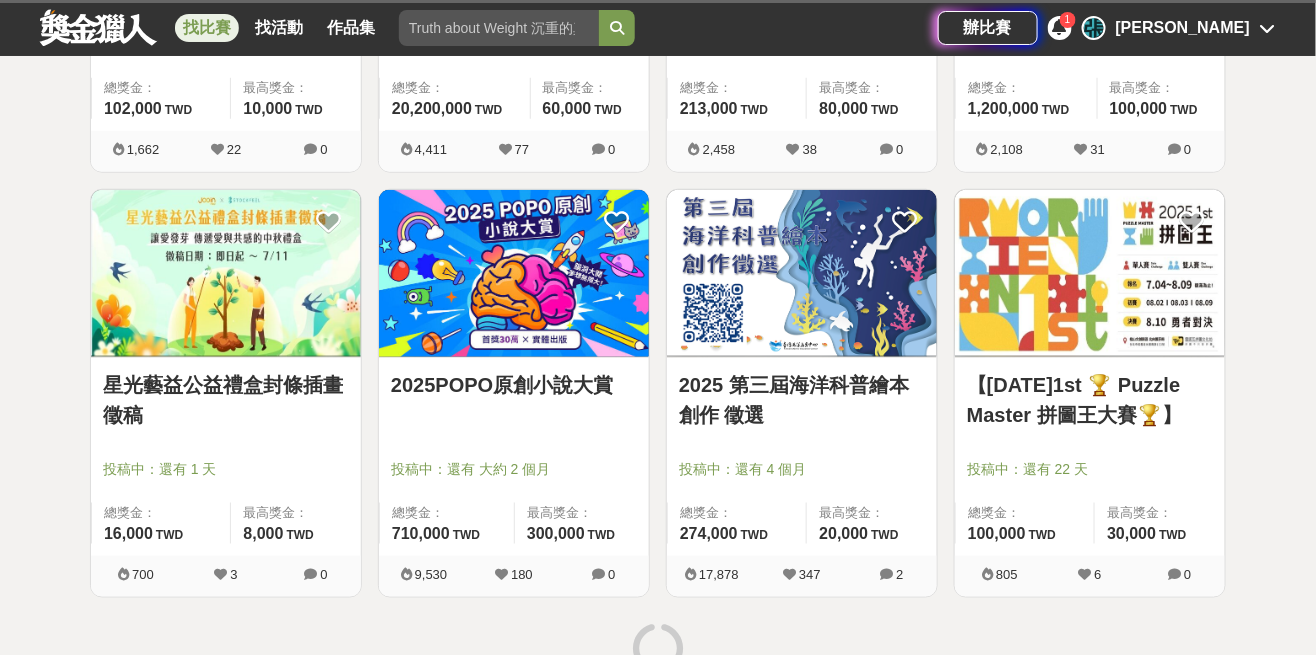click on "【[DATE]1st 🏆 Puzzle Master 拼圖王大賽🏆】" at bounding box center (1090, 400) 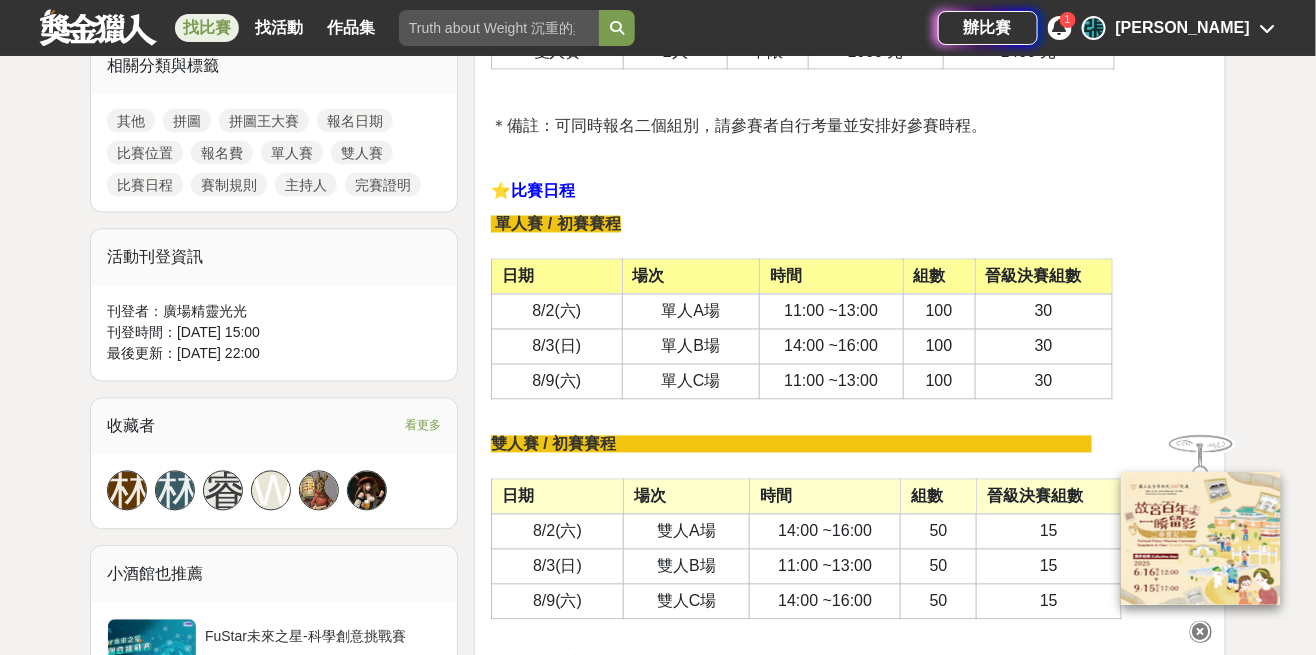 scroll, scrollTop: 936, scrollLeft: 0, axis: vertical 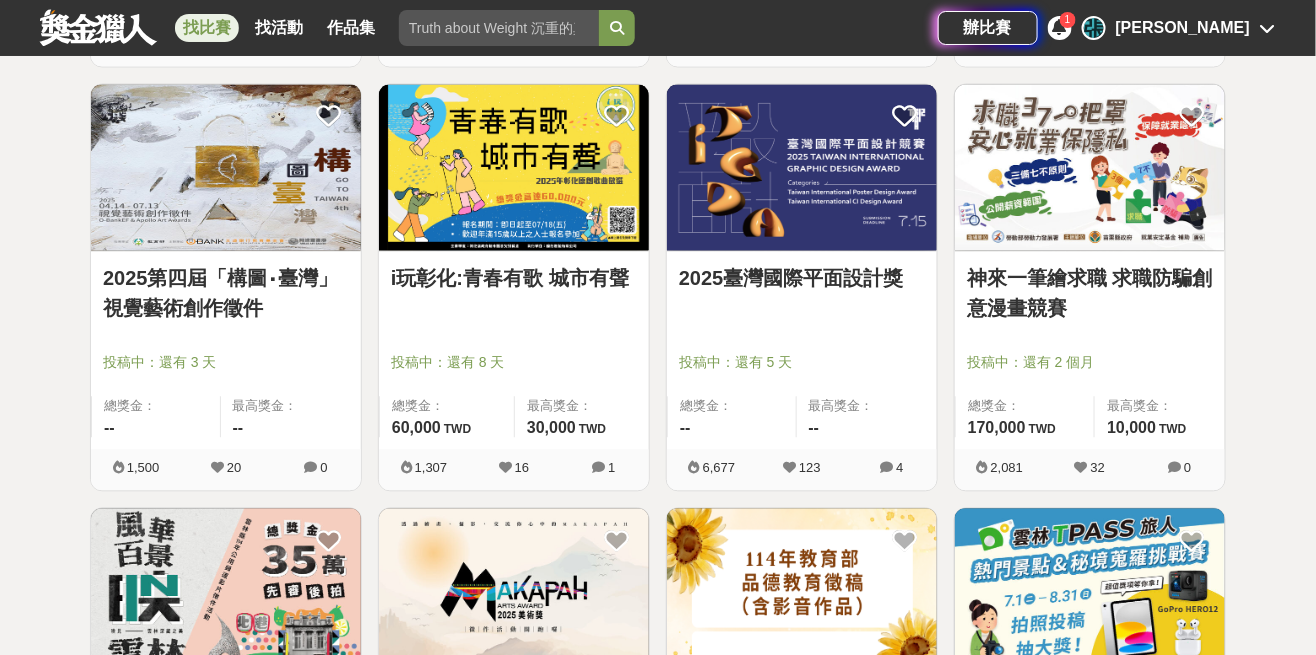 click on "投稿中：還有 2 個月" at bounding box center (1090, 363) 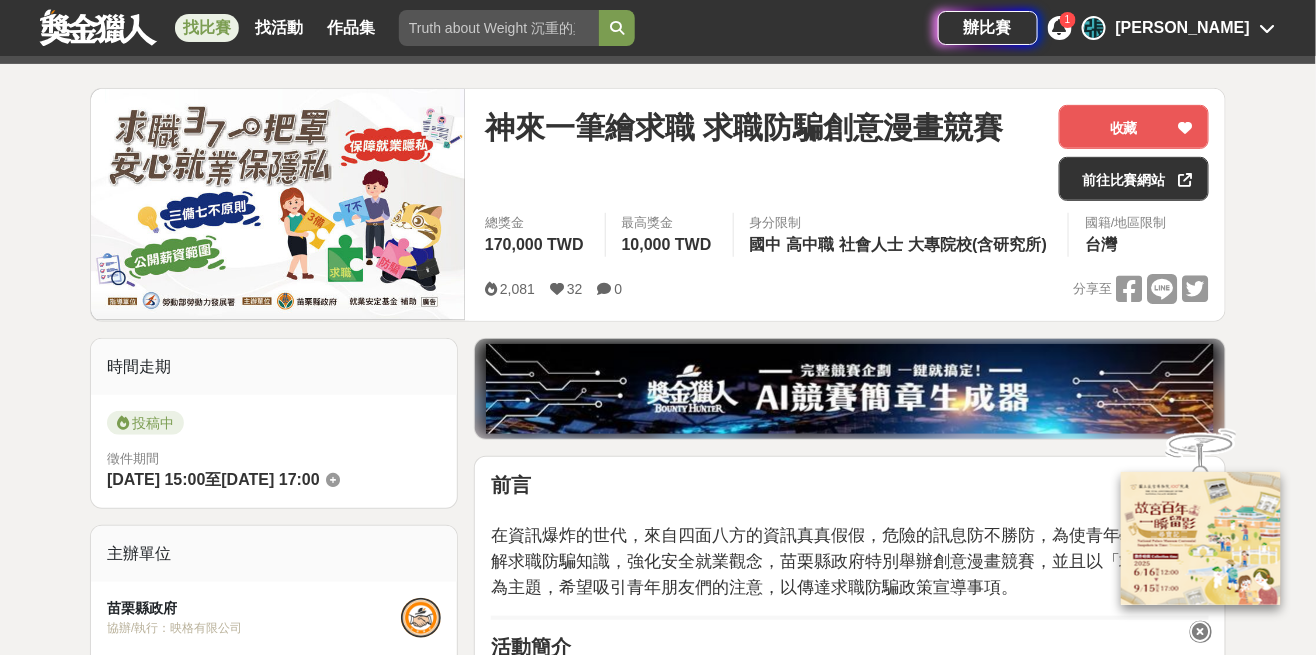 scroll, scrollTop: 0, scrollLeft: 0, axis: both 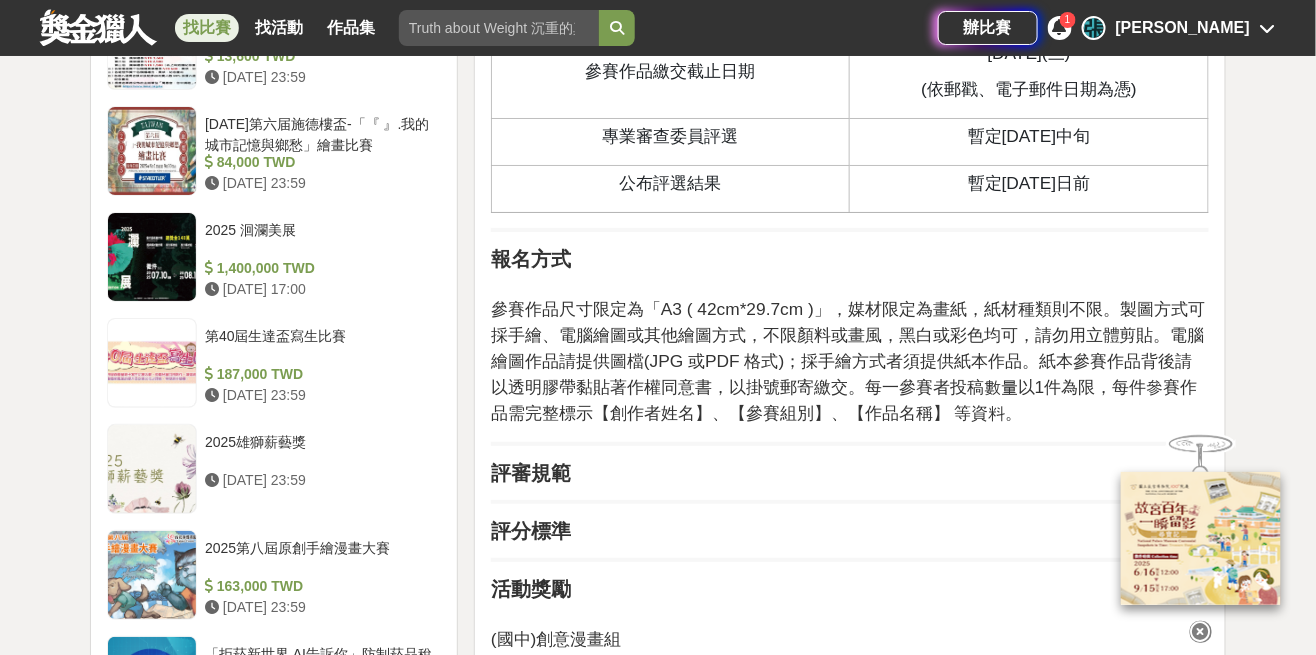 click at bounding box center [1201, 632] 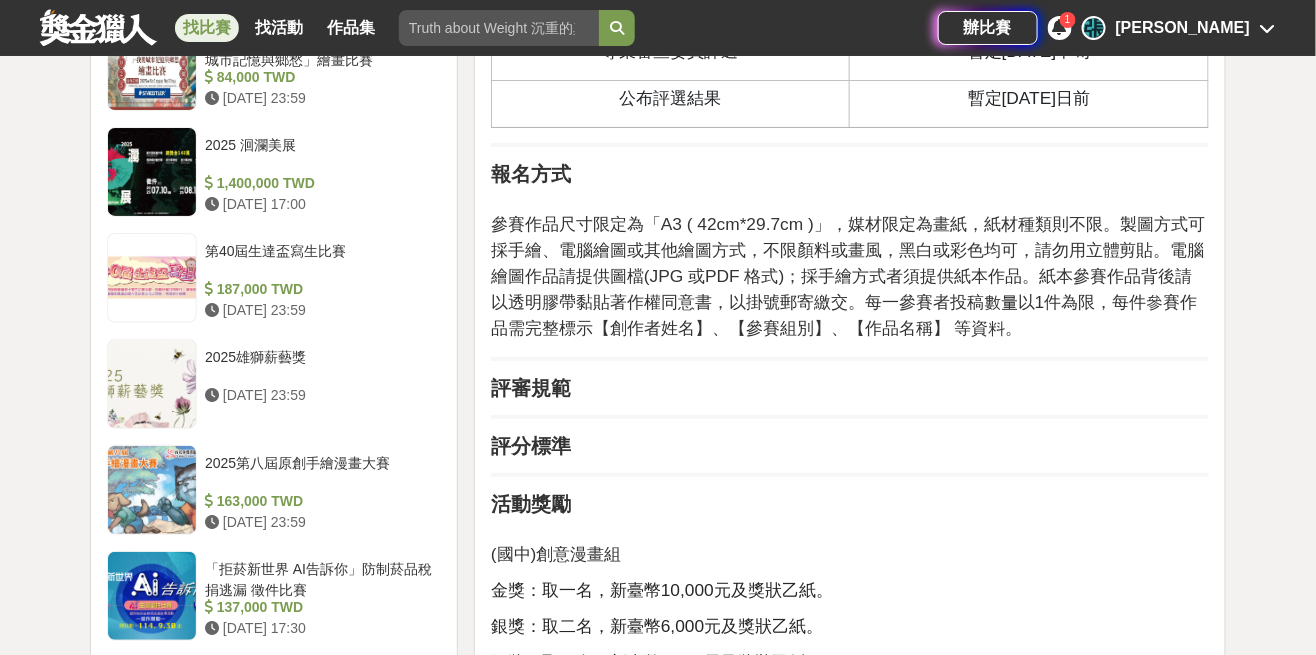 scroll, scrollTop: 2314, scrollLeft: 0, axis: vertical 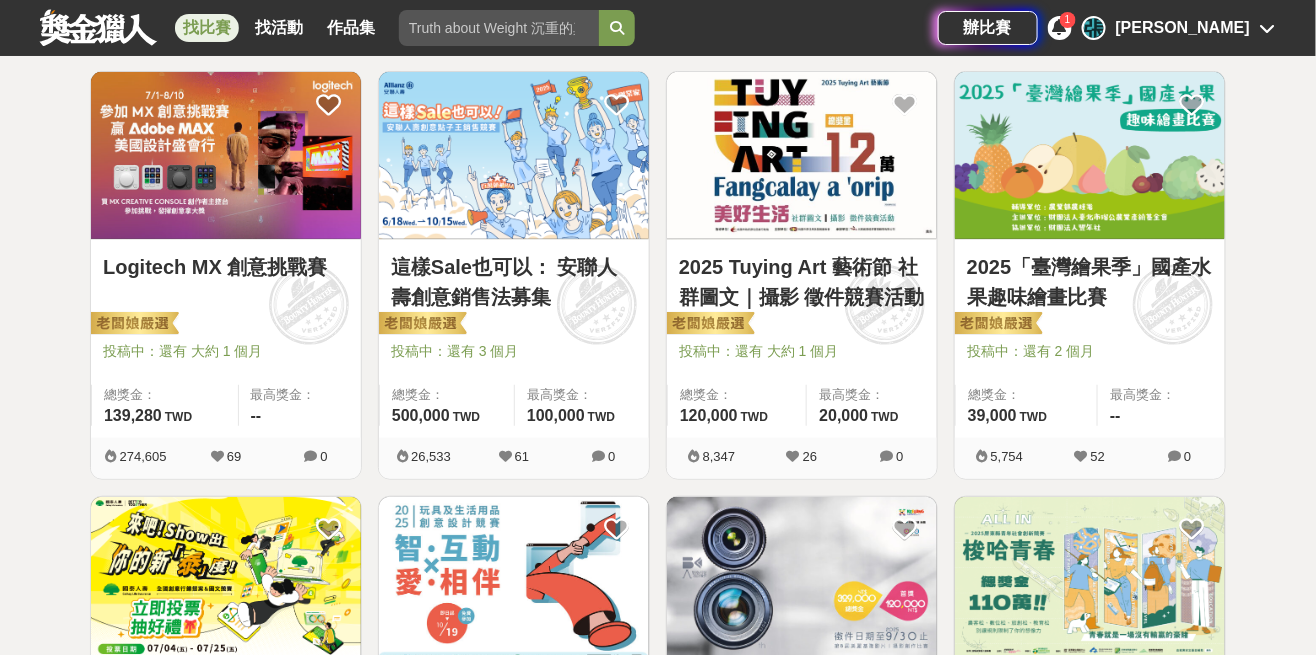 click at bounding box center (1090, 155) 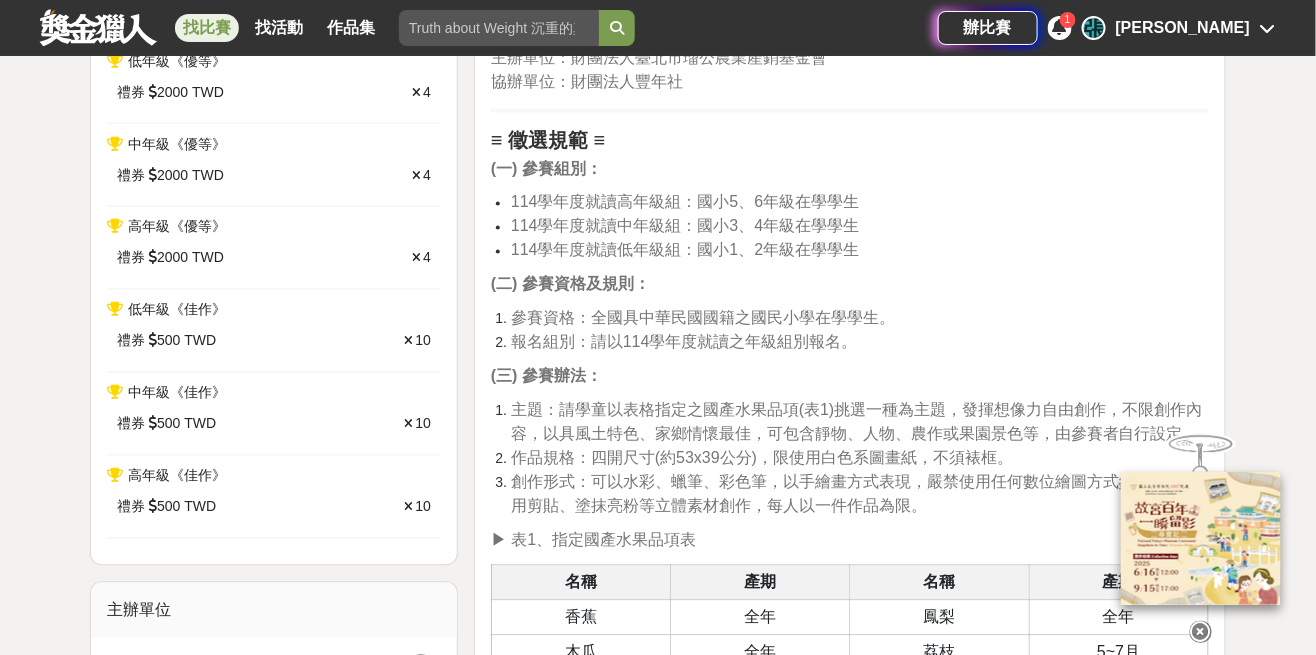 scroll, scrollTop: 946, scrollLeft: 0, axis: vertical 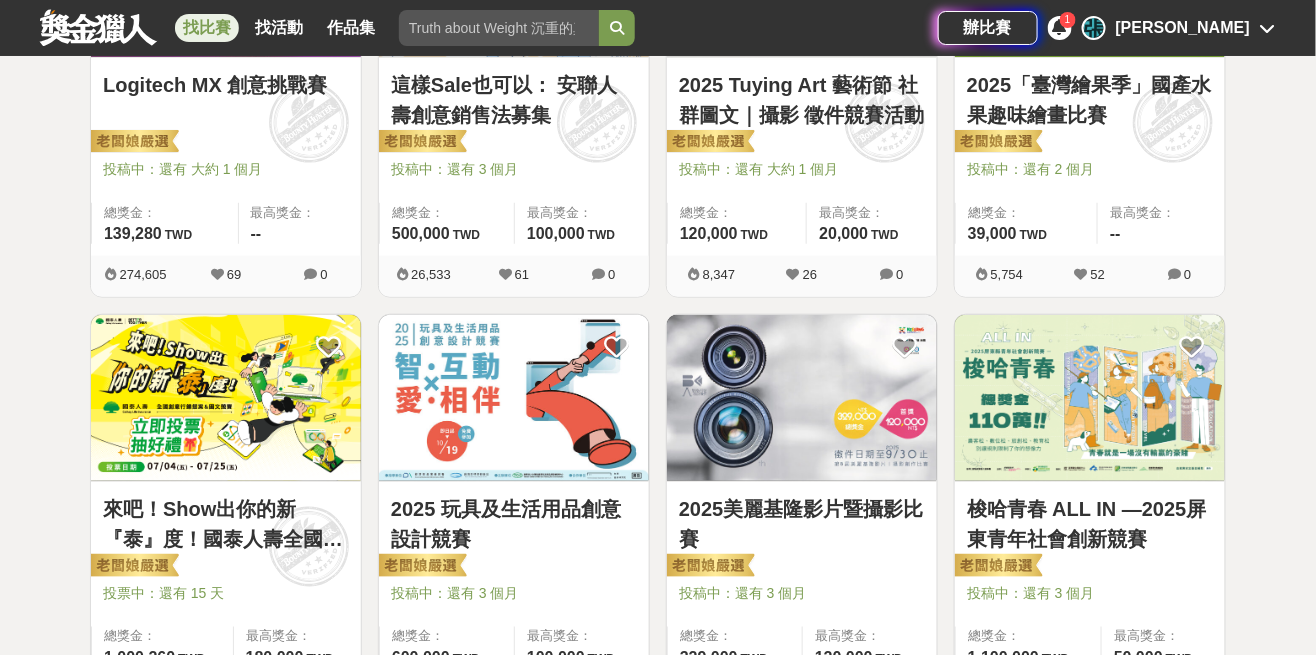 click on "2025 玩具及生活用品創意設計競賽" at bounding box center (514, 524) 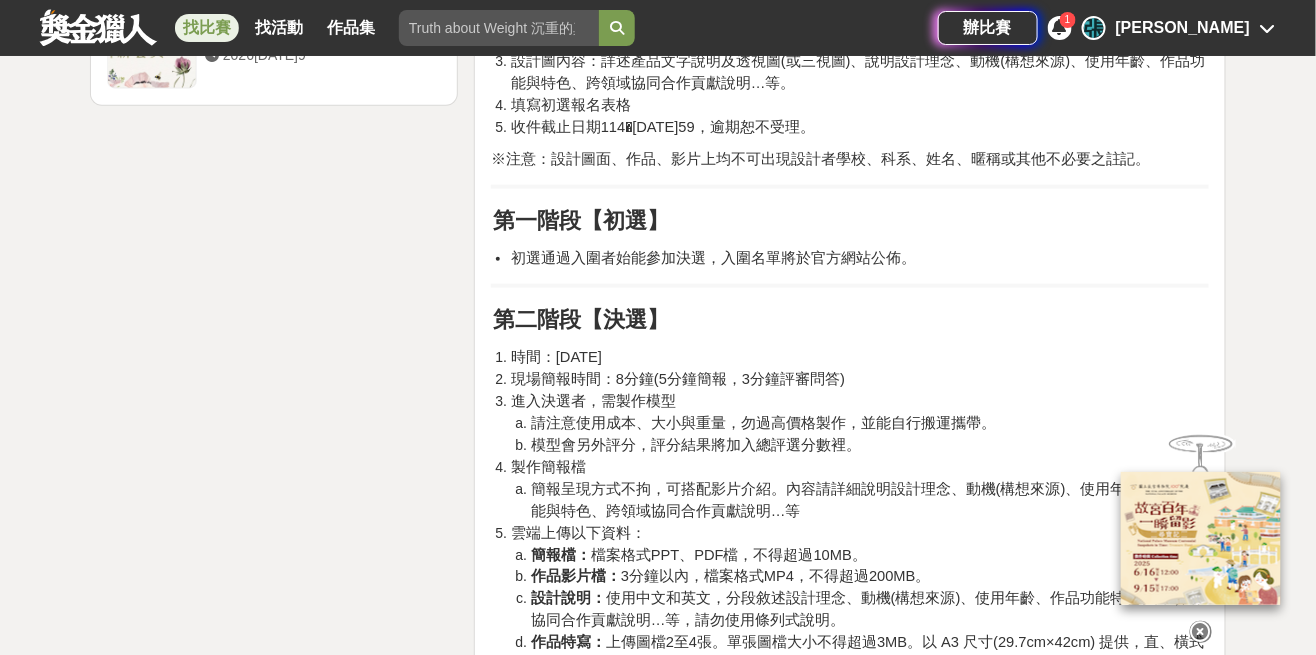 scroll, scrollTop: 2887, scrollLeft: 0, axis: vertical 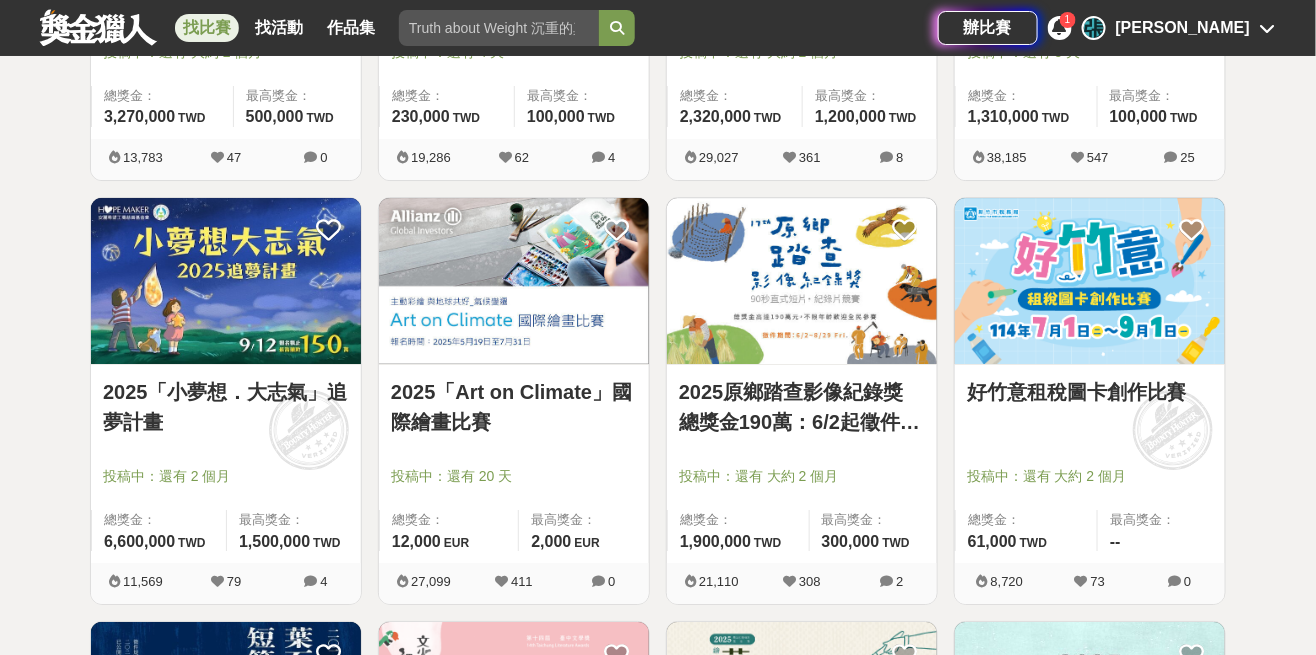 click at bounding box center [520, 448] 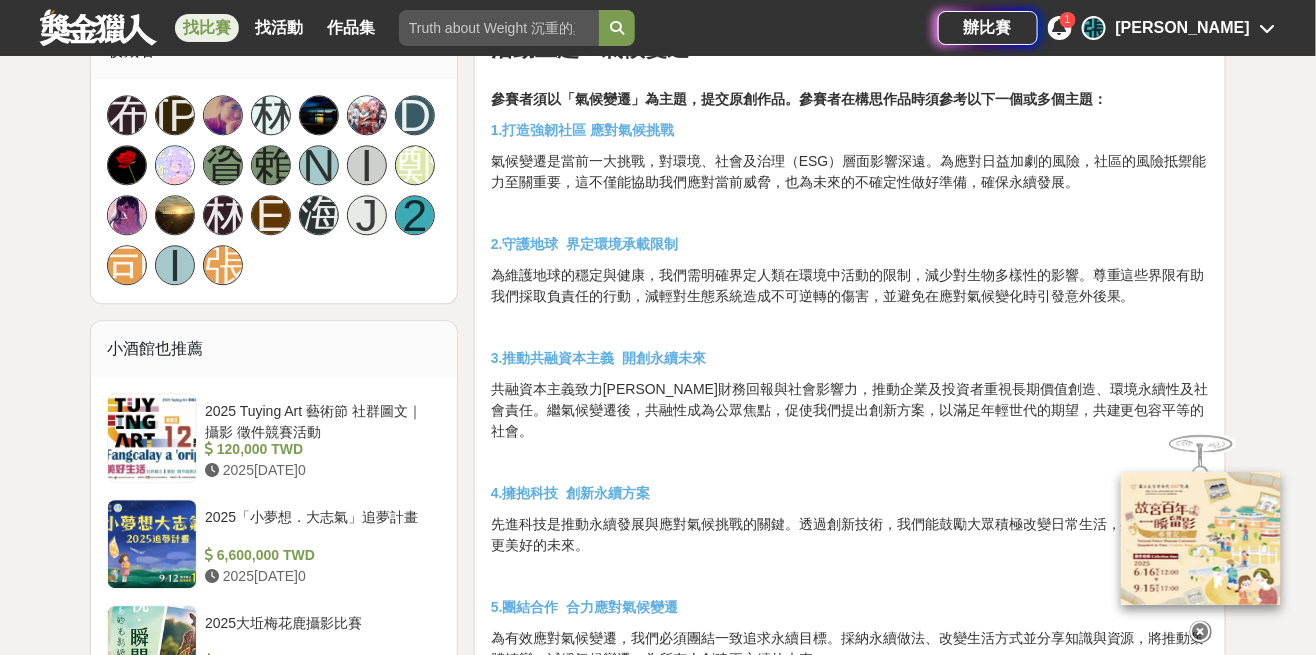 scroll, scrollTop: 1380, scrollLeft: 0, axis: vertical 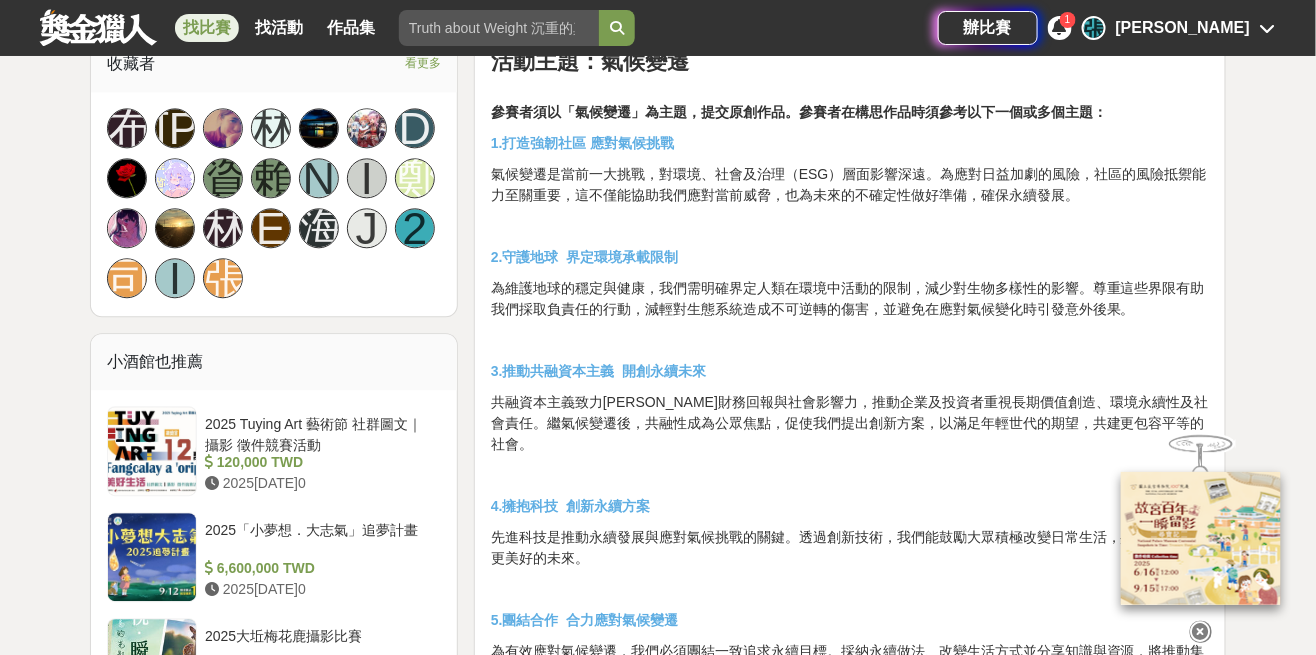 click at bounding box center [1201, 632] 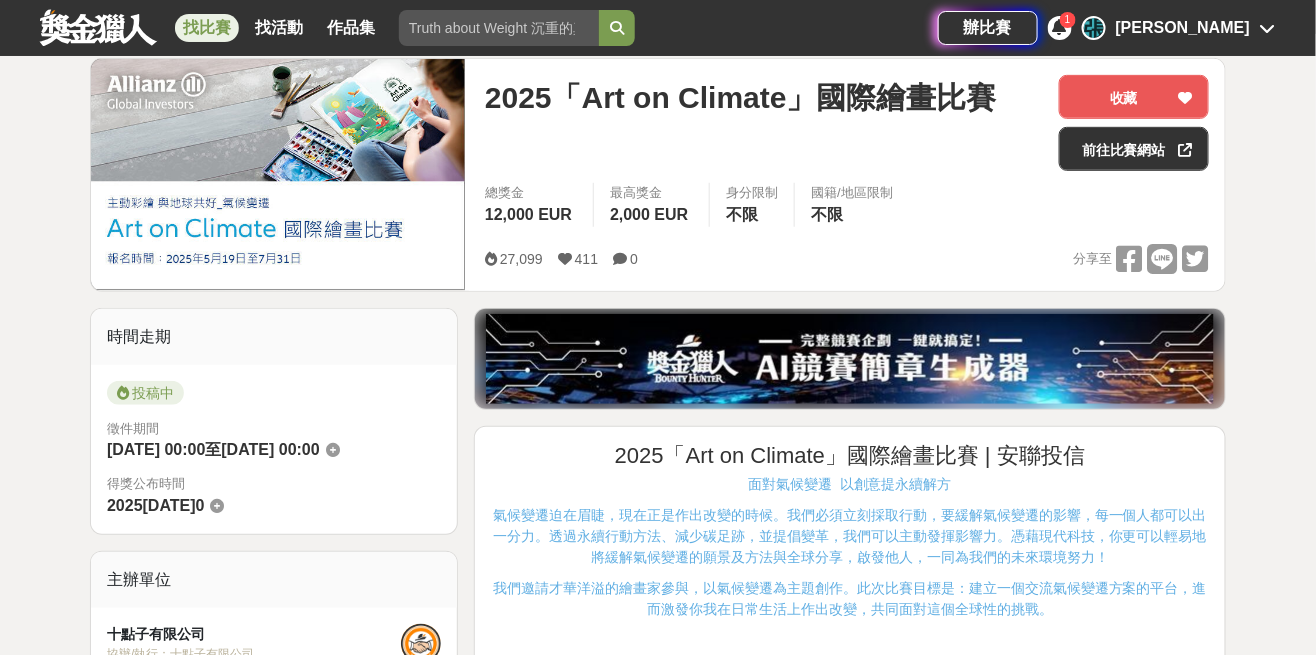scroll, scrollTop: 248, scrollLeft: 0, axis: vertical 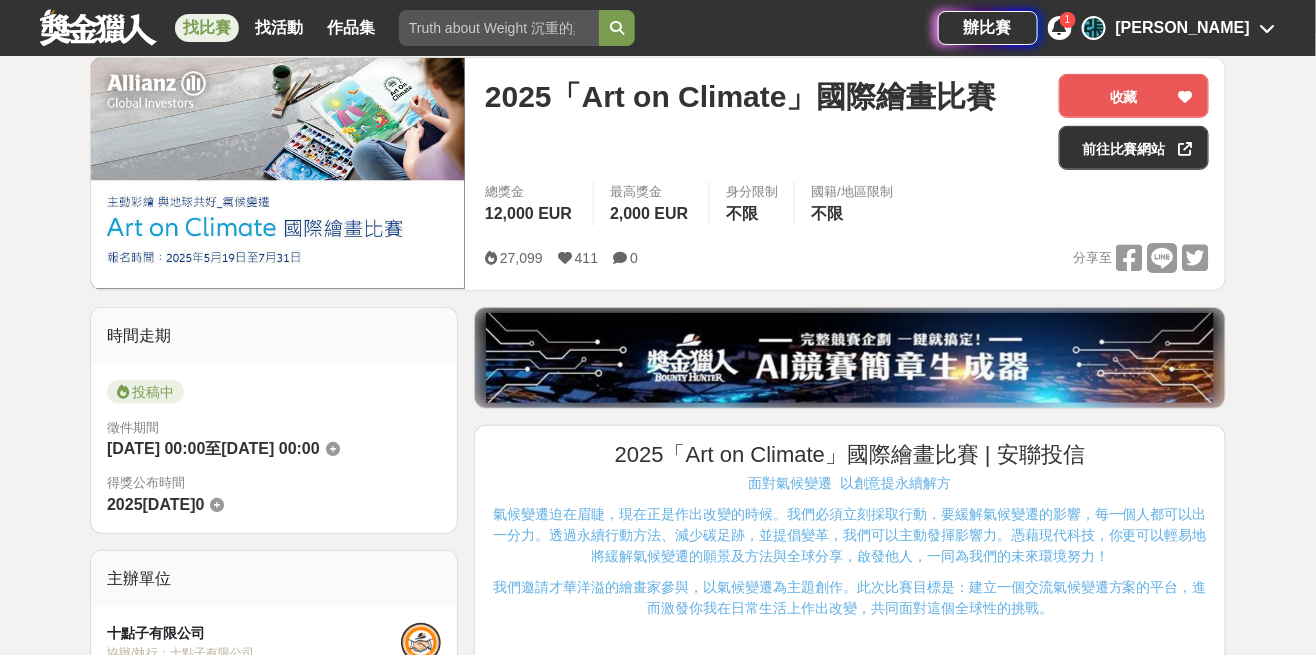 click at bounding box center [1186, 96] 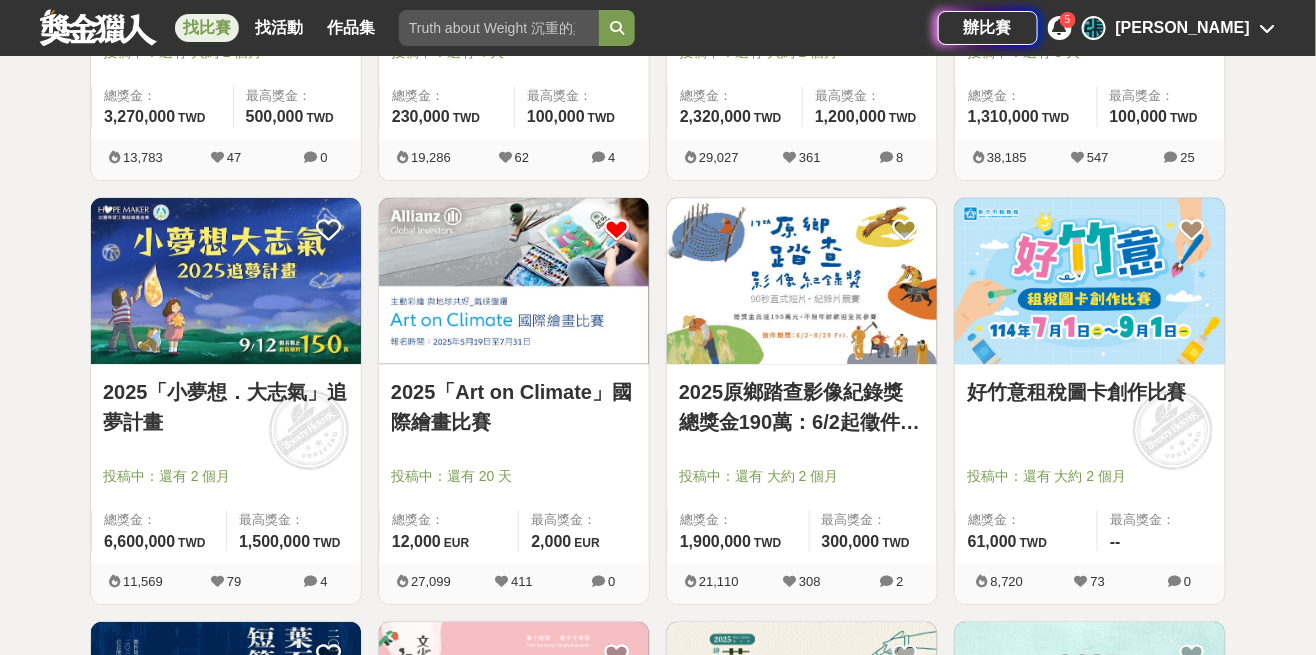 scroll, scrollTop: 1942, scrollLeft: 0, axis: vertical 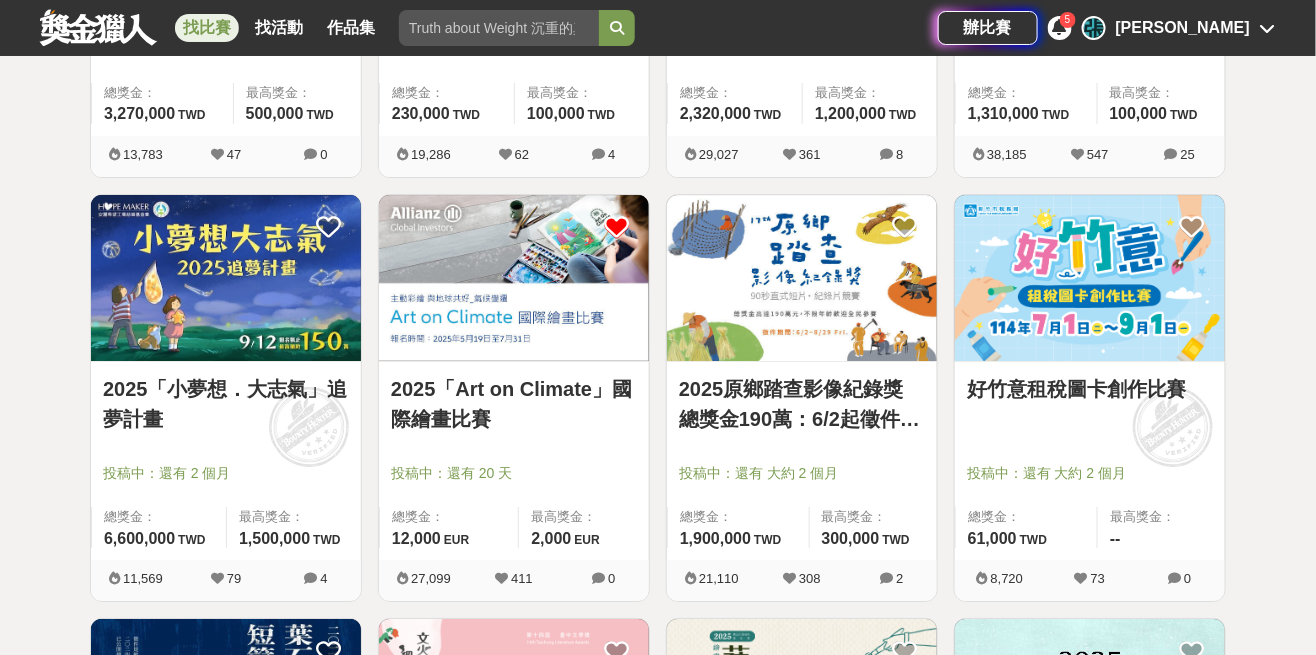 click at bounding box center [1090, 278] 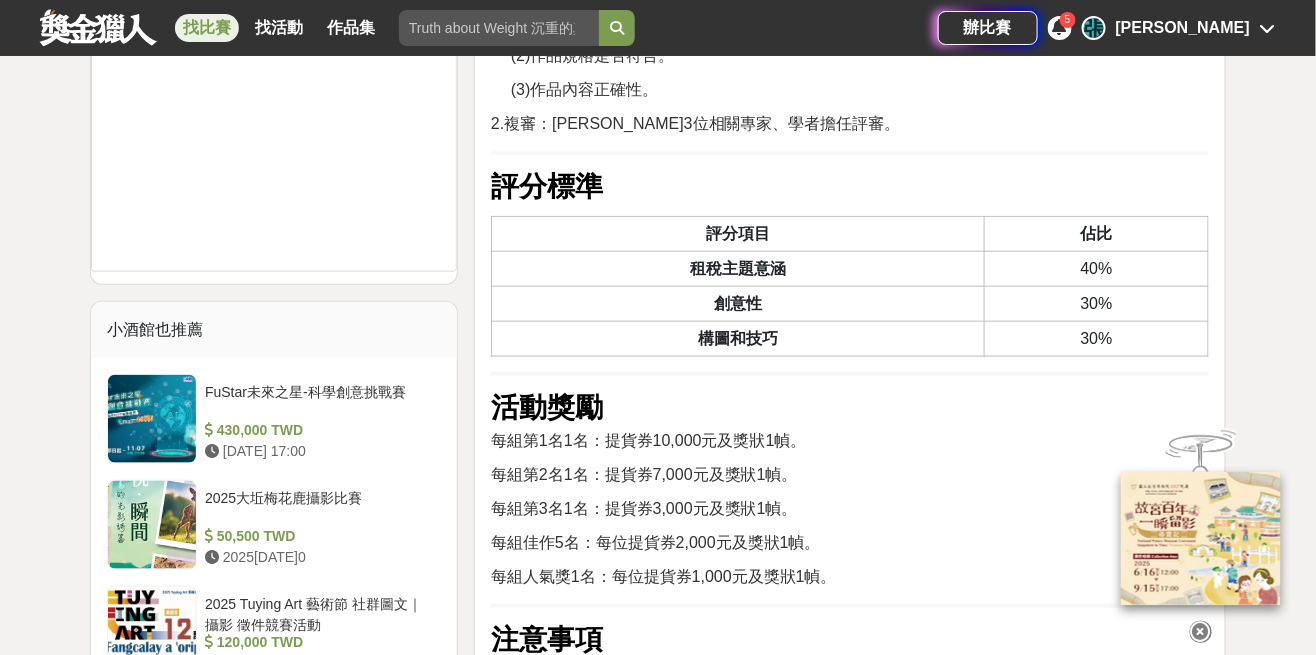 scroll, scrollTop: 2789, scrollLeft: 0, axis: vertical 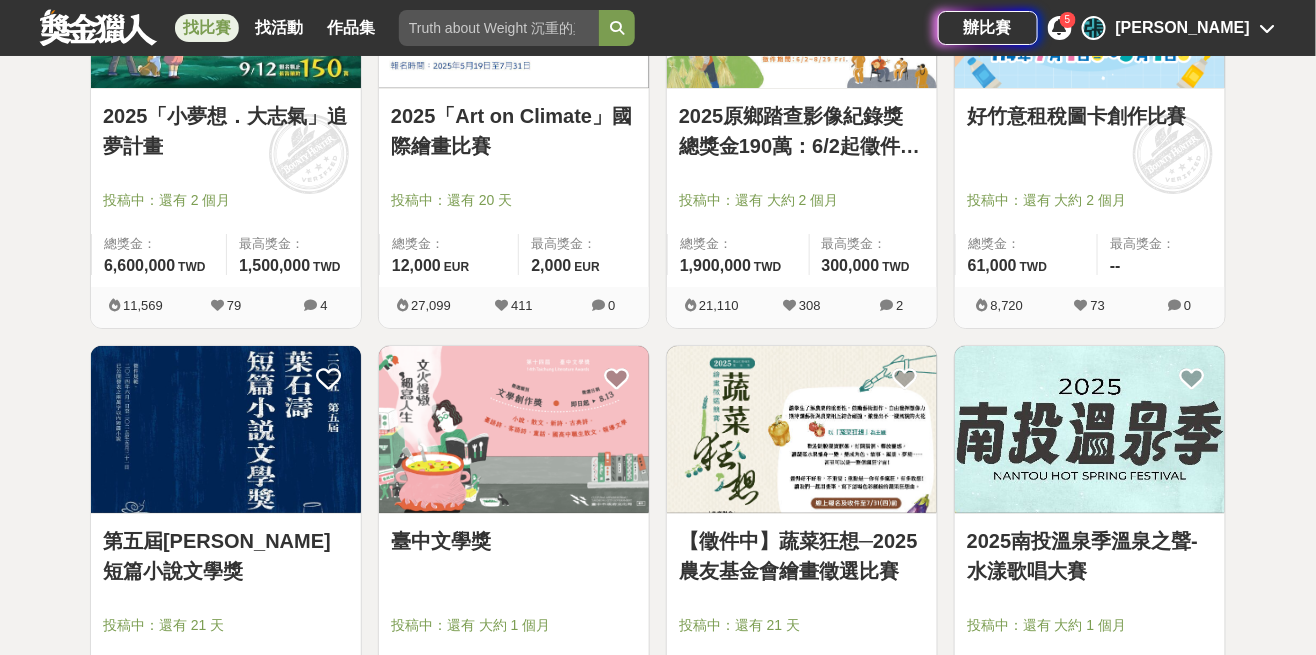 click at bounding box center (802, 429) 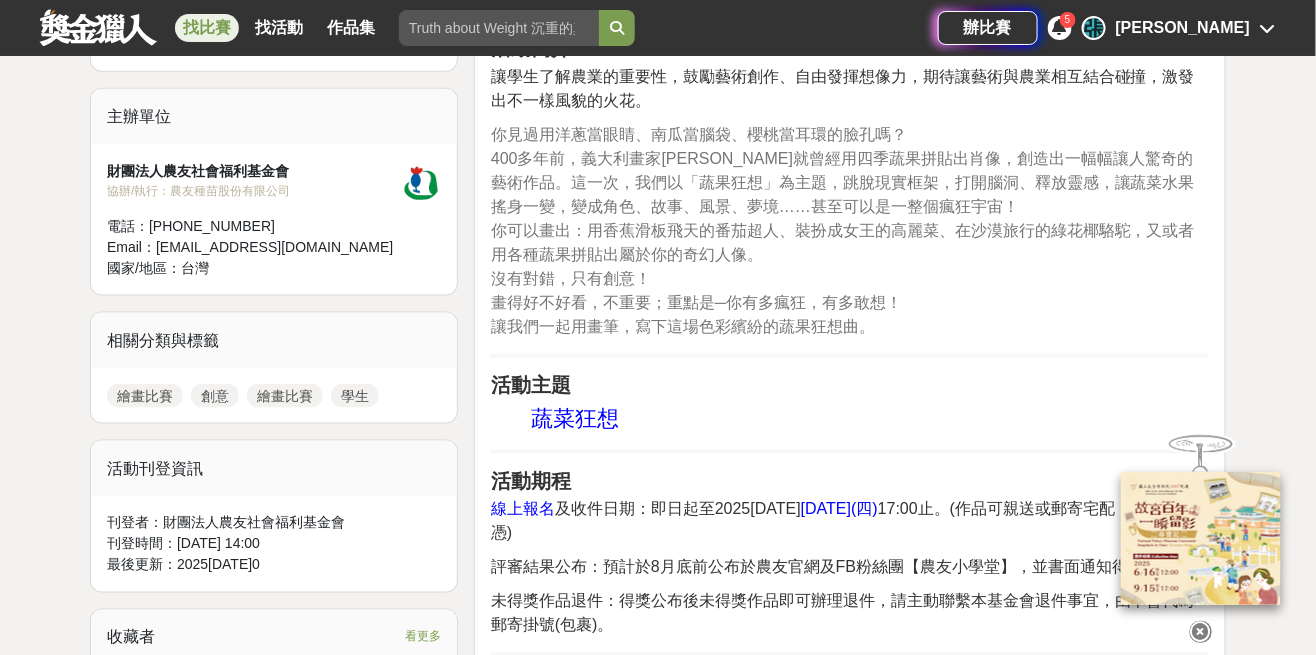 scroll, scrollTop: 662, scrollLeft: 0, axis: vertical 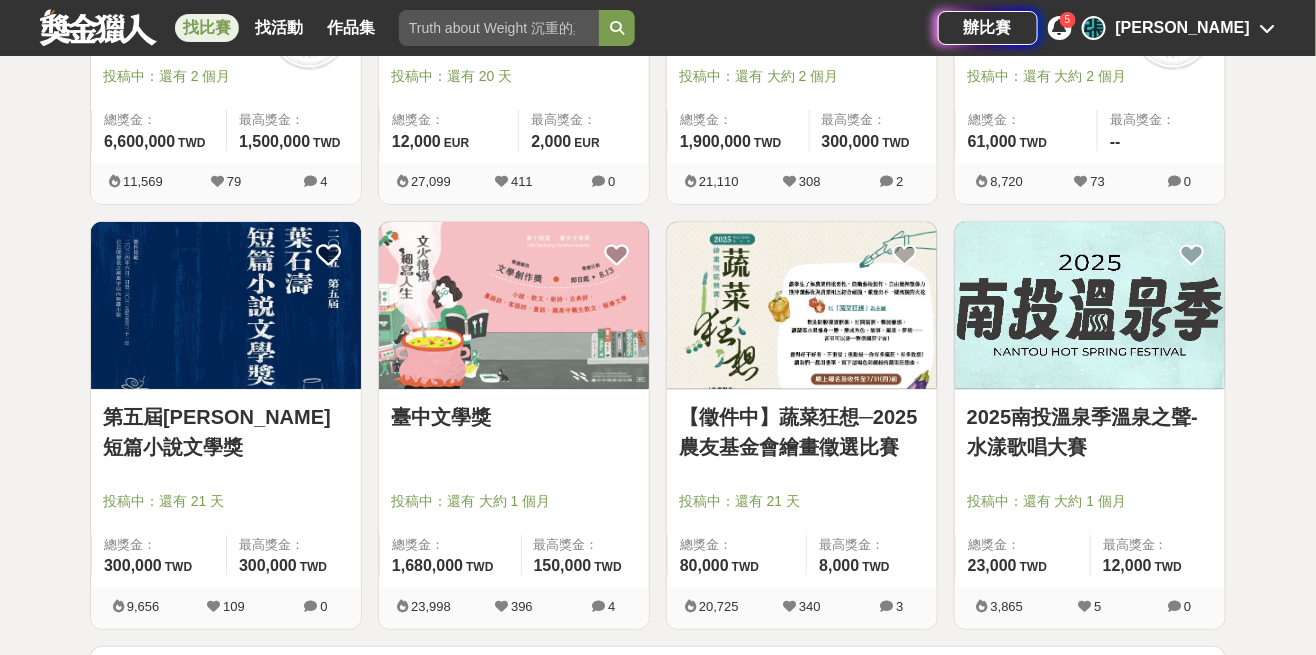 click on "點這裡看更多" at bounding box center [658, 663] 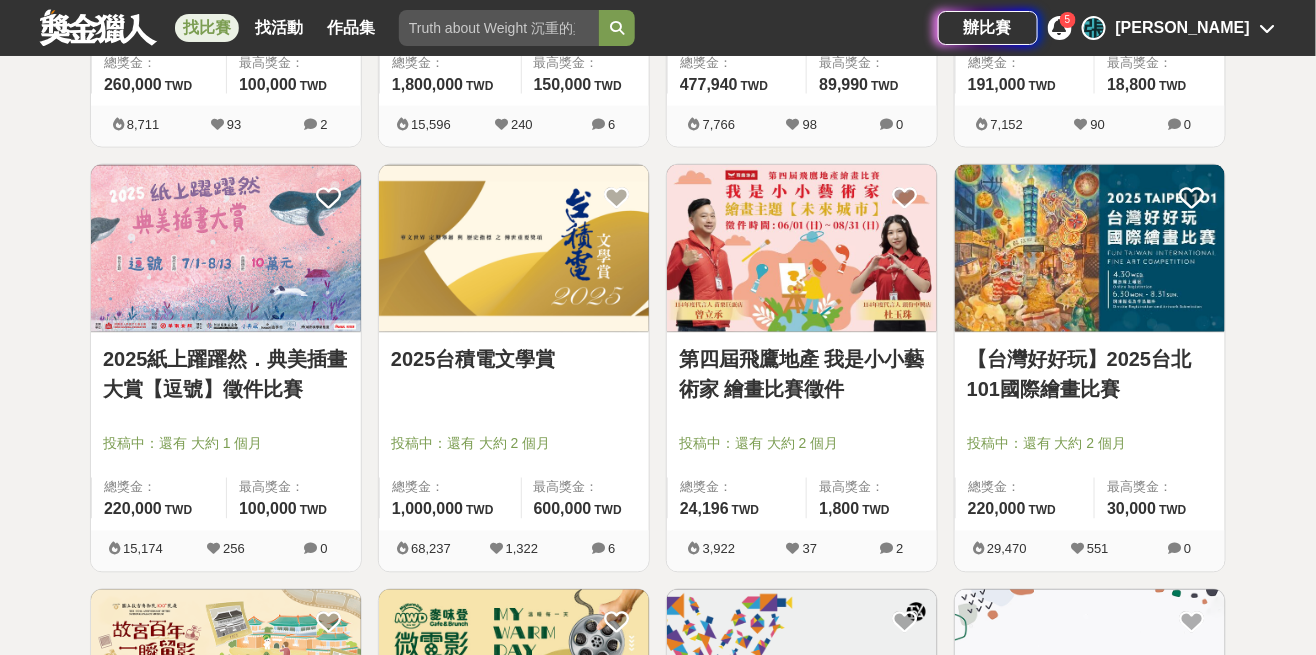 scroll, scrollTop: 3246, scrollLeft: 0, axis: vertical 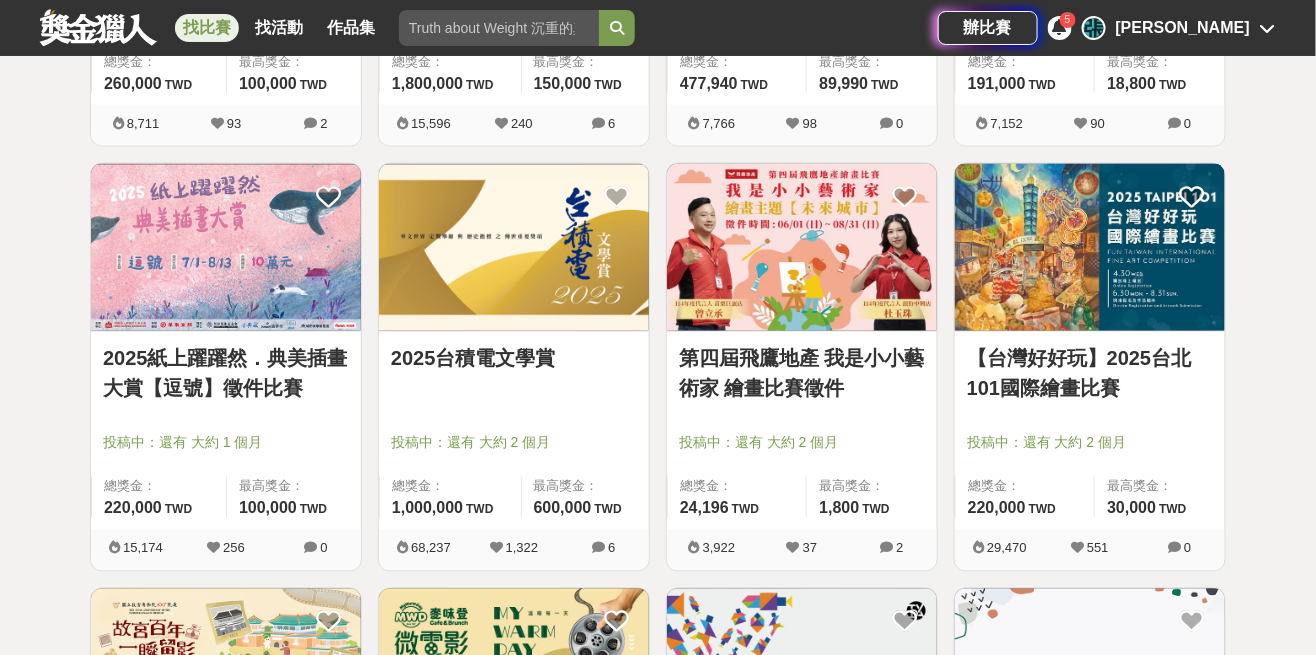 click on "【台灣好好玩】2025台北101國際繪畫比賽" at bounding box center [1090, 374] 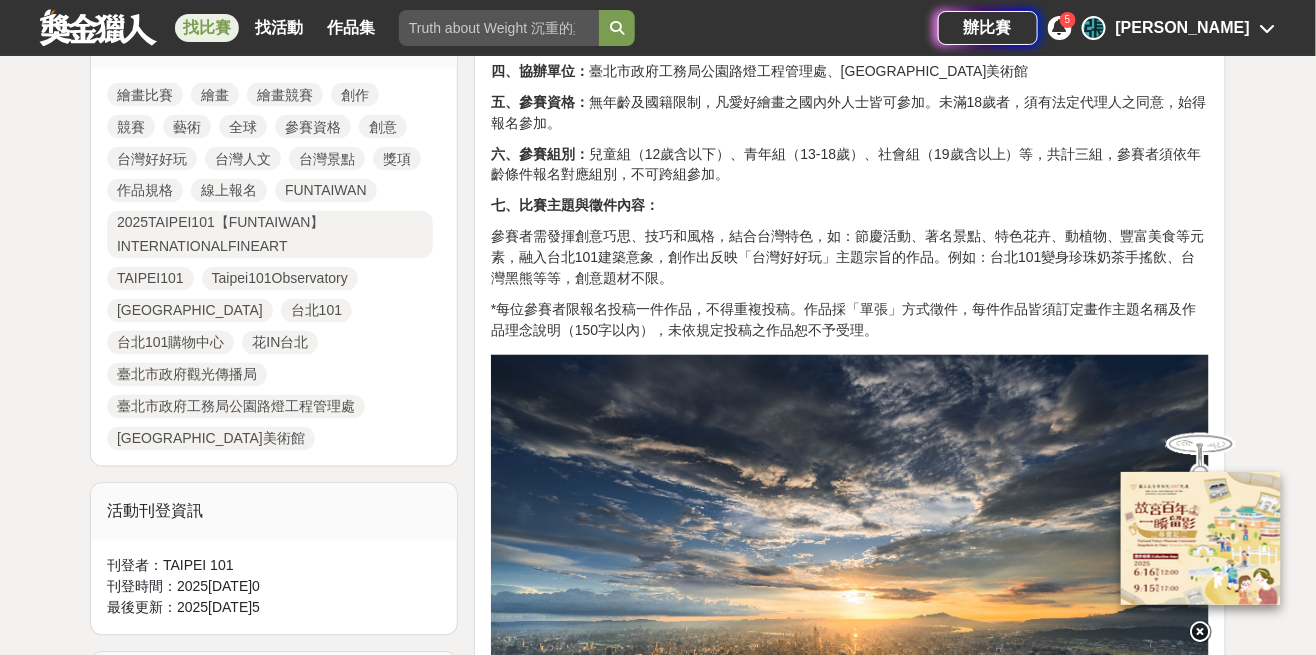 scroll, scrollTop: 973, scrollLeft: 0, axis: vertical 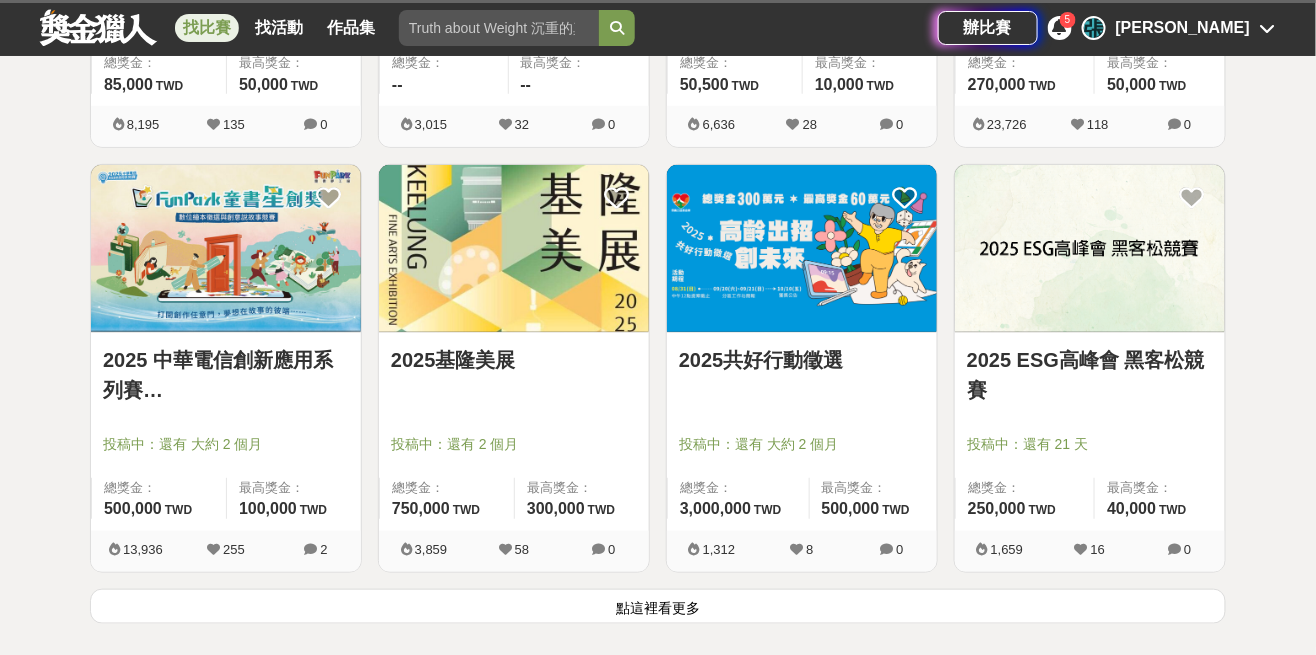 click on "點這裡看更多" at bounding box center (658, 606) 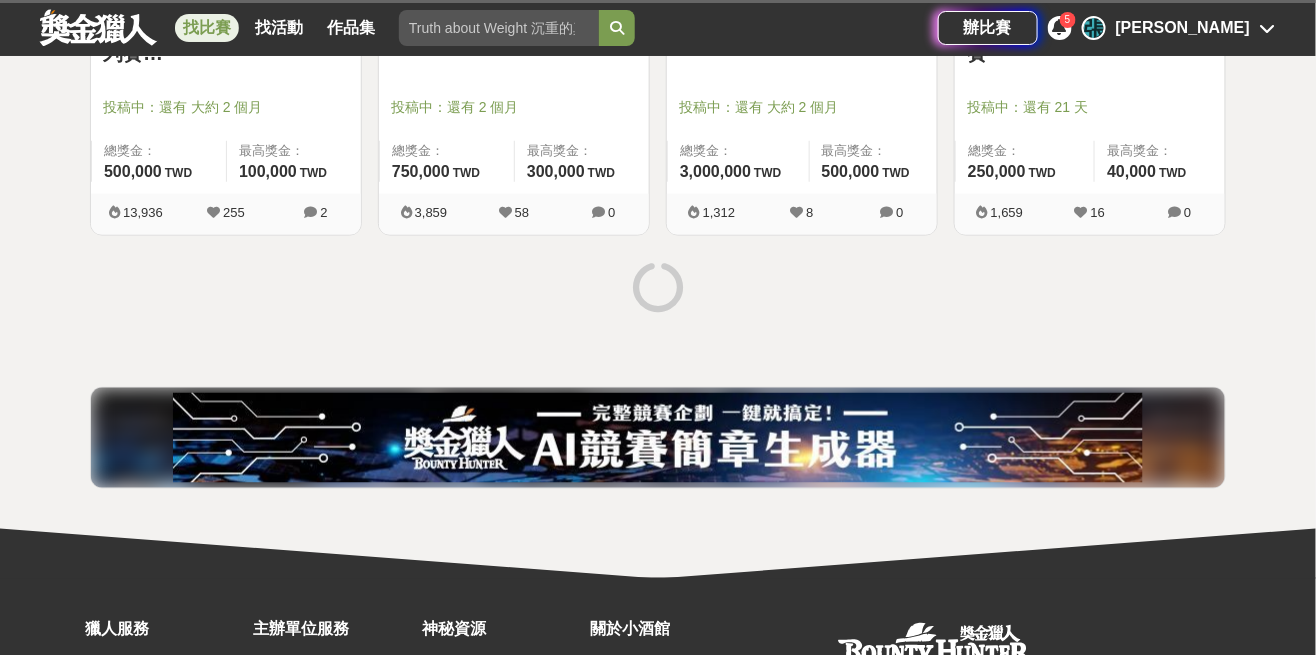 scroll, scrollTop: 5279, scrollLeft: 0, axis: vertical 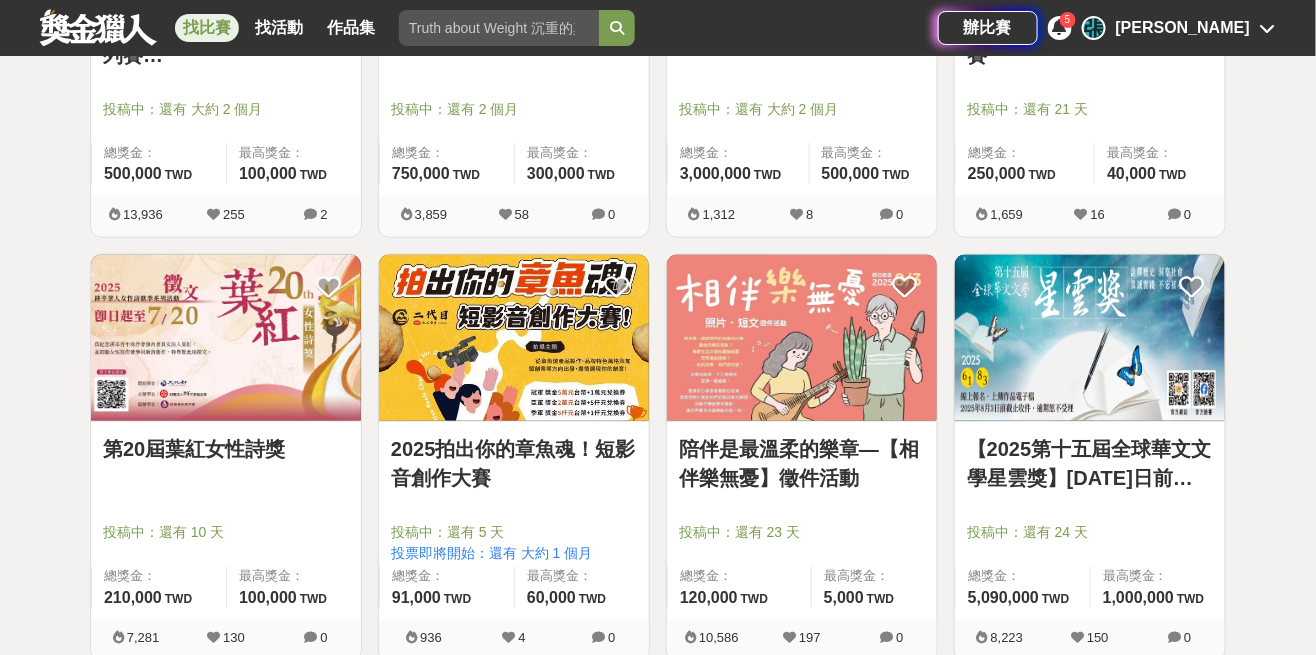 click at bounding box center (802, 338) 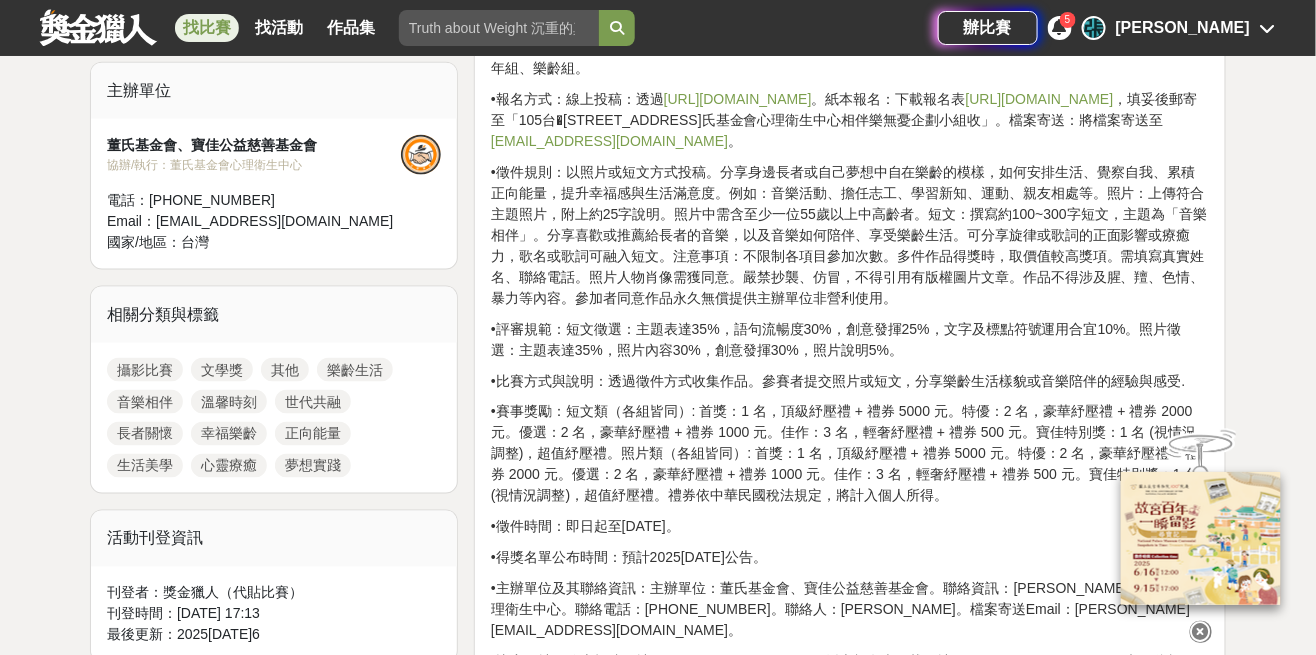 scroll, scrollTop: 736, scrollLeft: 0, axis: vertical 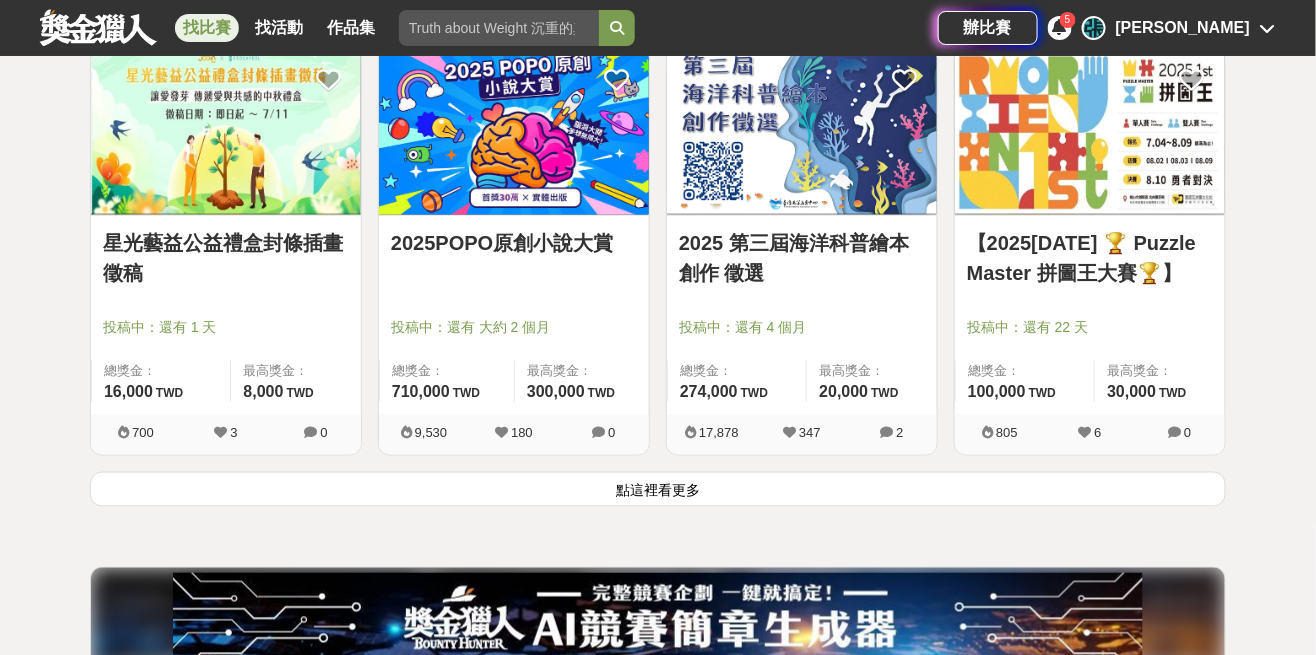 click on "點這裡看更多" at bounding box center [658, 489] 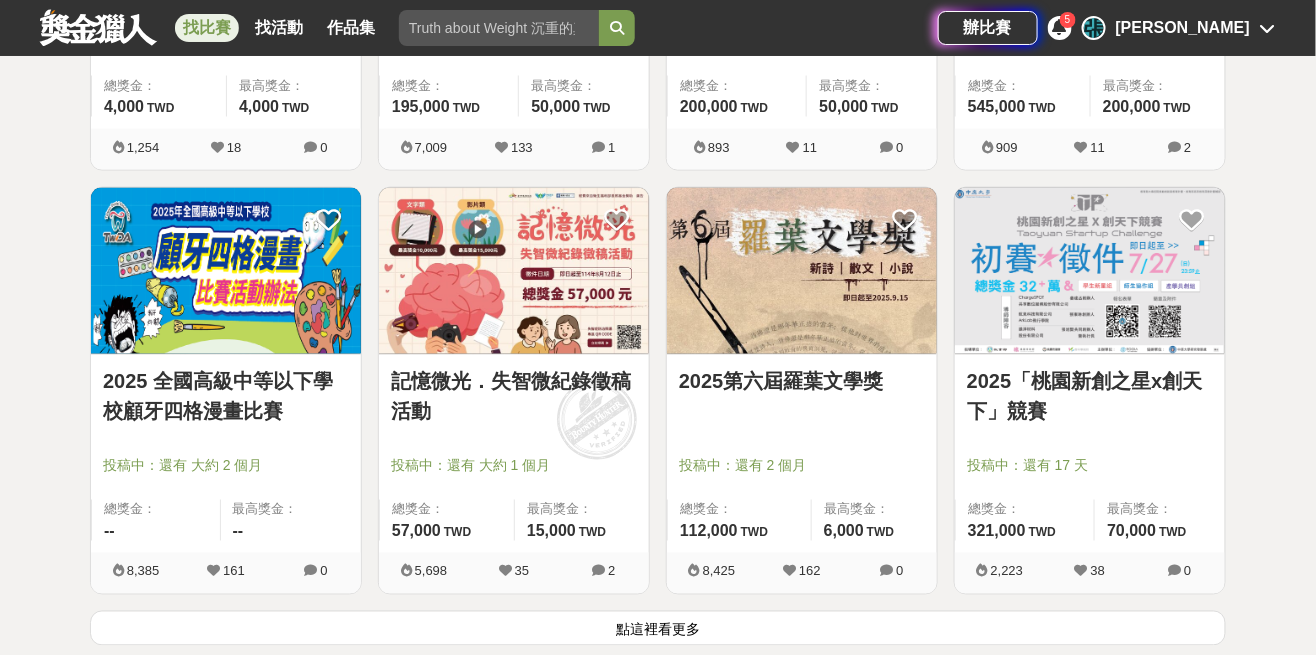 scroll, scrollTop: 10018, scrollLeft: 0, axis: vertical 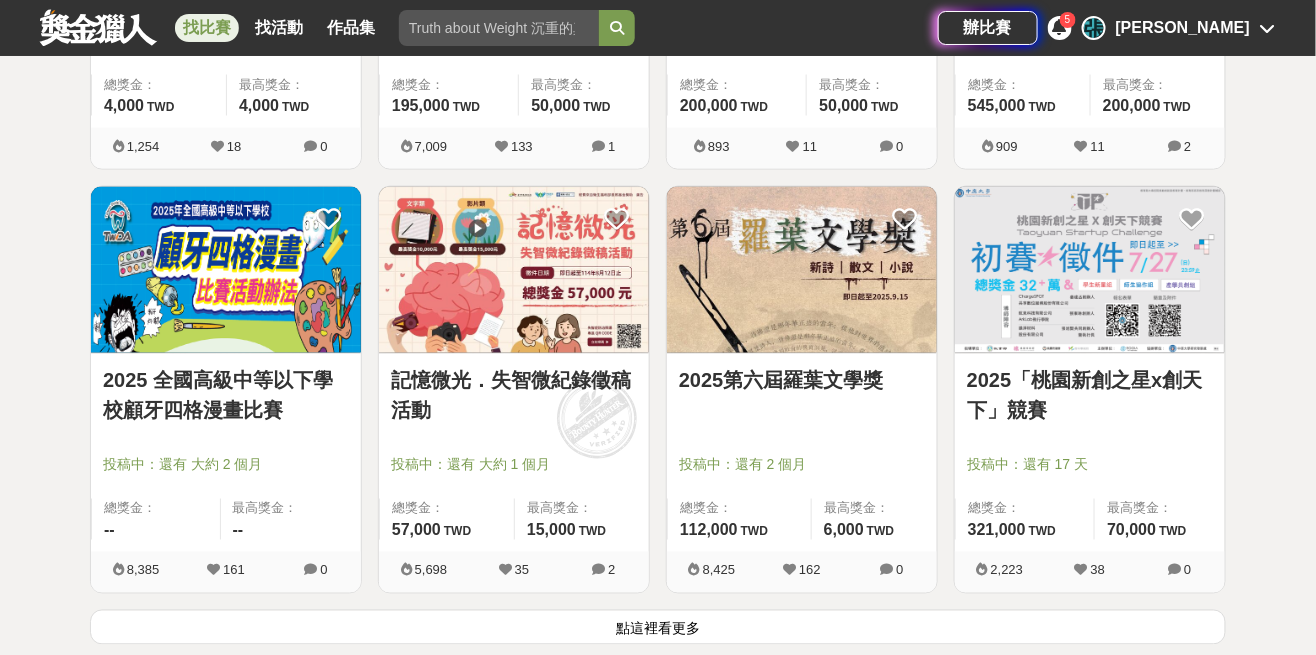 click on "點這裡看更多" at bounding box center [658, 627] 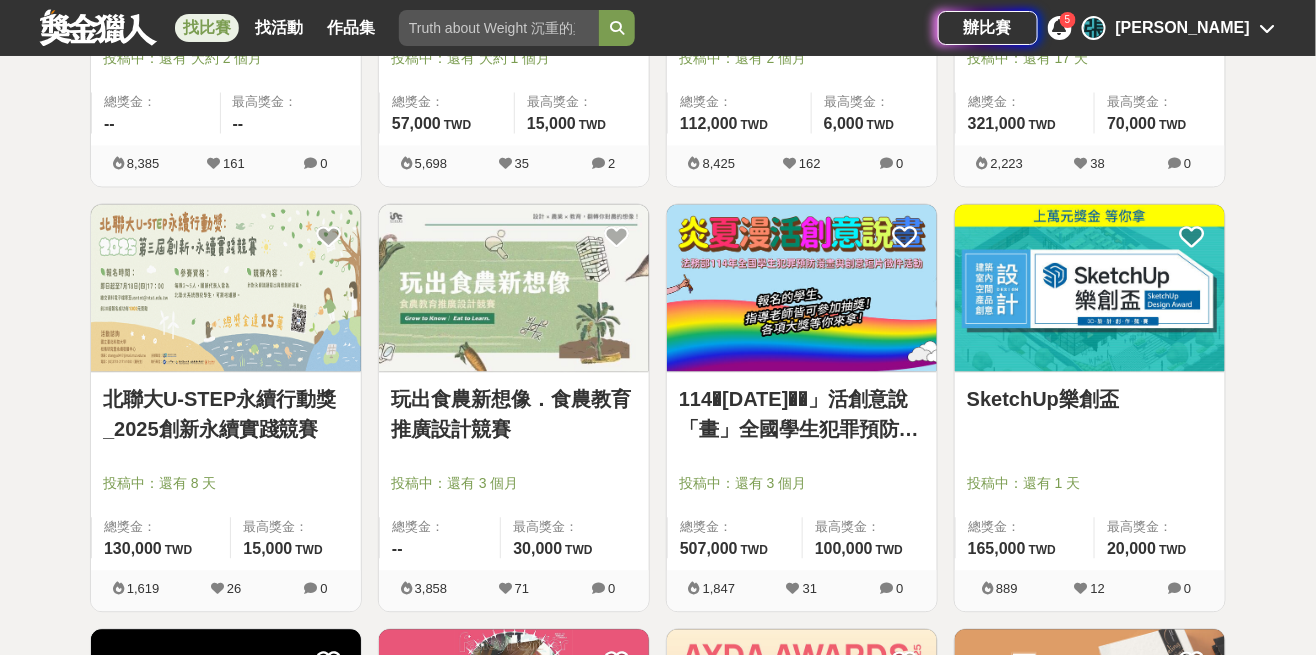 scroll, scrollTop: 10429, scrollLeft: 0, axis: vertical 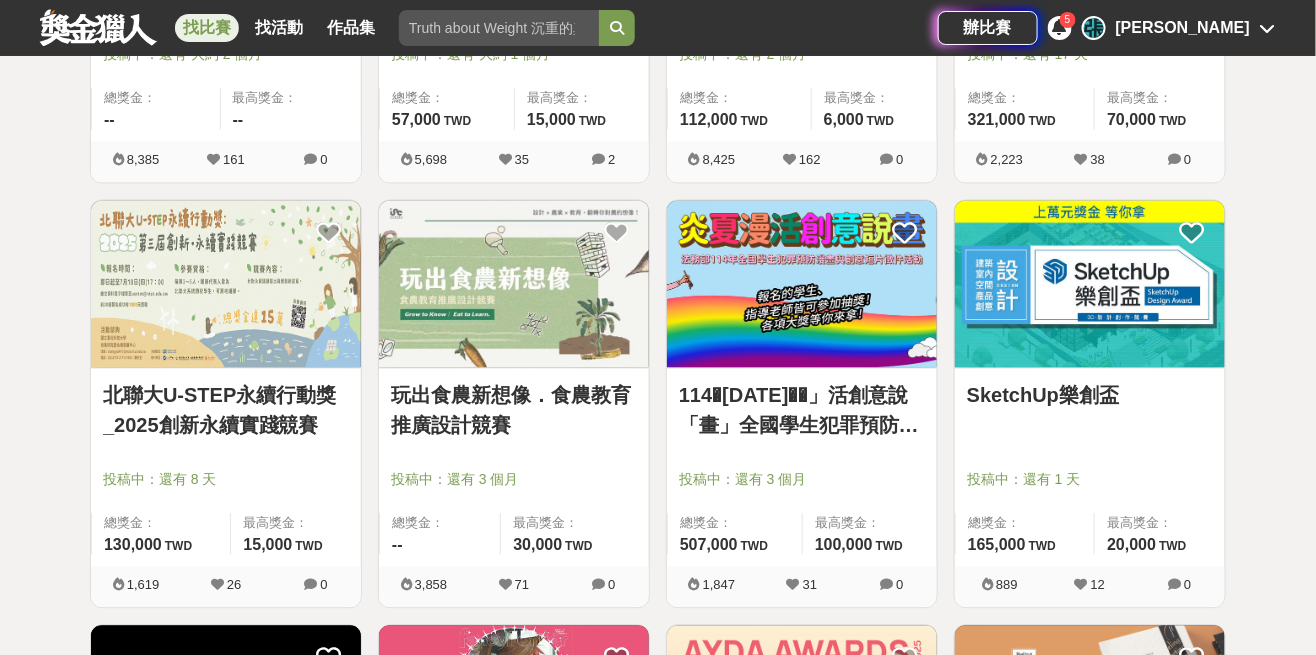 click on "114年炎夏「漫」活創意說「畫」全國學生犯罪預防漫畫與創意短片徵件" at bounding box center (802, 410) 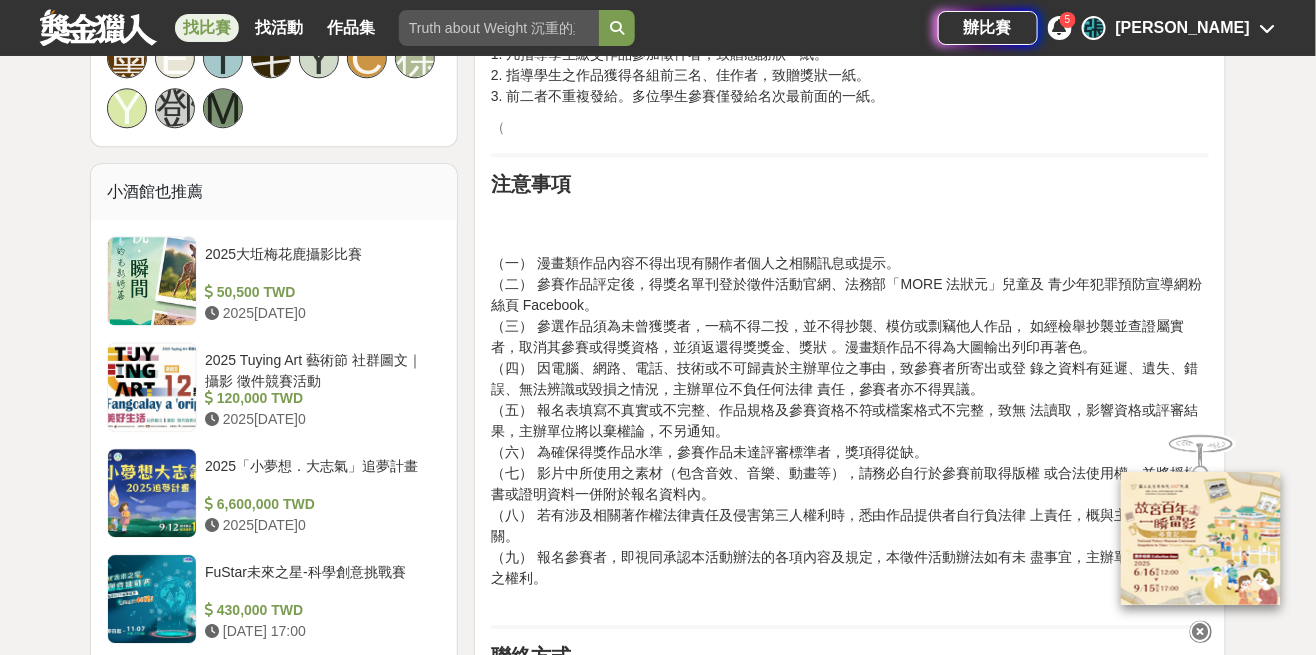scroll, scrollTop: 1518, scrollLeft: 0, axis: vertical 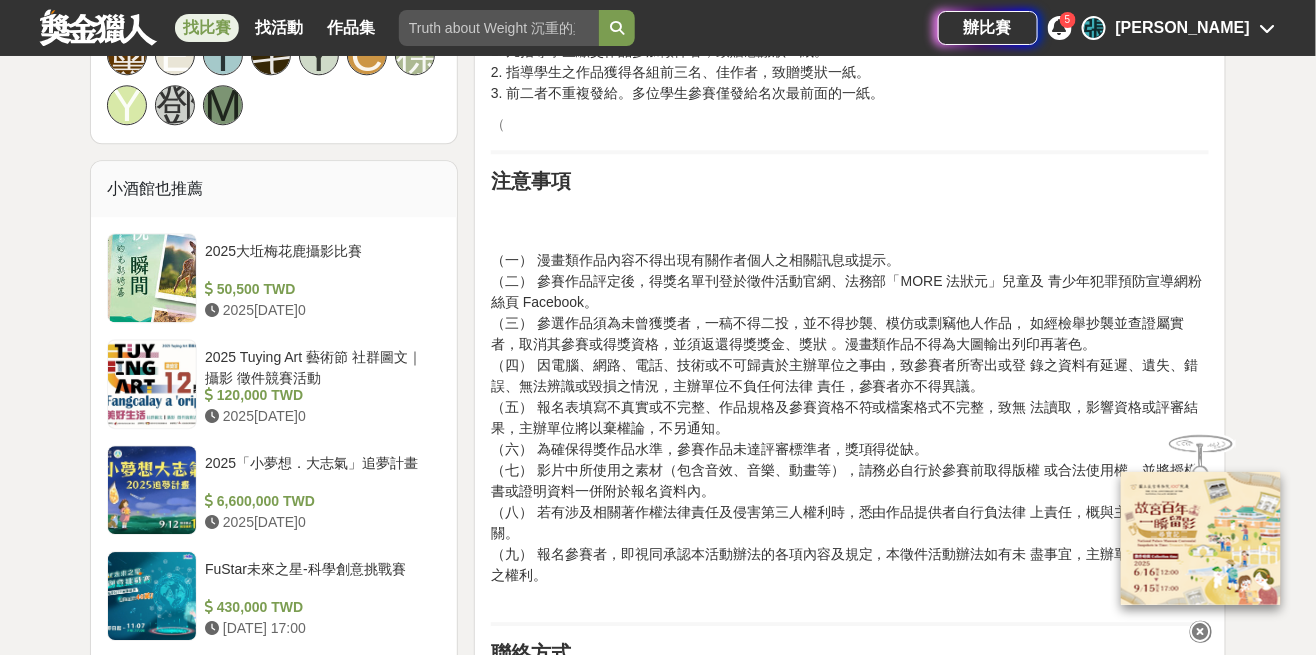 click on "活動簡介 本活動希望透過舉辦漫畫與創意短片徵選活動，鼓勵學生以漫畫特有的聯想、詼諧、幽默 及創意短片製作之方式，引起學生對反詐騙、洗錢防制、反酒駕、反毒、反賄選及兒少私 密影像保護等犯罪預防議題的注意，建立正確認知並了解其危害，讓預防被害觀念向下扎 根，達到預防犯罪、減少被害之目的。 活動主題 （一） 反詐騙（如假投資詐騙、假求職詐騙、假交友詐騙、解除分期付款等）、洗錢防制 （含避免成為詐騙集團洗錢車手、線上遊戲詐騙、奪取（騙取）線上虛擬寶物或 虛擬貨幣，出賣或提供個人銀行帳戶、提款卡、網路遊戲帳號和密碼給別人）。 （二） 反酒(毒)駕（例如：毒駕，道路交通管理處罰條例有關酒駕處罰的新規定等）。  （三） 反毒（如大麻、新興毒品喪屍煙彈等）。  （四） 兒少性私密影像保護。  （五） 反賄選。 （" at bounding box center [850, -22] 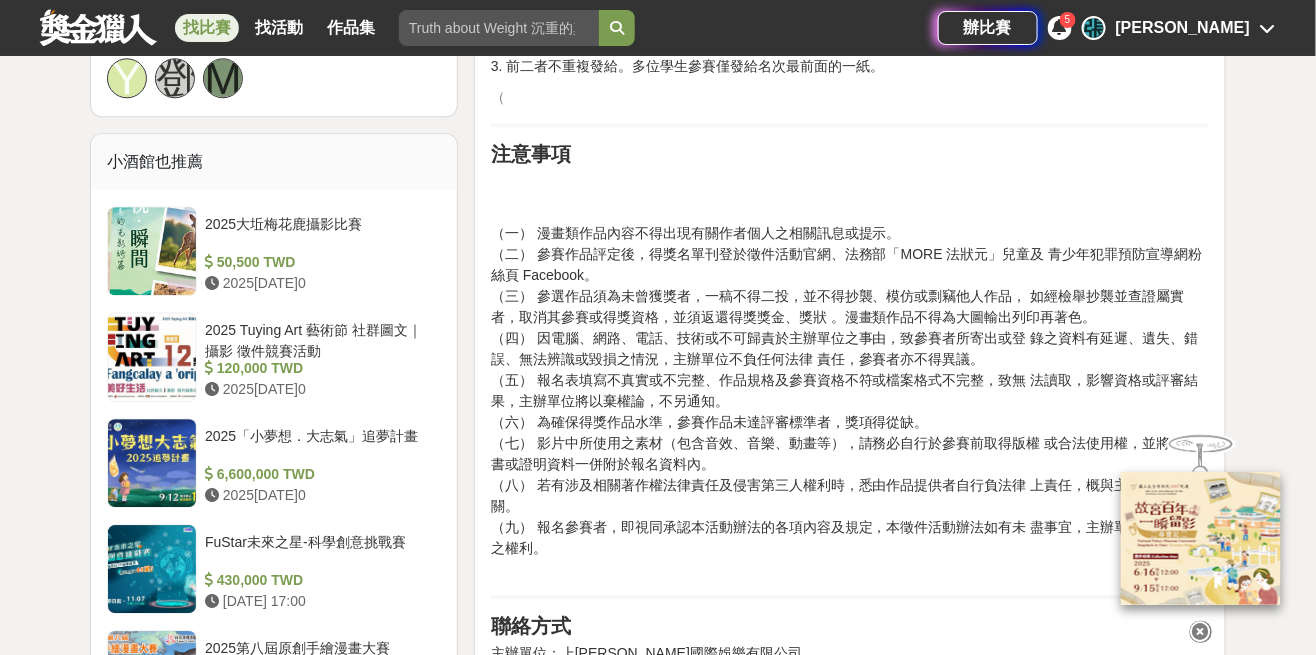 scroll, scrollTop: 1549, scrollLeft: 0, axis: vertical 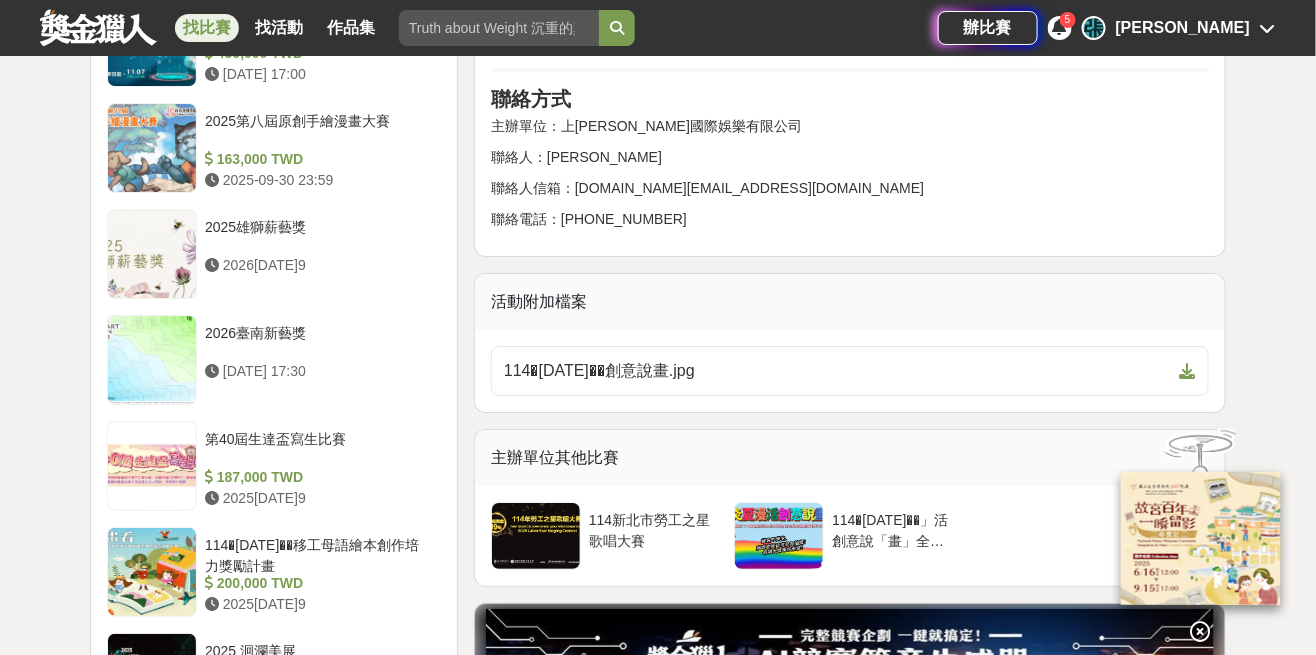 click on "114年炎夏漫活創意說畫.jpg" at bounding box center [838, 371] 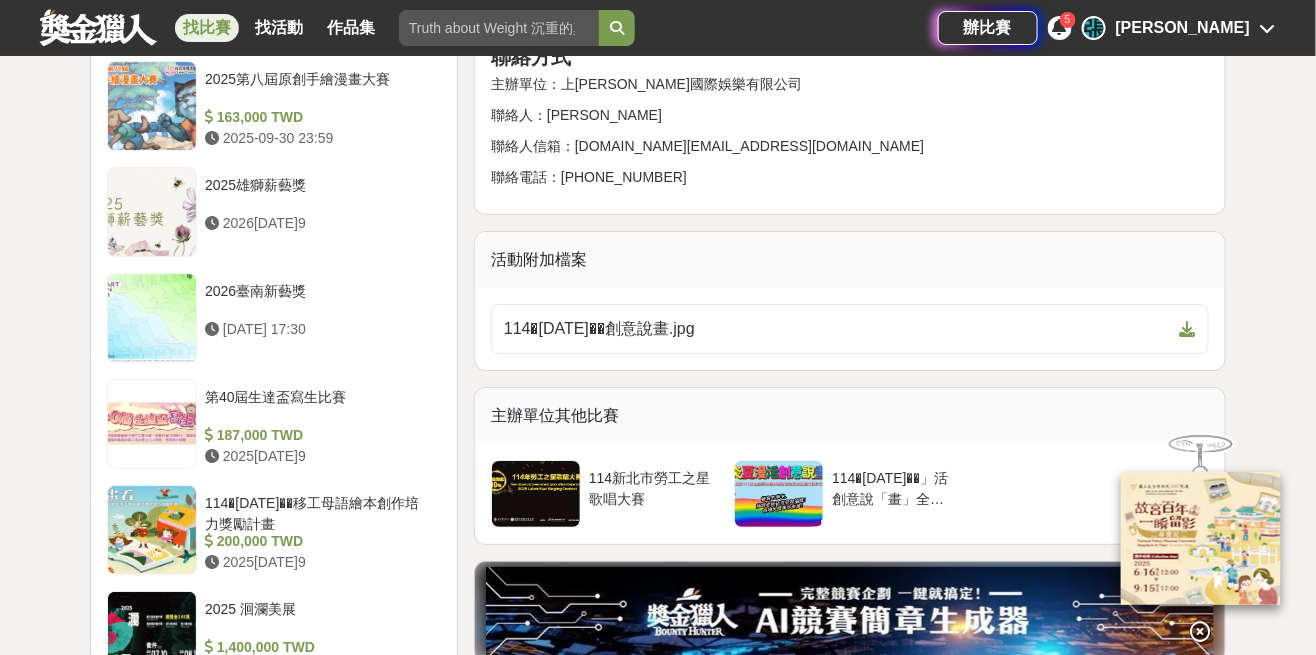 scroll, scrollTop: 2168, scrollLeft: 0, axis: vertical 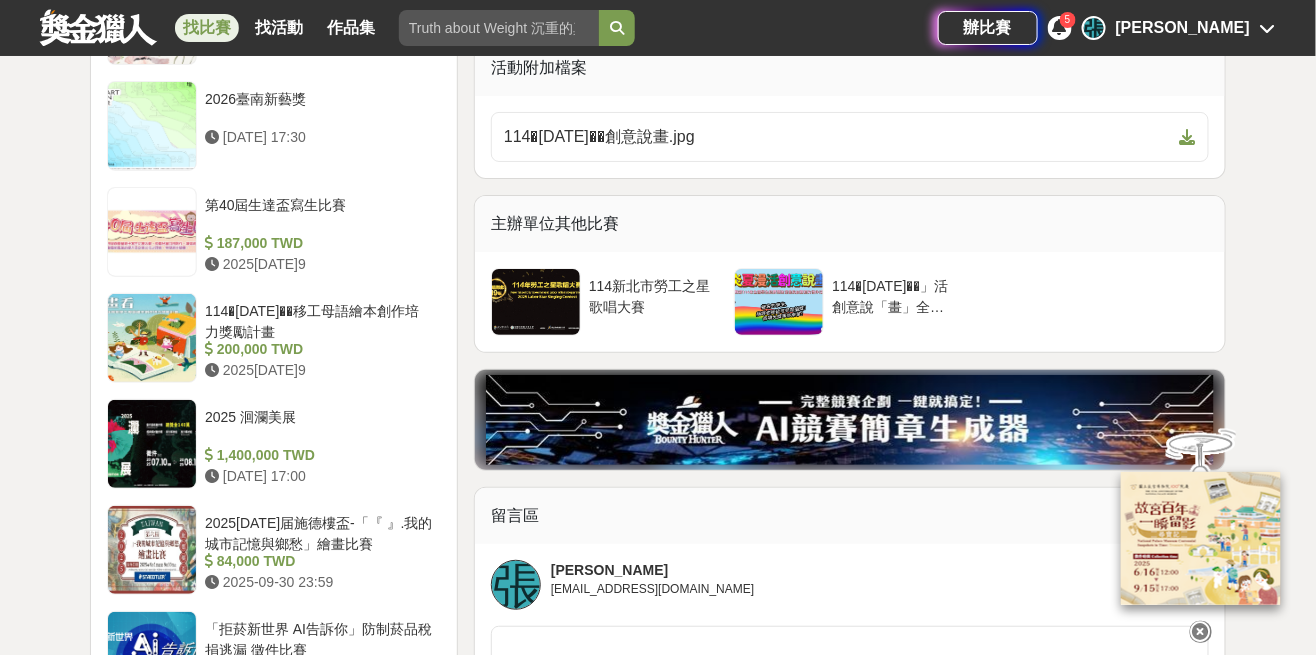 click at bounding box center (1201, 632) 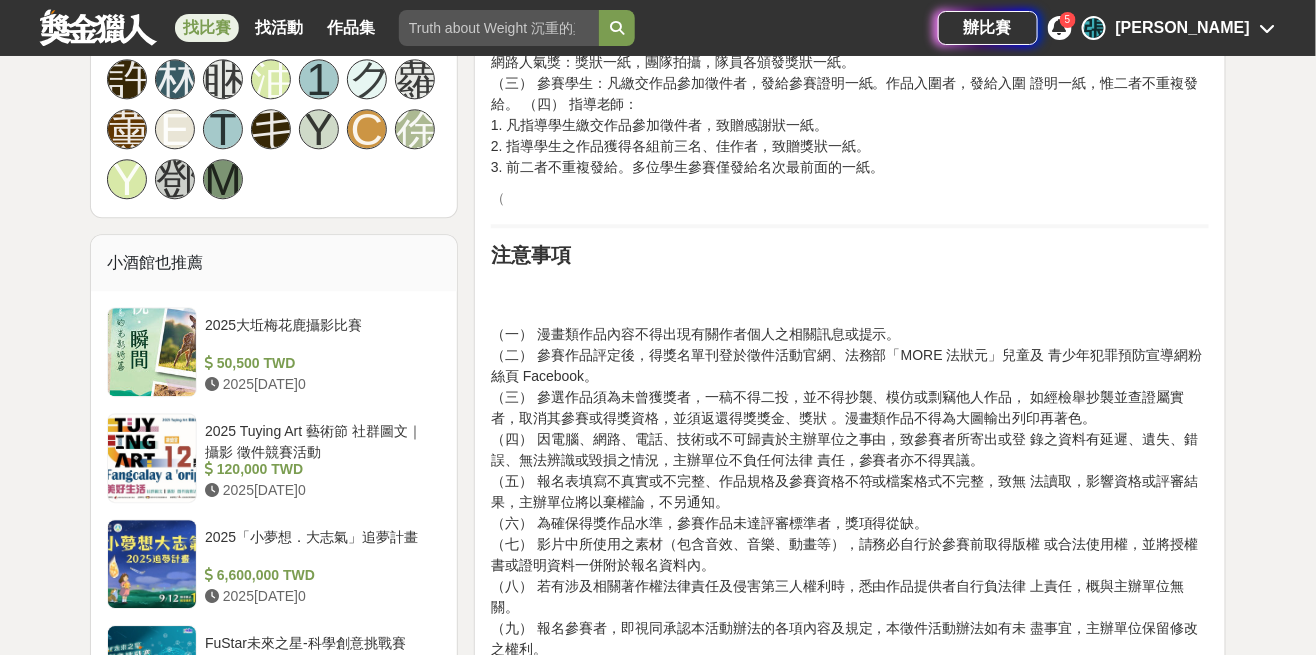 scroll, scrollTop: 1445, scrollLeft: 0, axis: vertical 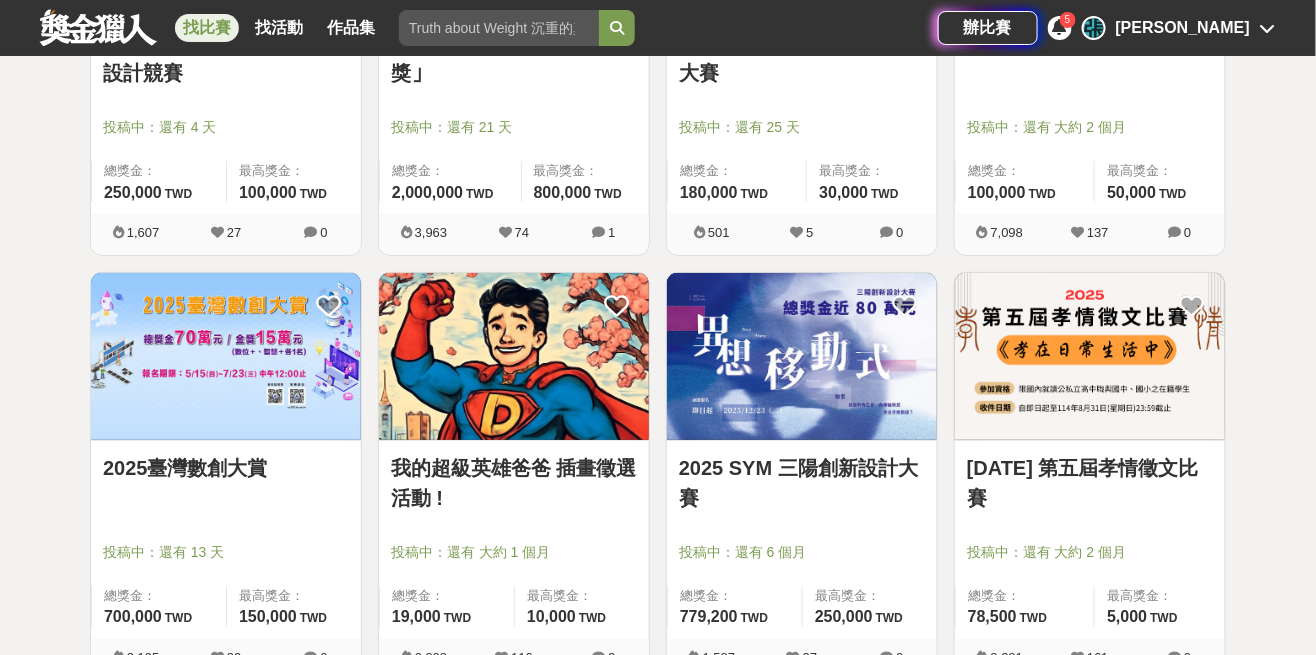 click on "投稿中：還有 大約 1 個月" at bounding box center (514, 552) 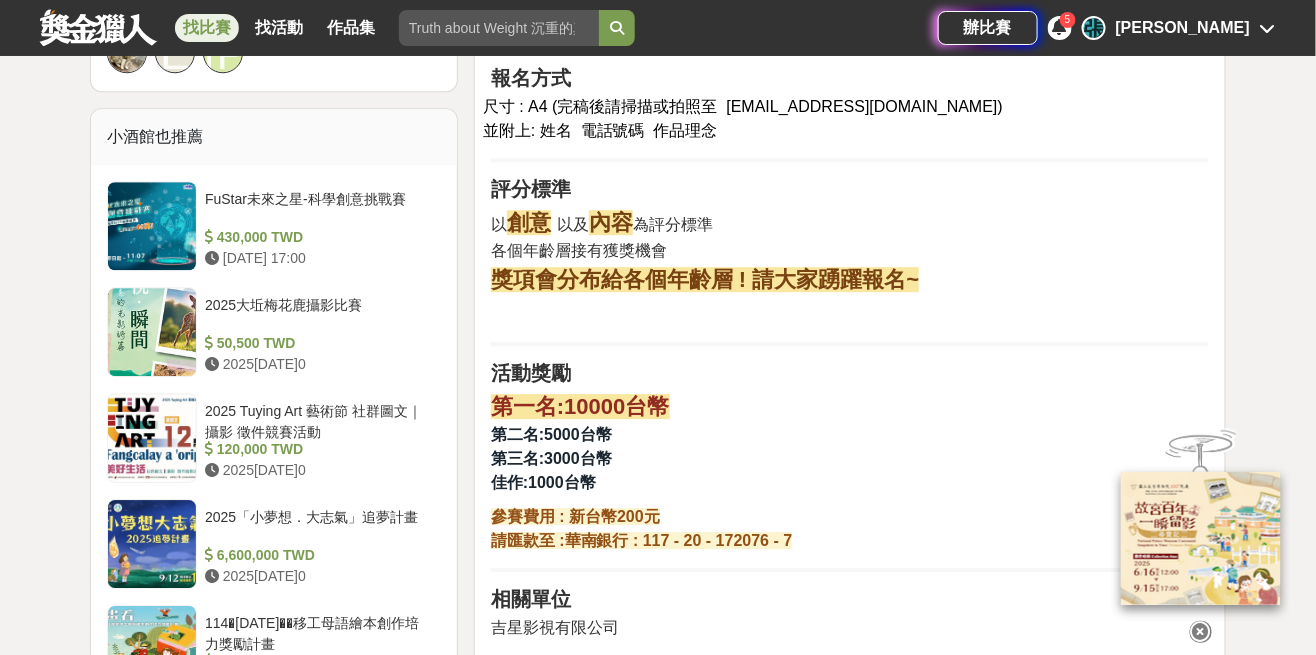 scroll, scrollTop: 1605, scrollLeft: 0, axis: vertical 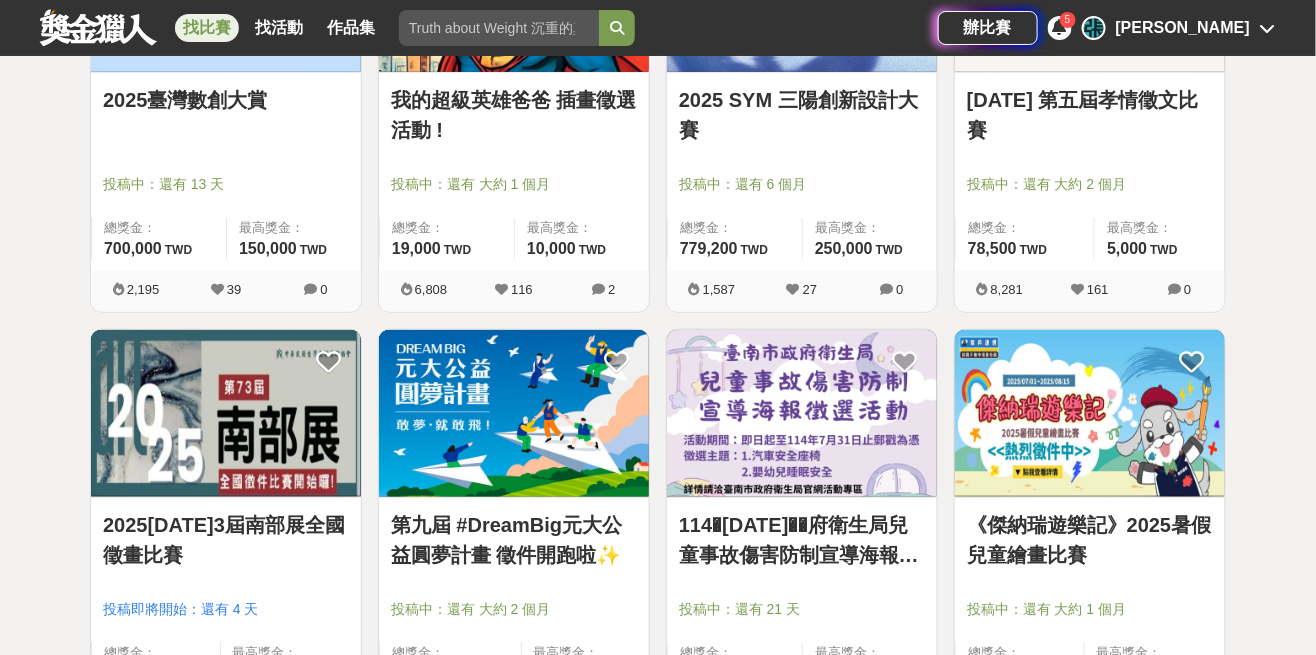click on "114年臺南市政府衛生局兒童事故傷害防制宣導海報徵選活動" at bounding box center [802, 540] 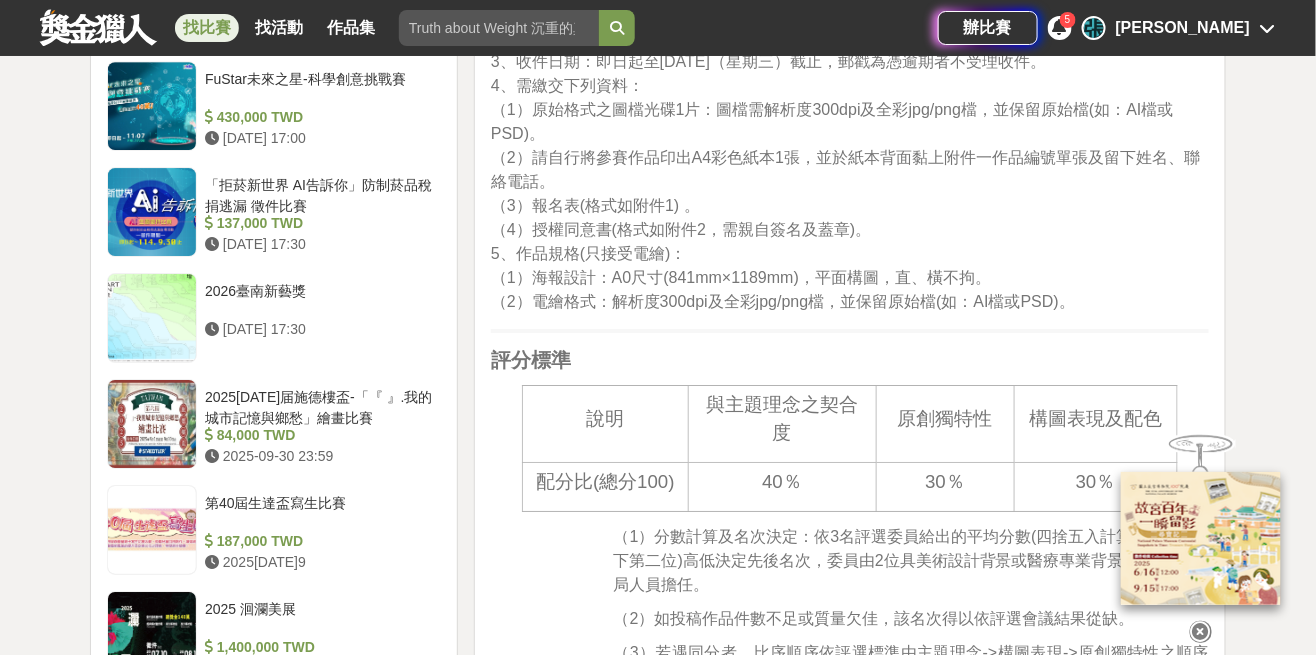 scroll, scrollTop: 1925, scrollLeft: 0, axis: vertical 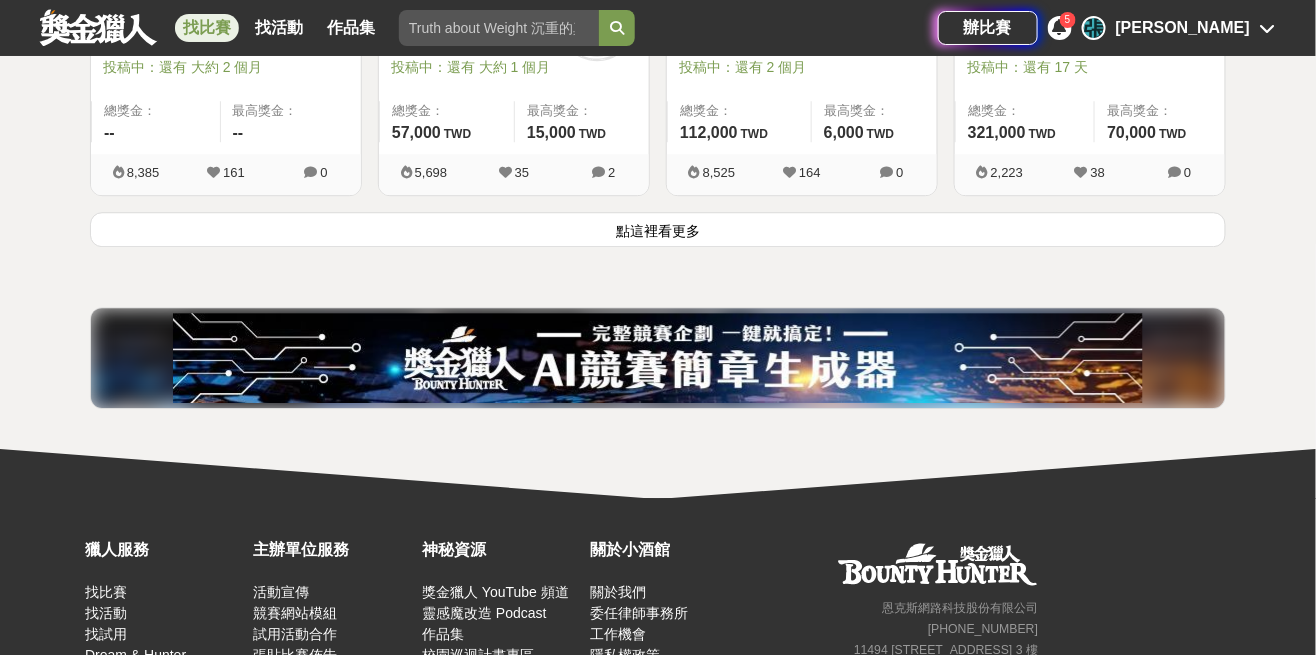 click on "點這裡看更多" at bounding box center (658, 229) 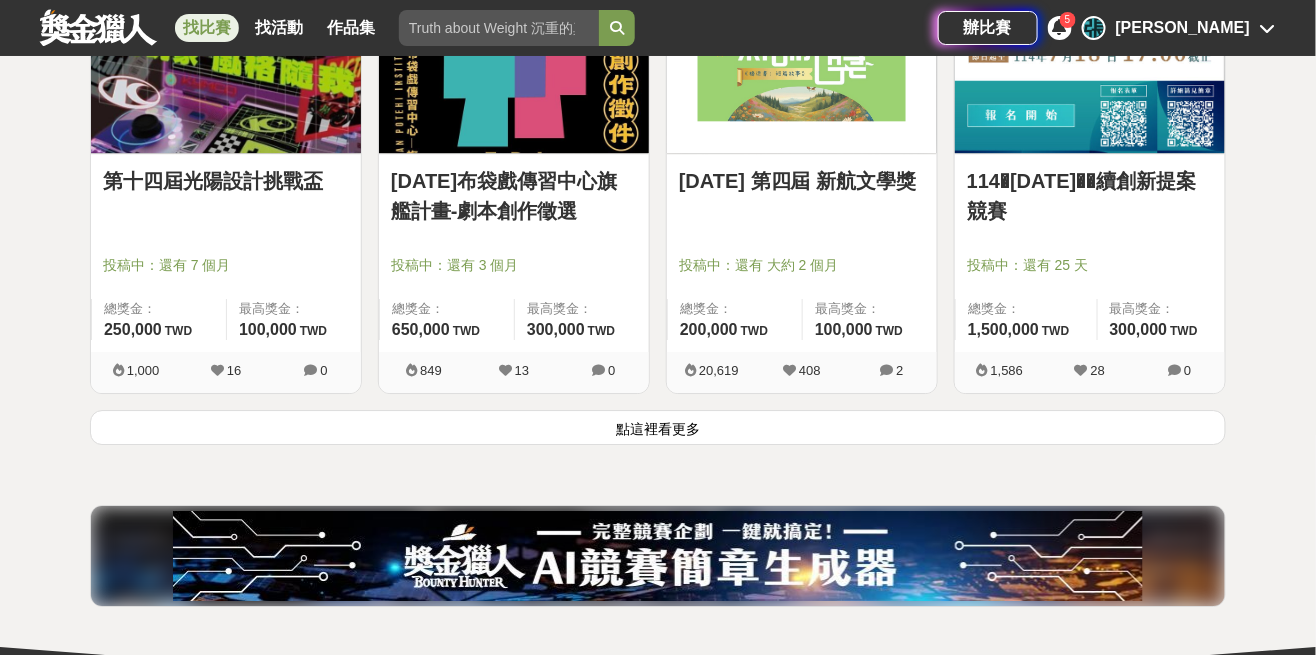 scroll, scrollTop: 17913, scrollLeft: 0, axis: vertical 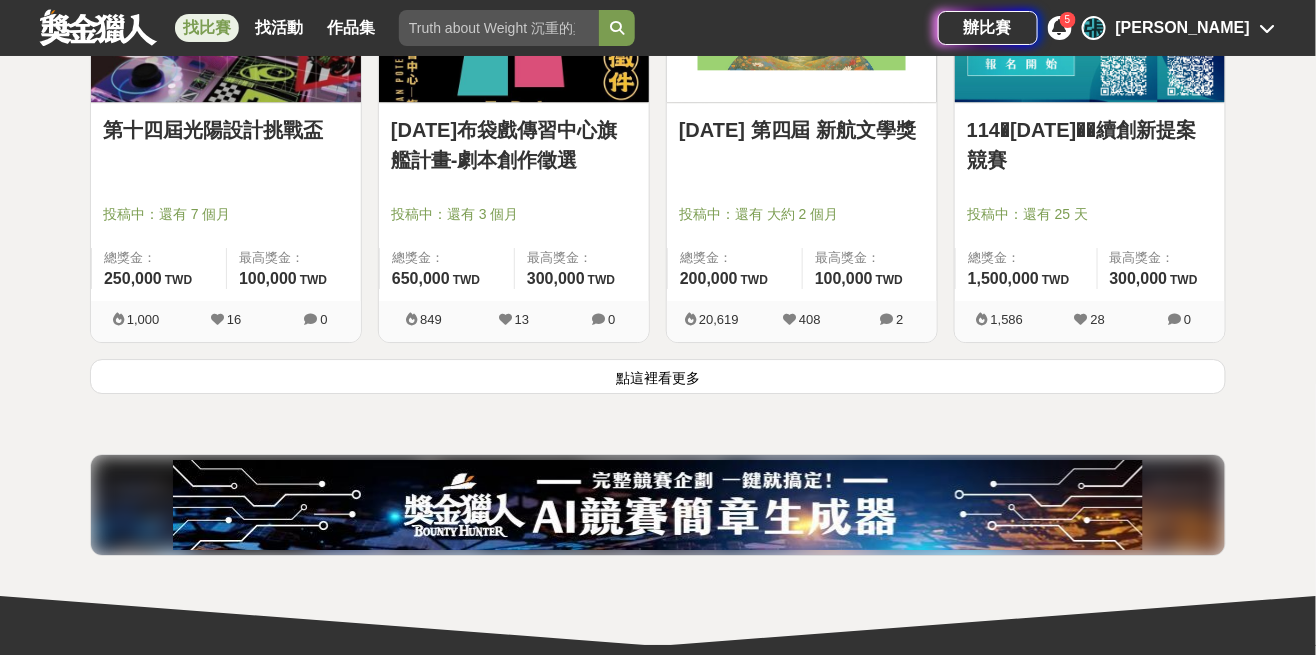 click on "點這裡看更多" at bounding box center (658, 376) 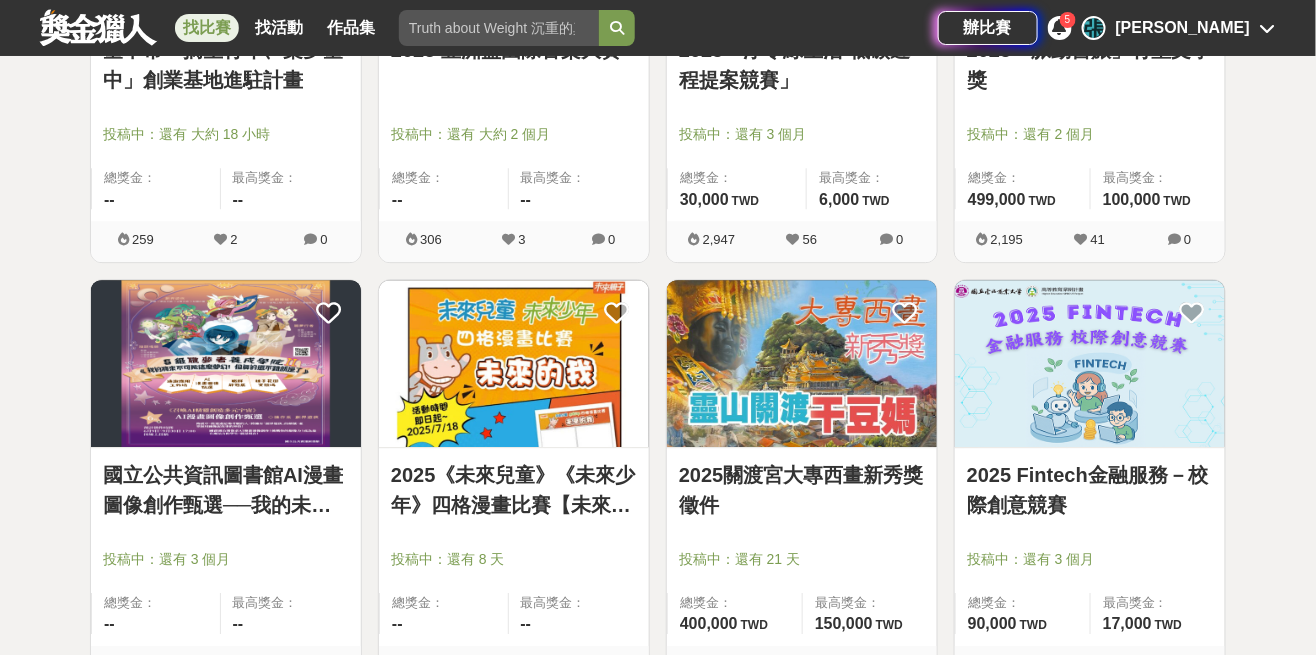scroll, scrollTop: 20120, scrollLeft: 0, axis: vertical 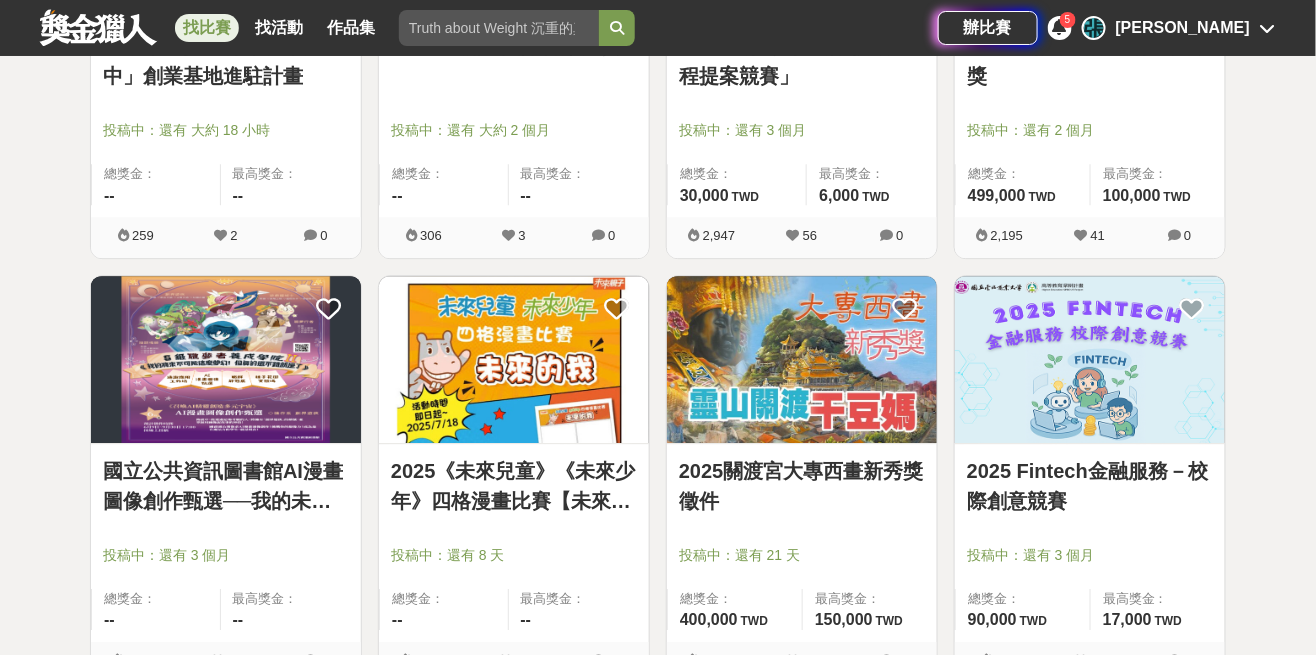 click at bounding box center (514, 359) 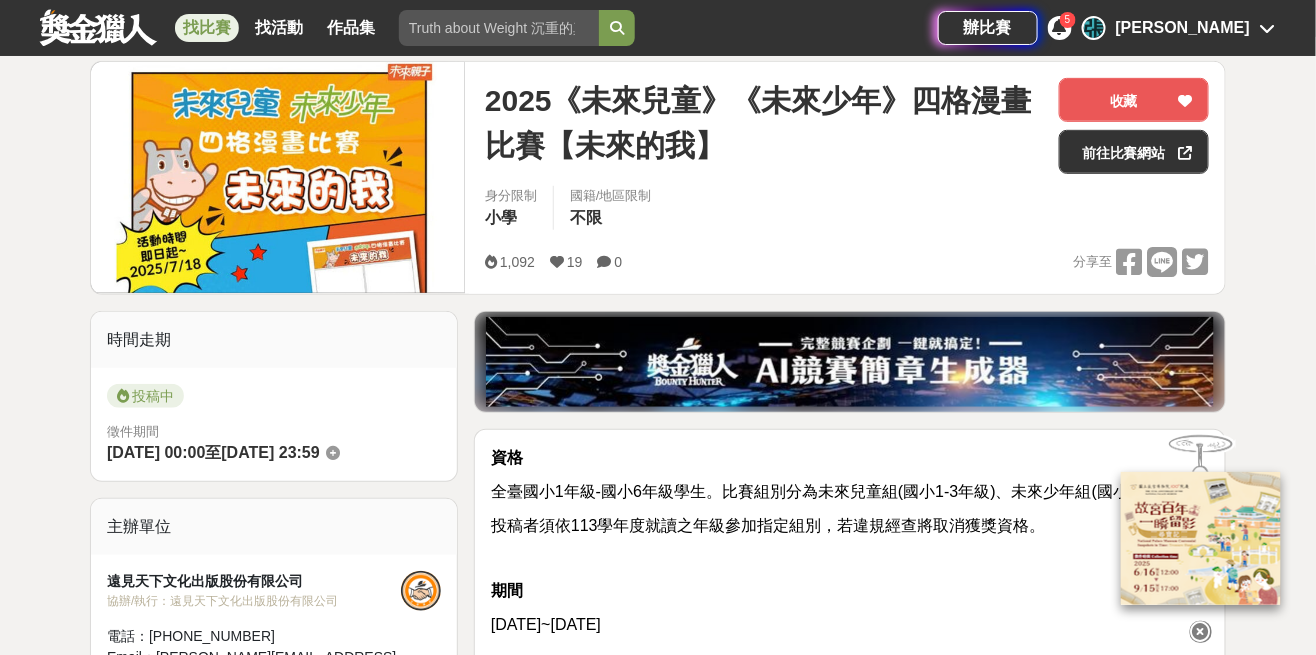 scroll, scrollTop: 232, scrollLeft: 0, axis: vertical 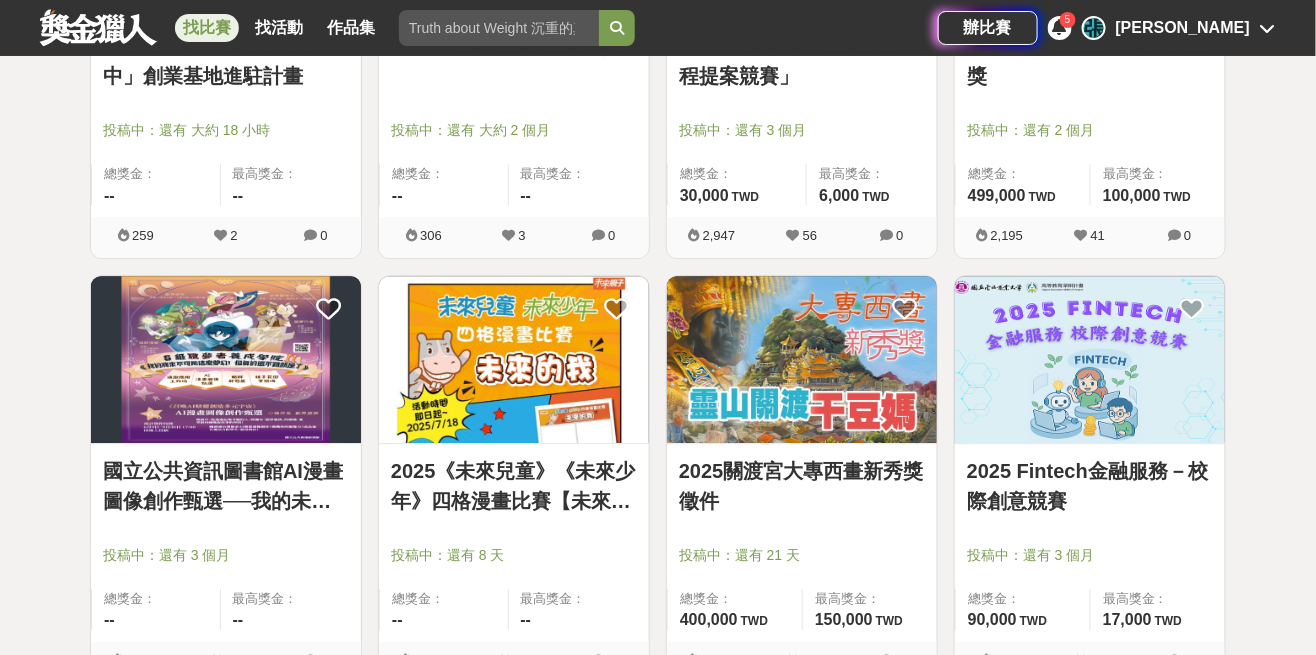 click on "點這裡看更多" at bounding box center [658, 717] 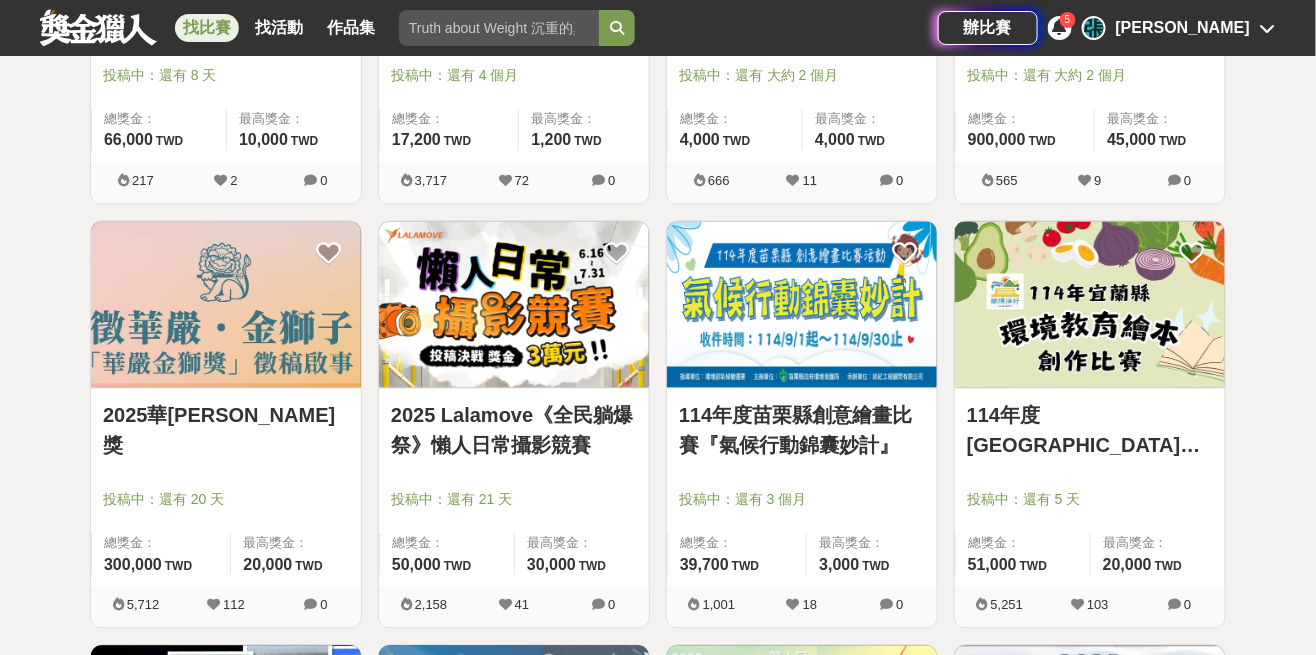 scroll, scrollTop: 21875, scrollLeft: 0, axis: vertical 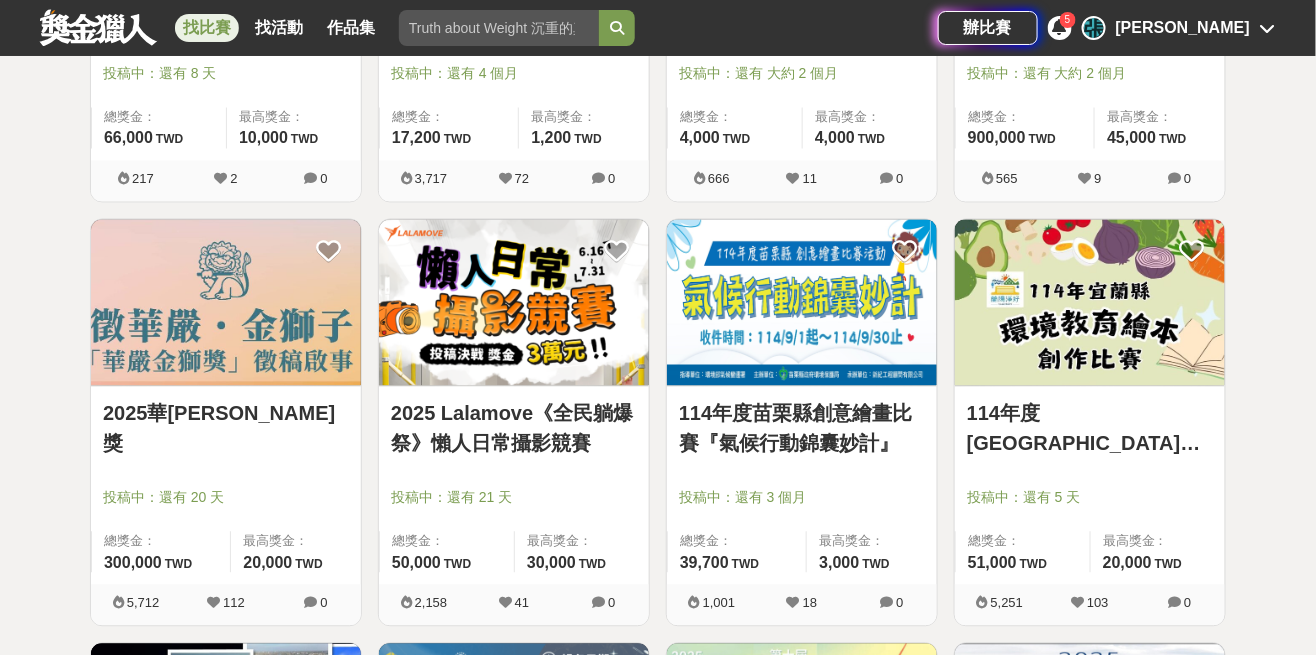 click on "2025 Lalamove《全民躺爆祭》懶人日常攝影競賽" at bounding box center [514, 429] 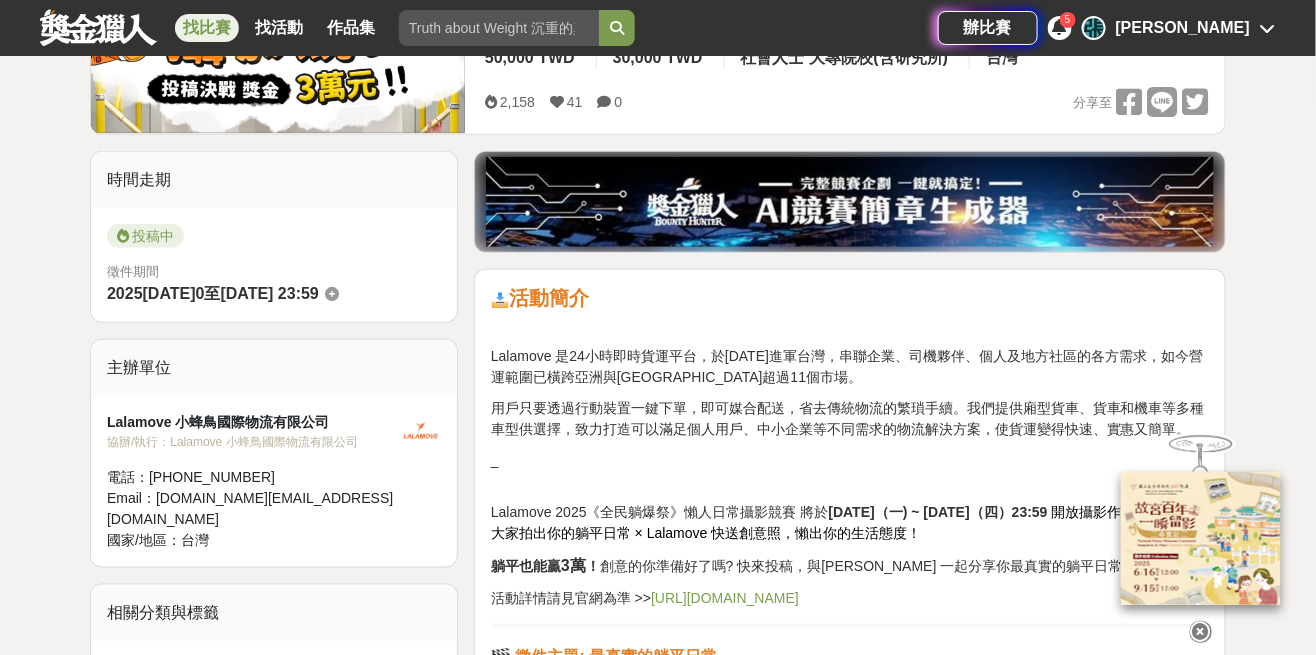 scroll, scrollTop: 408, scrollLeft: 0, axis: vertical 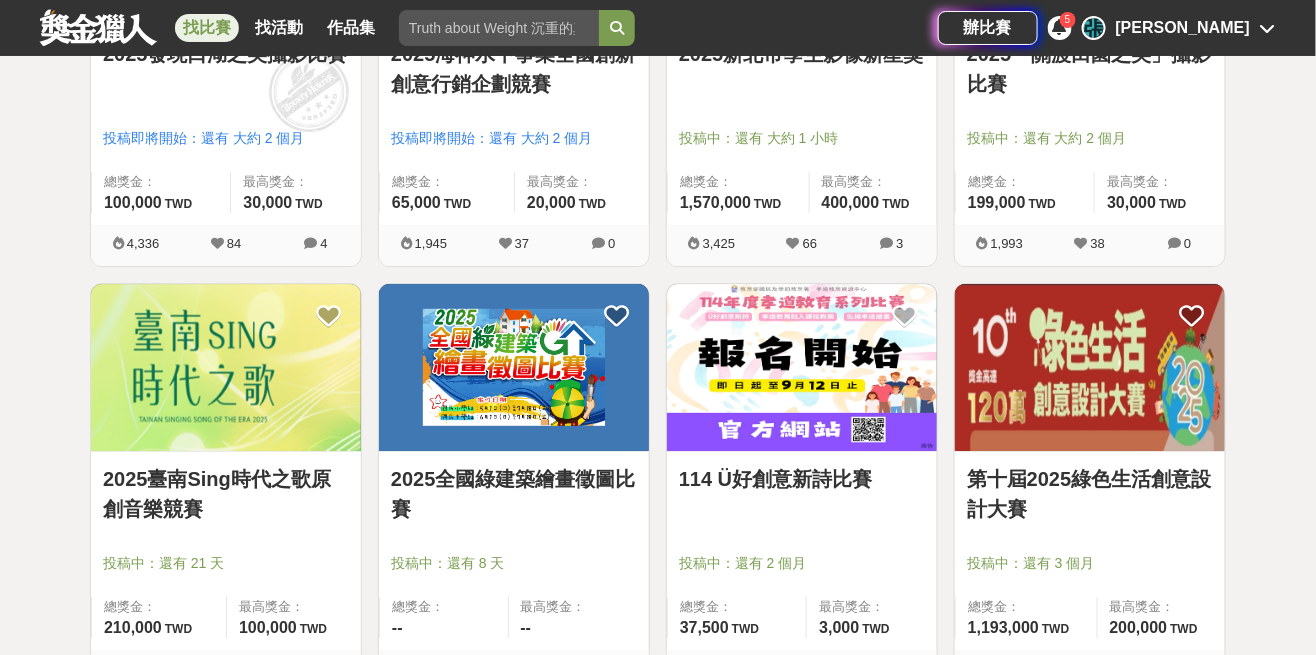 click on "863   個比賽 綜合 熱門 獎金 截止 最新 尚未截止 台灣 重置條件 Logitech MX 創意挑戰賽 投稿中：還有 大約 1 個月 總獎金： 139,280 139,280 TWD 最高獎金： -- 274,605 69 0 這樣Sale也可以： 安聯人壽創意銷售法募集 投稿中：還有 3 個月 總獎金： 500,000 500,000 TWD 最高獎金： 100,000 TWD 26,533 61 0 2025 Tuying Art 藝術節 社群圖文｜攝影 徵件競賽活動 投稿中：還有 大約 1 個月 總獎金： 120,000 120,000 TWD 最高獎金： 20,000 TWD 8,347 26 0 2025「臺灣繪果季」國產水果趣味繪畫比賽 投稿中：還有 2 個月 總獎金： 39,000 39,000 TWD 最高獎金： -- 5,754 52 0 來吧！Show出你的新『泰』度！國泰人壽全國創意行銷提案&圖文競賽 投票中：還有 15 天 總獎金： 1,000,260 100 萬 TWD 最高獎金： 180,000 TWD 183,801 755 0 2025 玩具及生活用品創意設計競賽 投稿中：還有 3 個月 總獎金： 600,000 600,000 TWD 最高獎金： 100,000 TWD 13,022 0" at bounding box center (658, -10772) 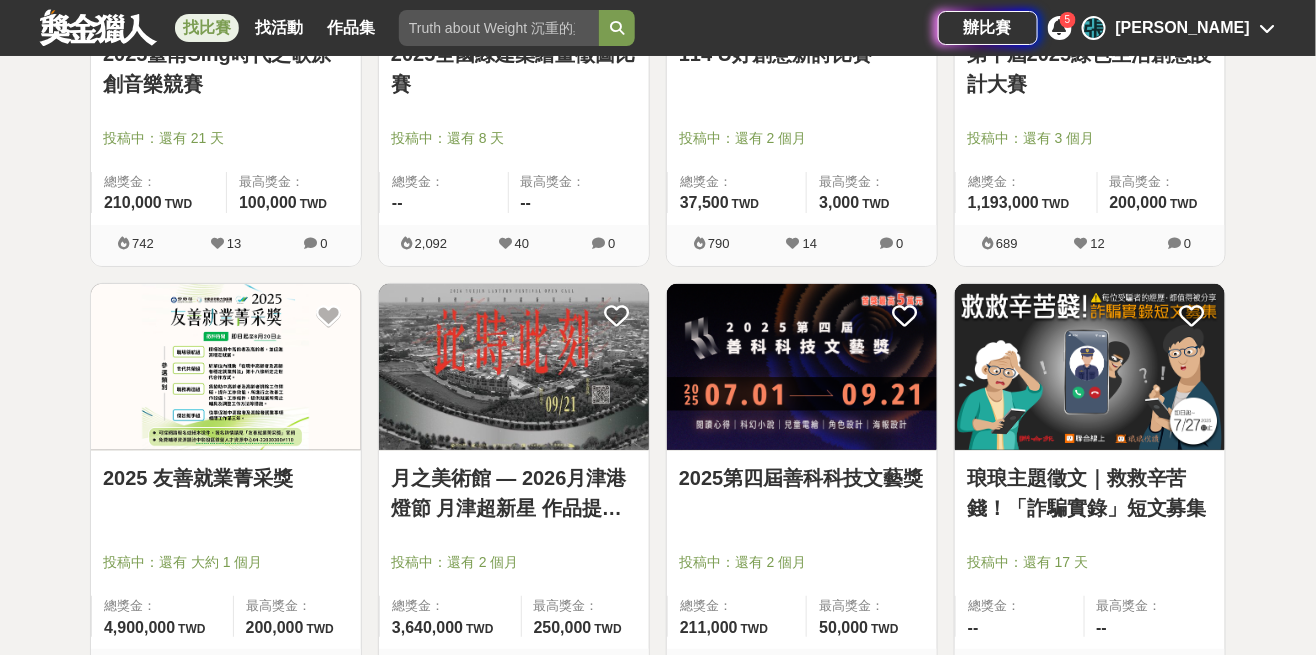 scroll, scrollTop: 23088, scrollLeft: 0, axis: vertical 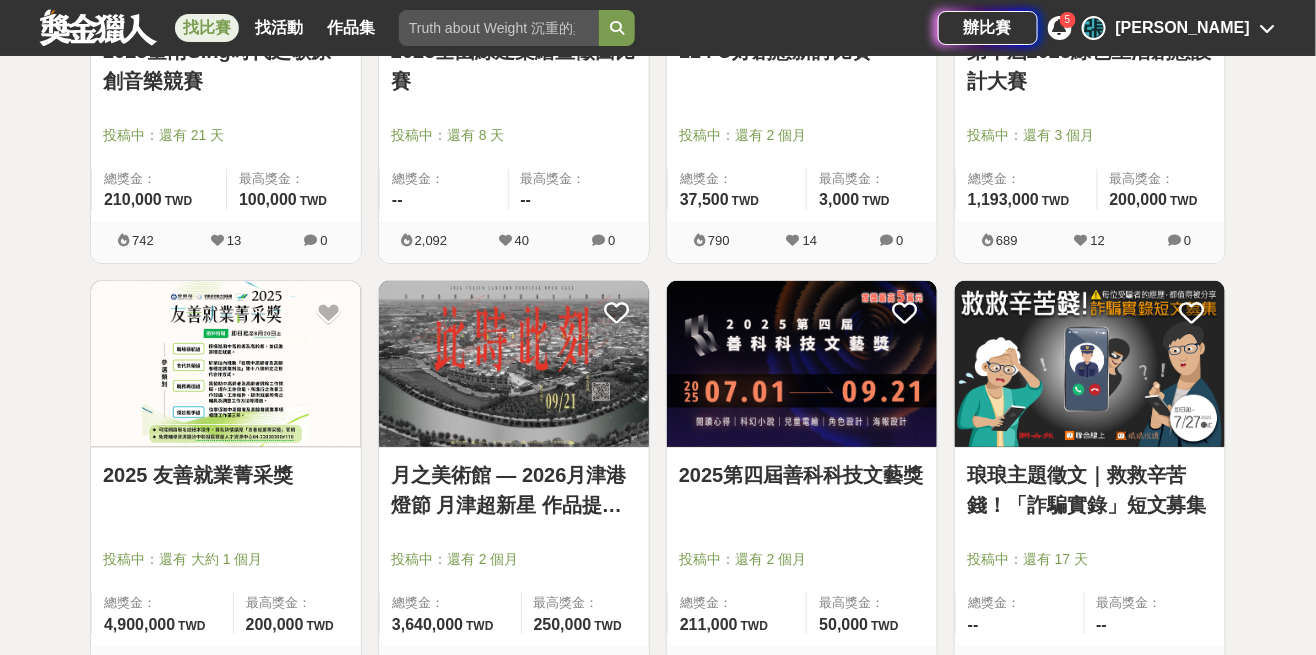 click at bounding box center (1090, 364) 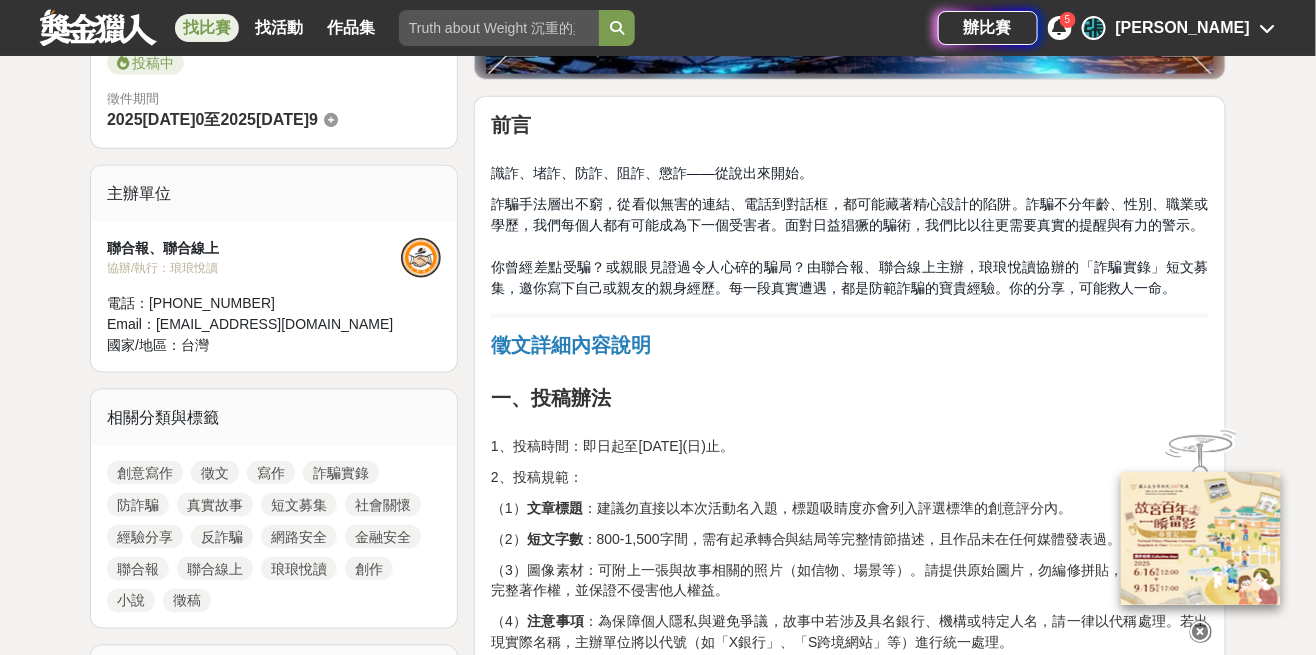 scroll, scrollTop: 546, scrollLeft: 0, axis: vertical 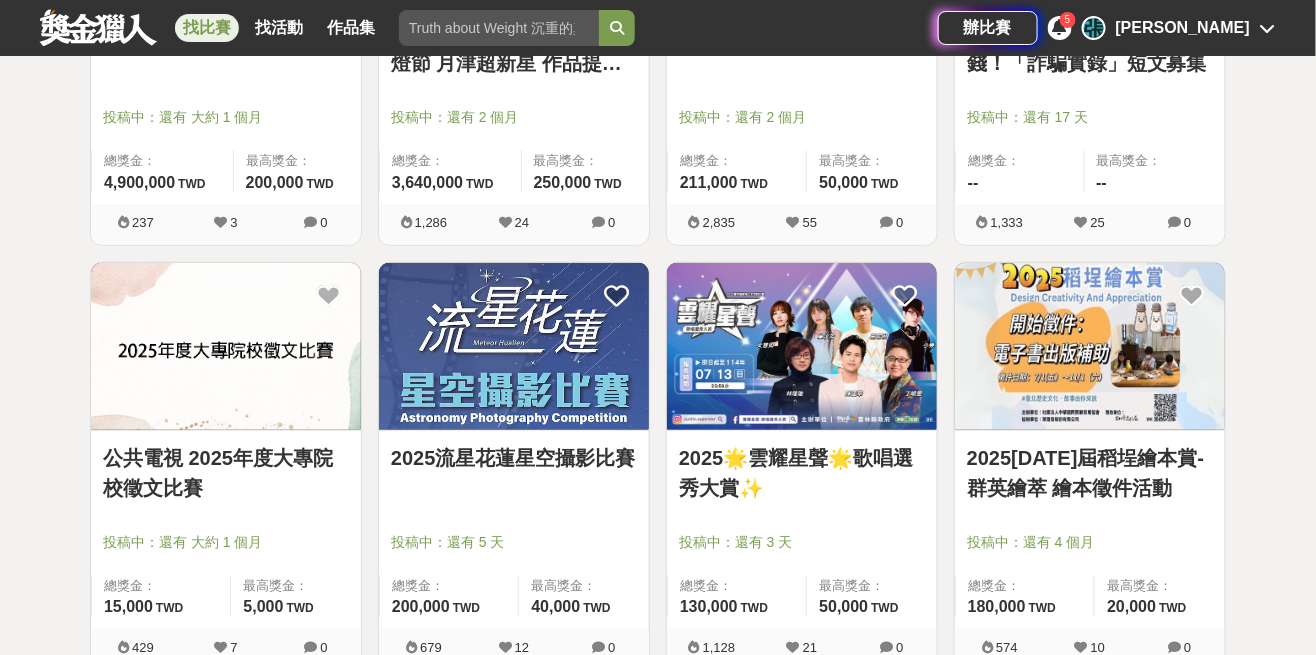 click at bounding box center (226, 346) 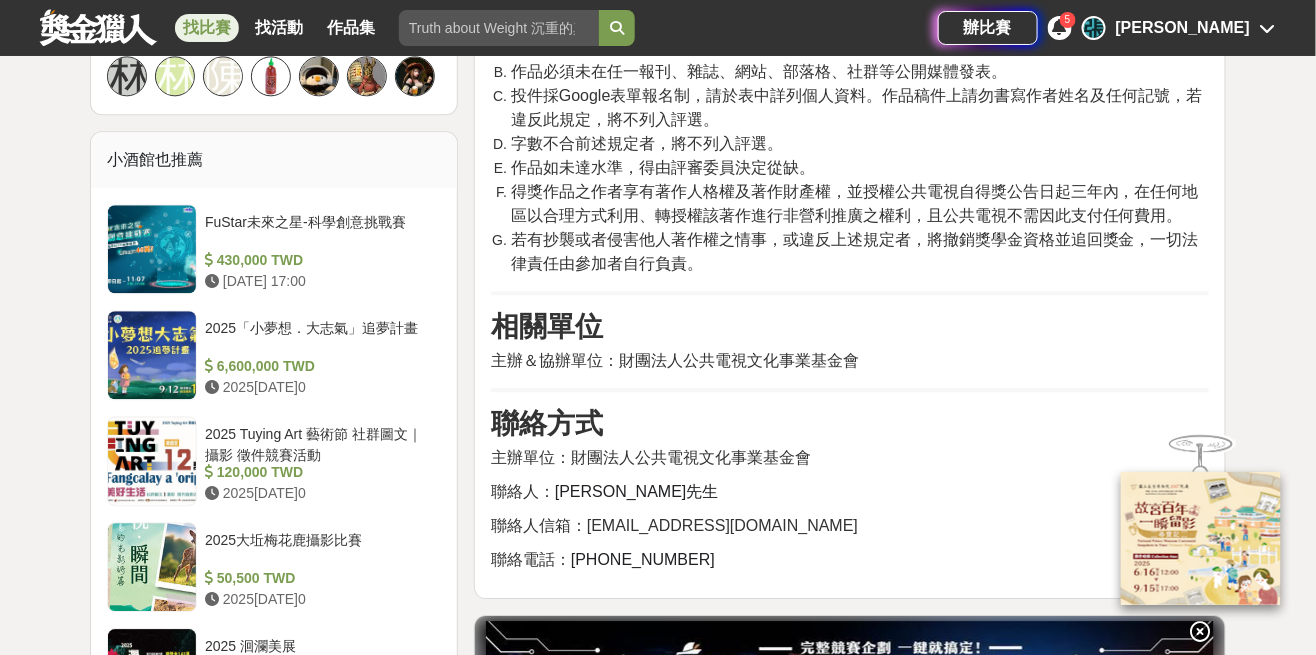 scroll, scrollTop: 1442, scrollLeft: 0, axis: vertical 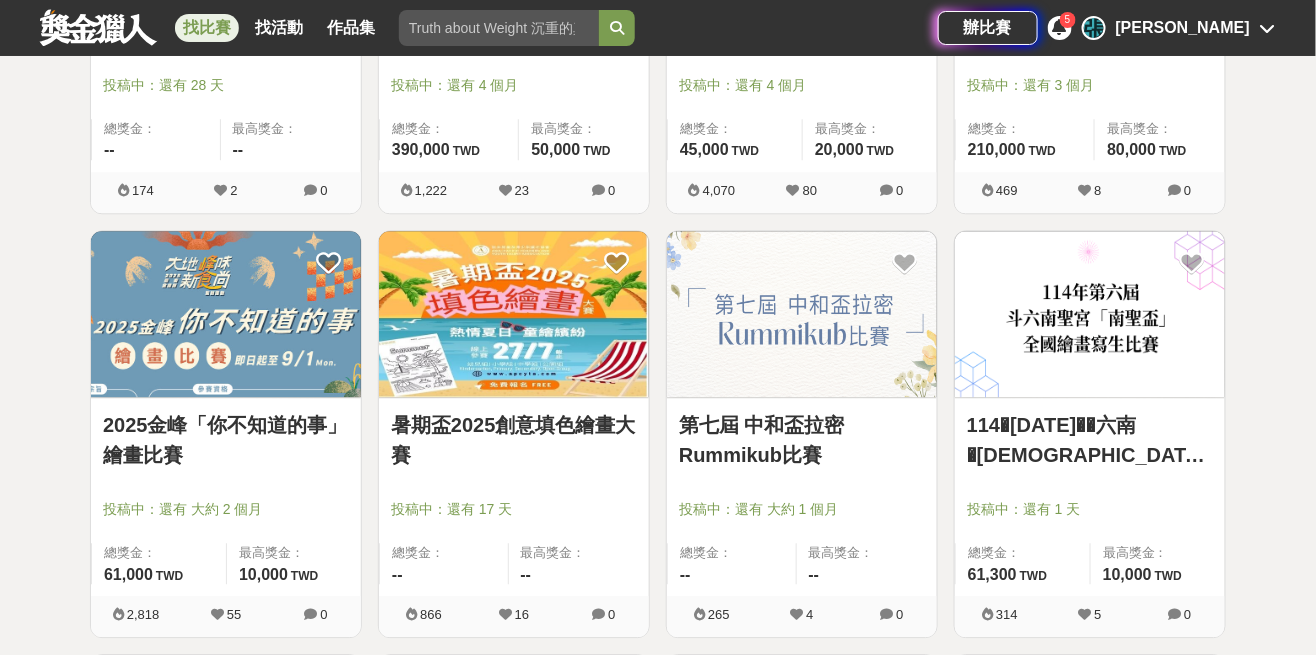 click on "暑期盃2025創意填色繪畫大賽" at bounding box center (514, 440) 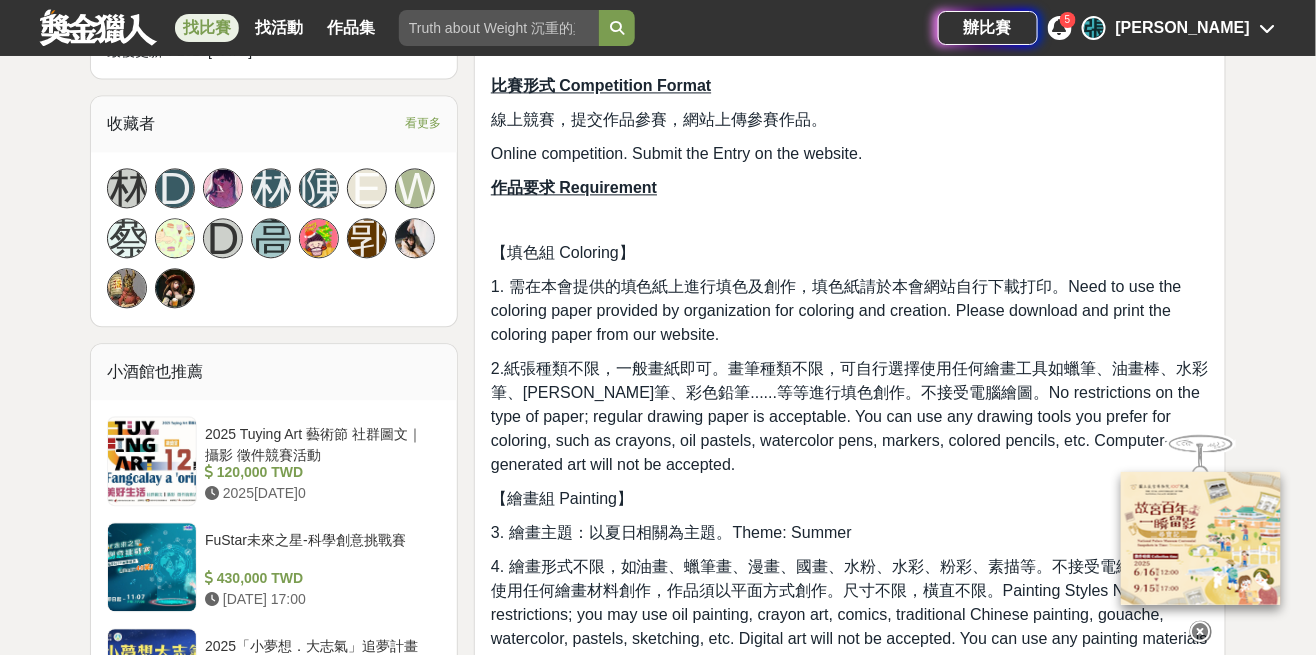 scroll, scrollTop: 1271, scrollLeft: 0, axis: vertical 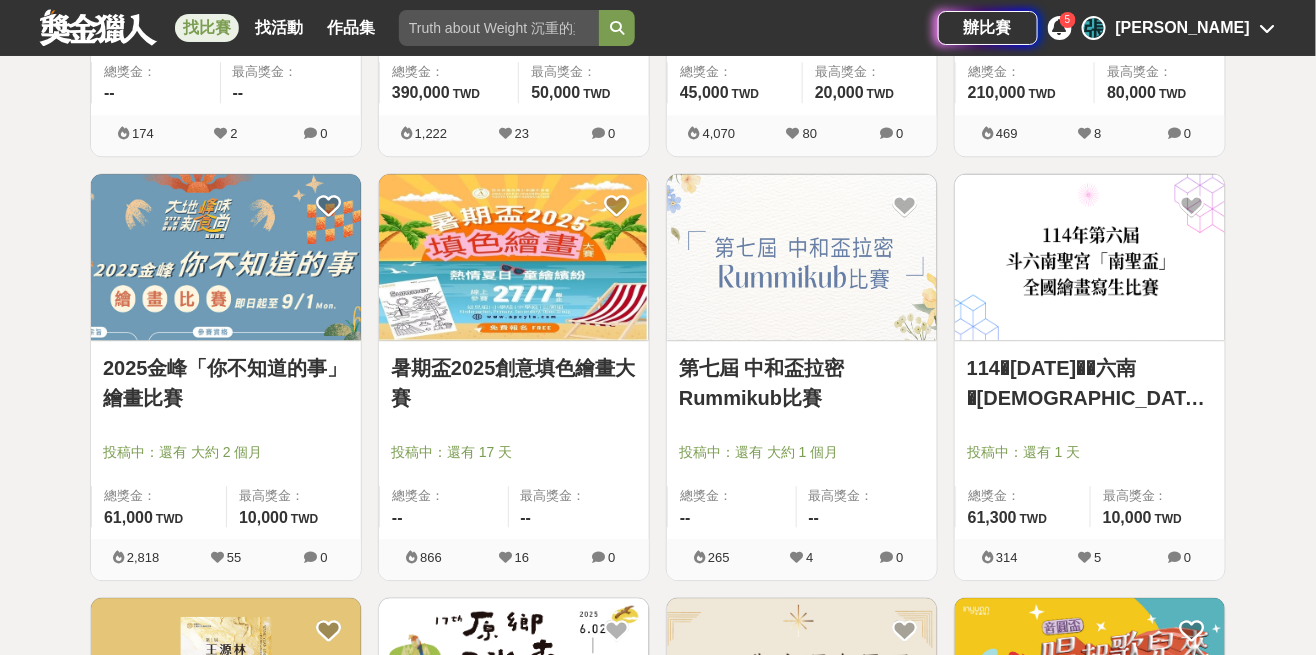 click at bounding box center (232, 424) 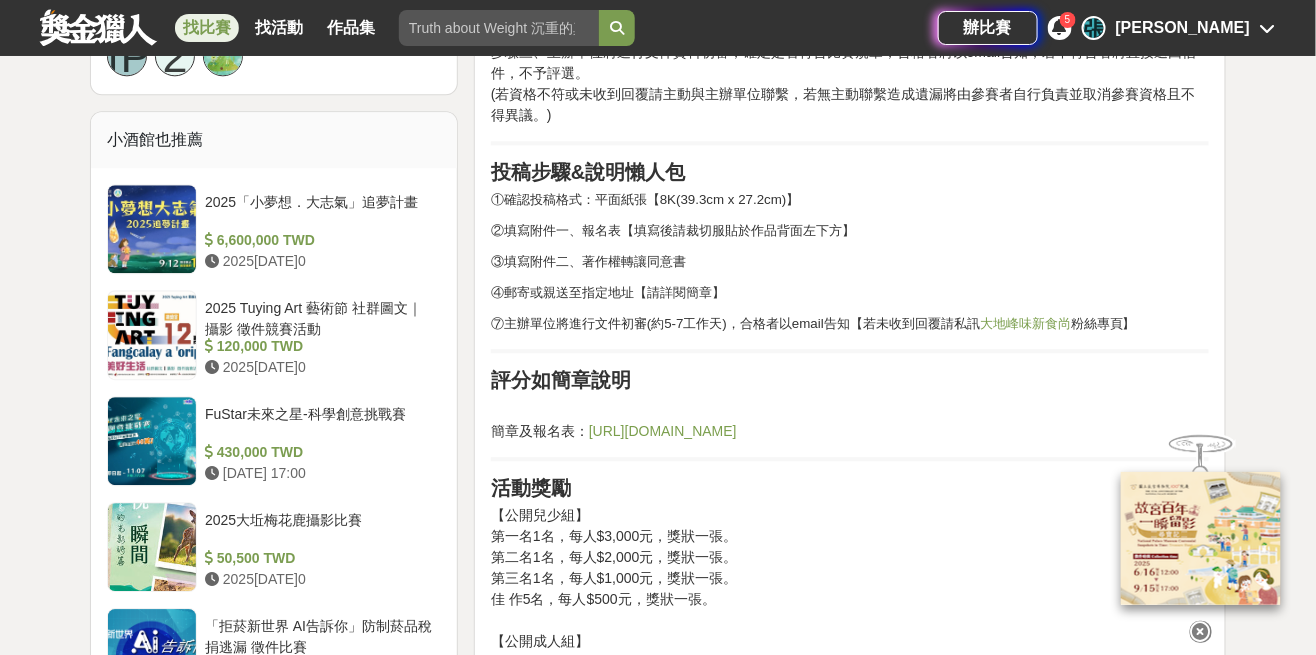scroll, scrollTop: 1507, scrollLeft: 0, axis: vertical 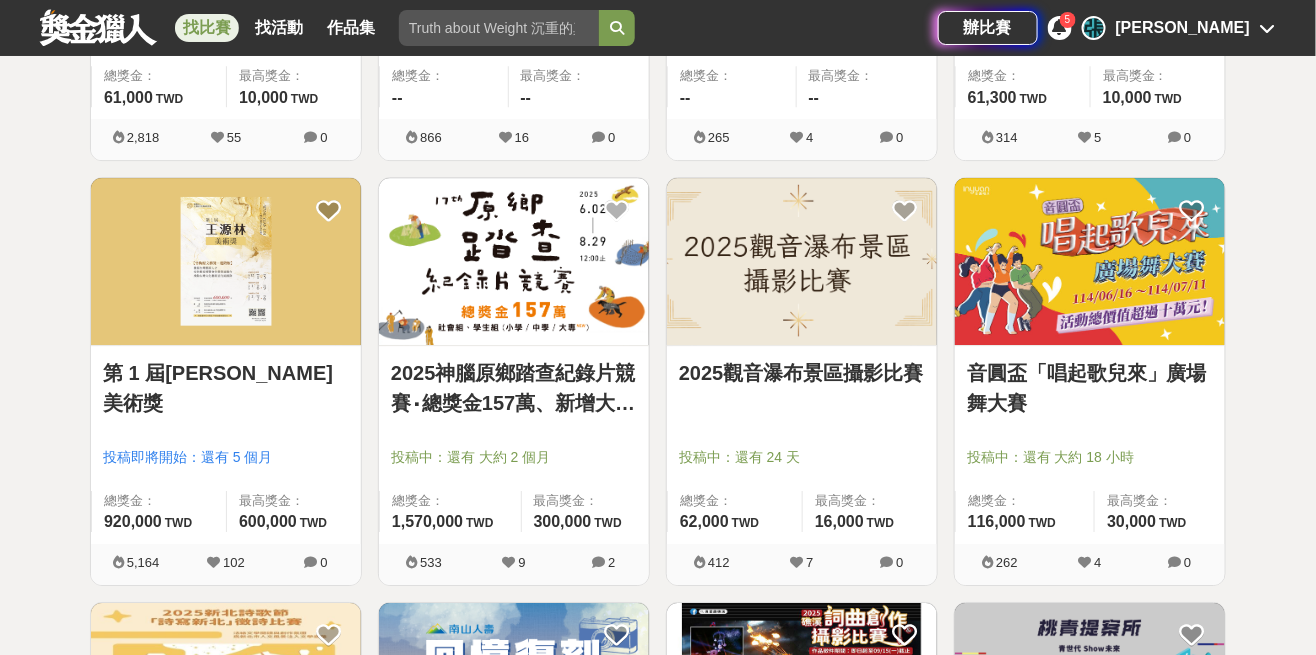 click at bounding box center (1090, 261) 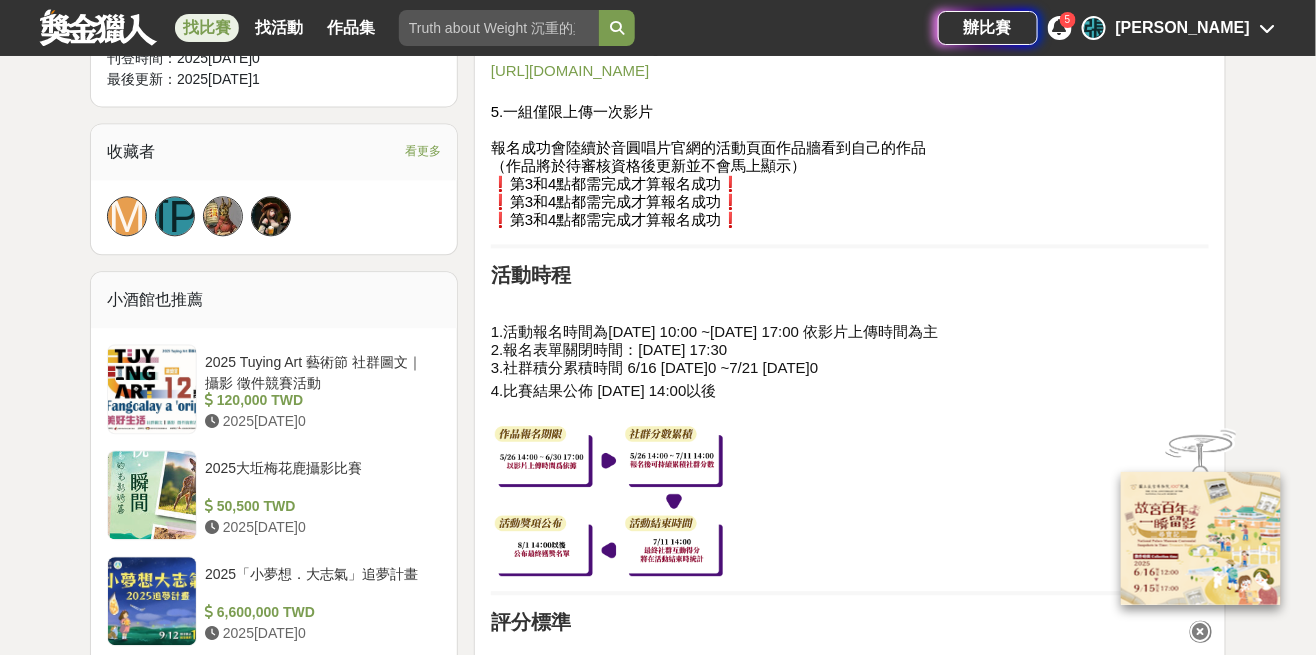 scroll, scrollTop: 1325, scrollLeft: 0, axis: vertical 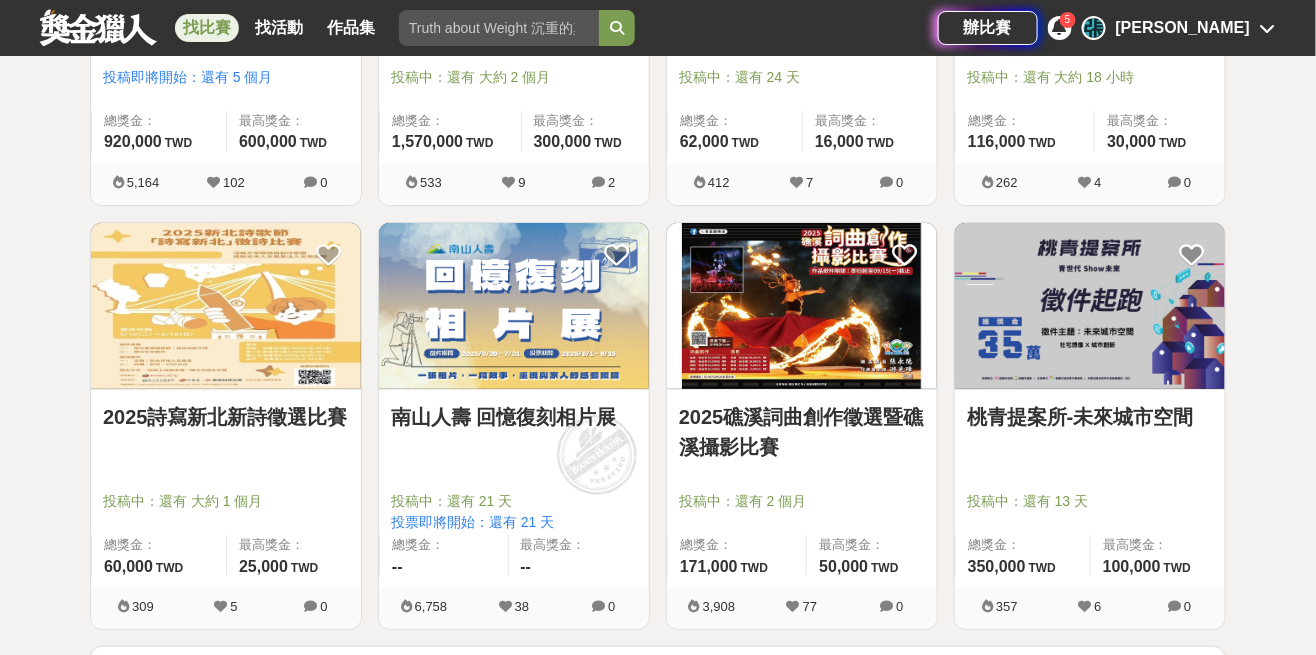 click on "863   個比賽 綜合 熱門 獎金 截止 最新 尚未截止 台灣 重置條件 Logitech MX 創意挑戰賽 投稿中：還有 大約 1 個月 總獎金： 139,280 139,280 TWD 最高獎金： -- 274,605 69 0 這樣Sale也可以： 安聯人壽創意銷售法募集 投稿中：還有 3 個月 總獎金： 500,000 500,000 TWD 最高獎金： 100,000 TWD 26,533 61 0 2025 Tuying Art 藝術節 社群圖文｜攝影 徵件競賽活動 投稿中：還有 大約 1 個月 總獎金： 120,000 120,000 TWD 最高獎金： 20,000 TWD 8,347 26 0 2025「臺灣繪果季」國產水果趣味繪畫比賽 投稿中：還有 2 個月 總獎金： 39,000 39,000 TWD 最高獎金： -- 5,754 52 0 來吧！Show出你的新『泰』度！國泰人壽全國創意行銷提案&圖文競賽 投票中：還有 15 天 總獎金： 1,000,260 100 萬 TWD 最高獎金： 180,000 TWD 183,801 755 0 2025 玩具及生活用品創意設計競賽 投稿中：還有 3 個月 總獎金： 600,000 600,000 TWD 最高獎金： 100,000 TWD 13,022 0" at bounding box center [658, -12107] 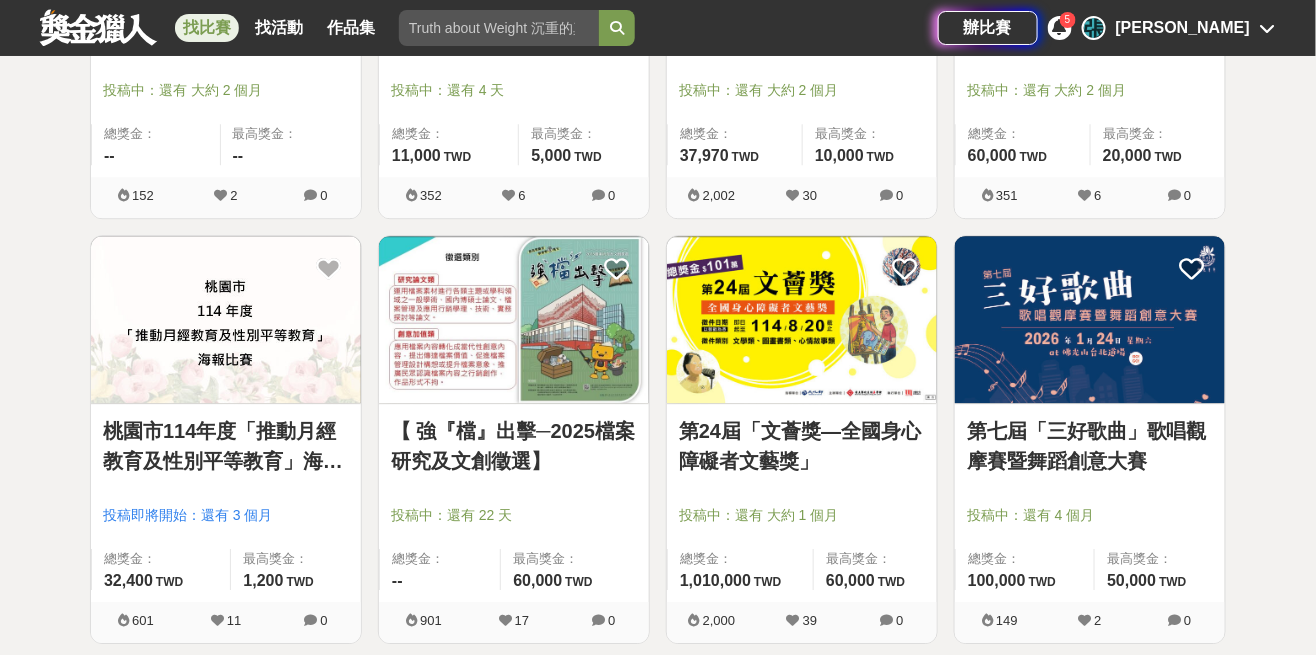 scroll, scrollTop: 26957, scrollLeft: 0, axis: vertical 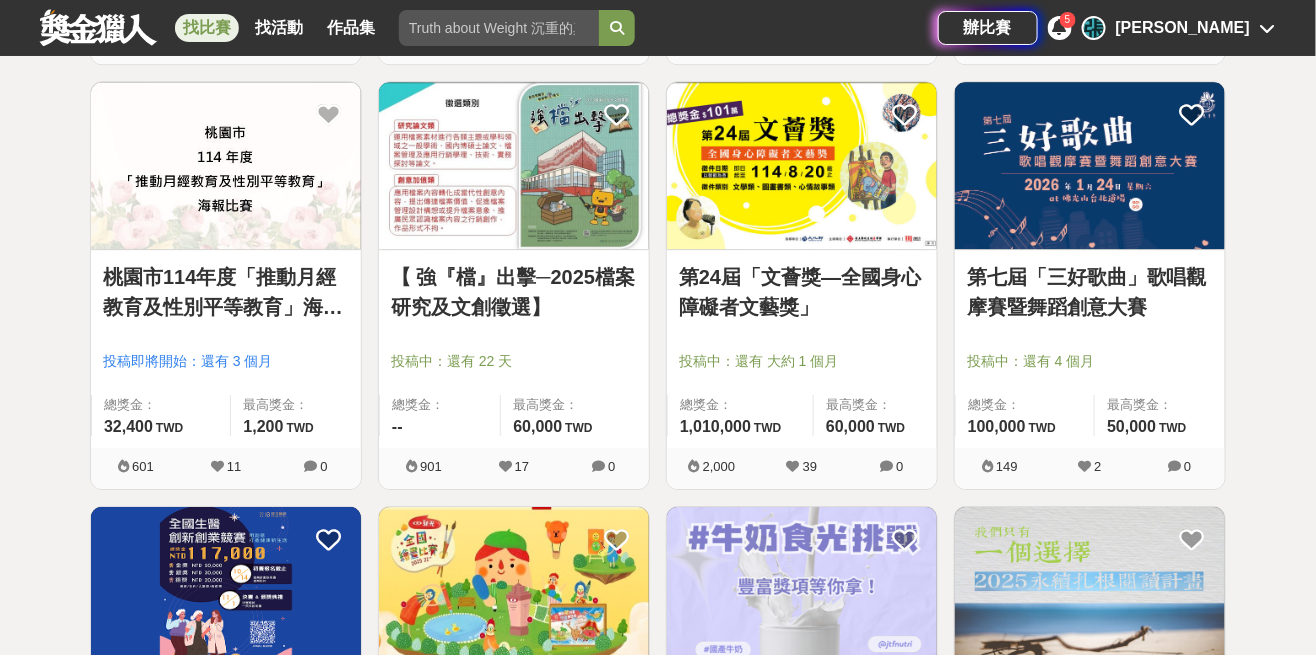 click at bounding box center (1090, 165) 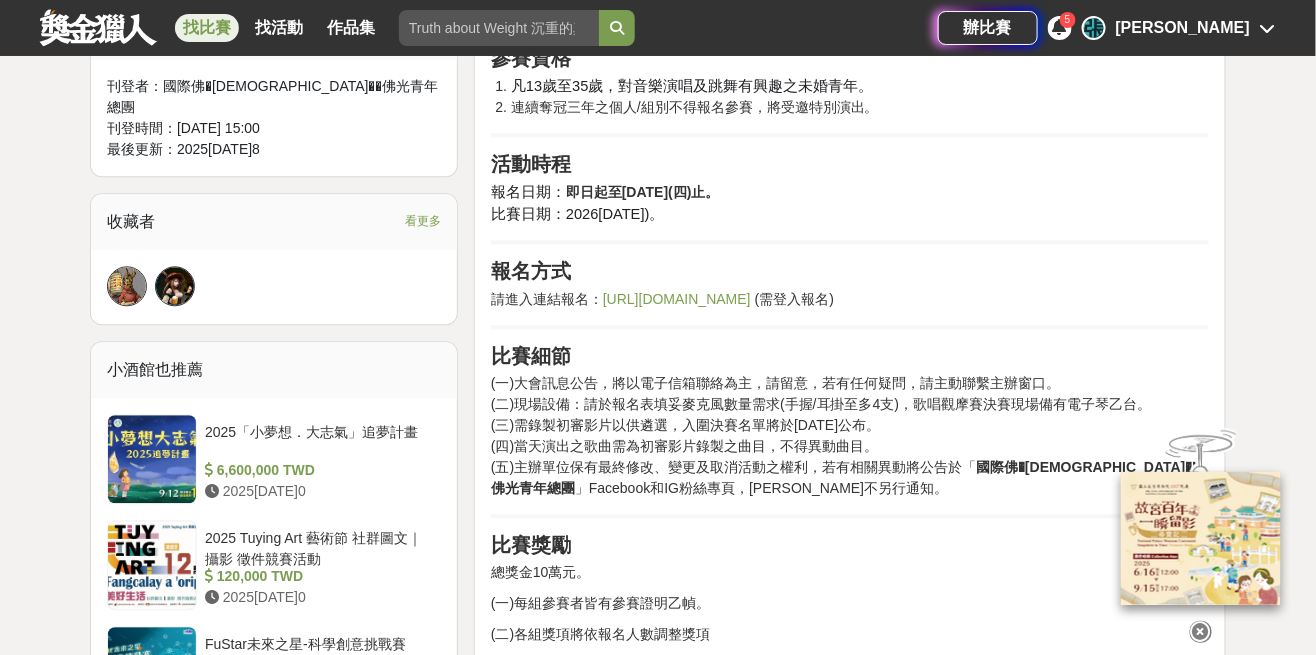 scroll, scrollTop: 1337, scrollLeft: 0, axis: vertical 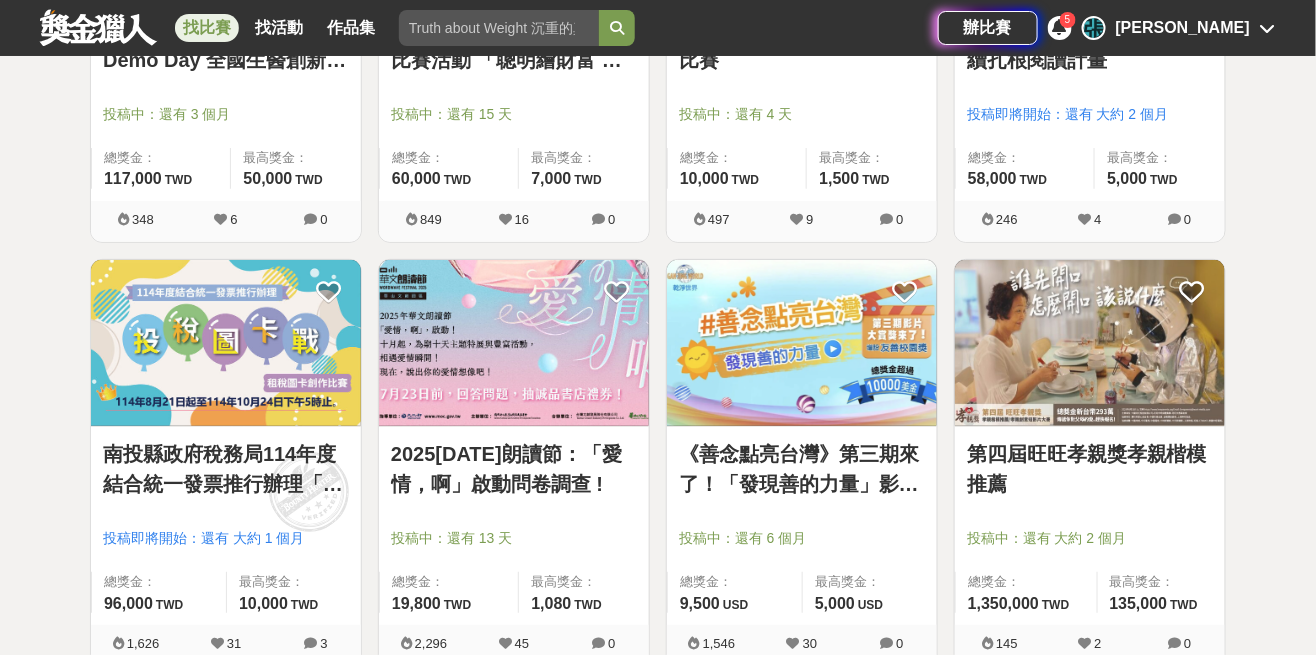 click on "點這裡看更多" at bounding box center (658, 700) 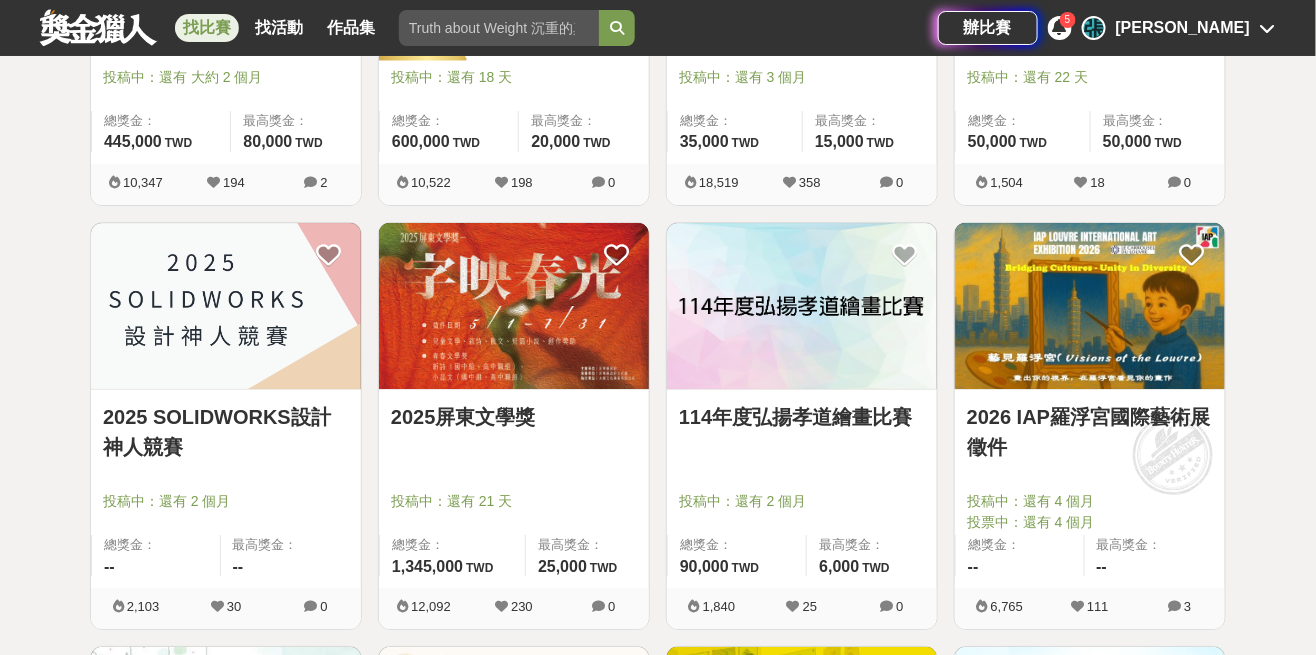 scroll, scrollTop: 0, scrollLeft: 0, axis: both 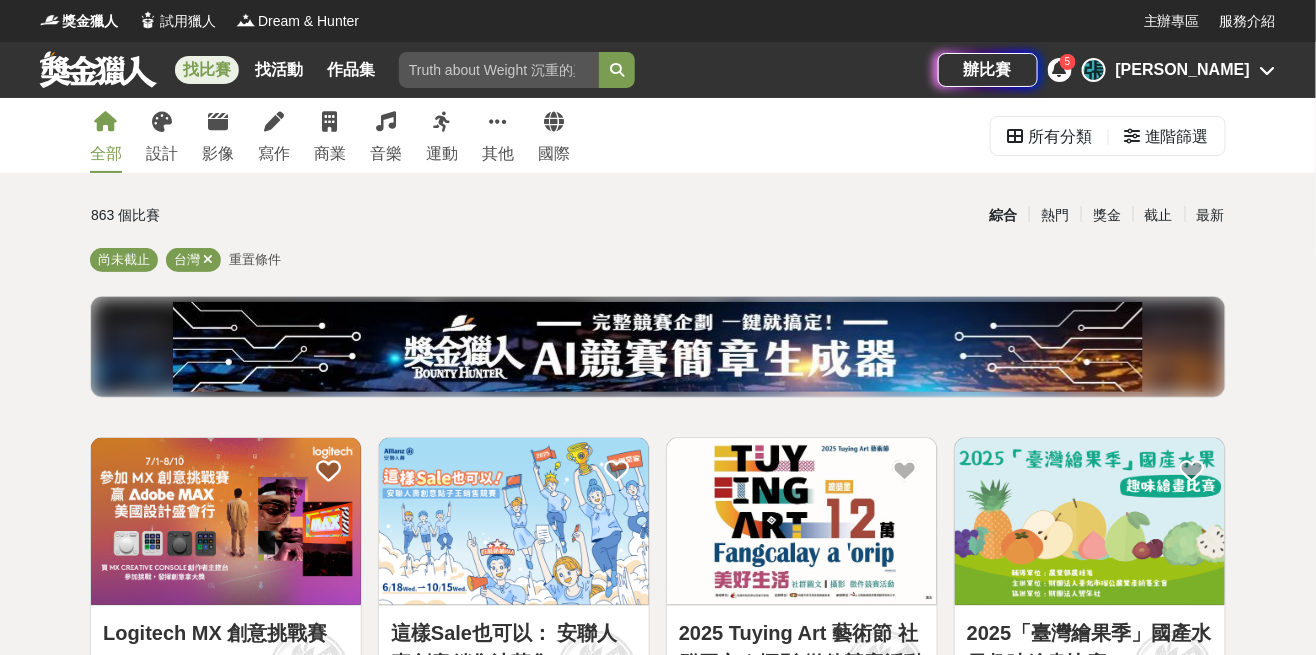 click on "設計" at bounding box center [162, 154] 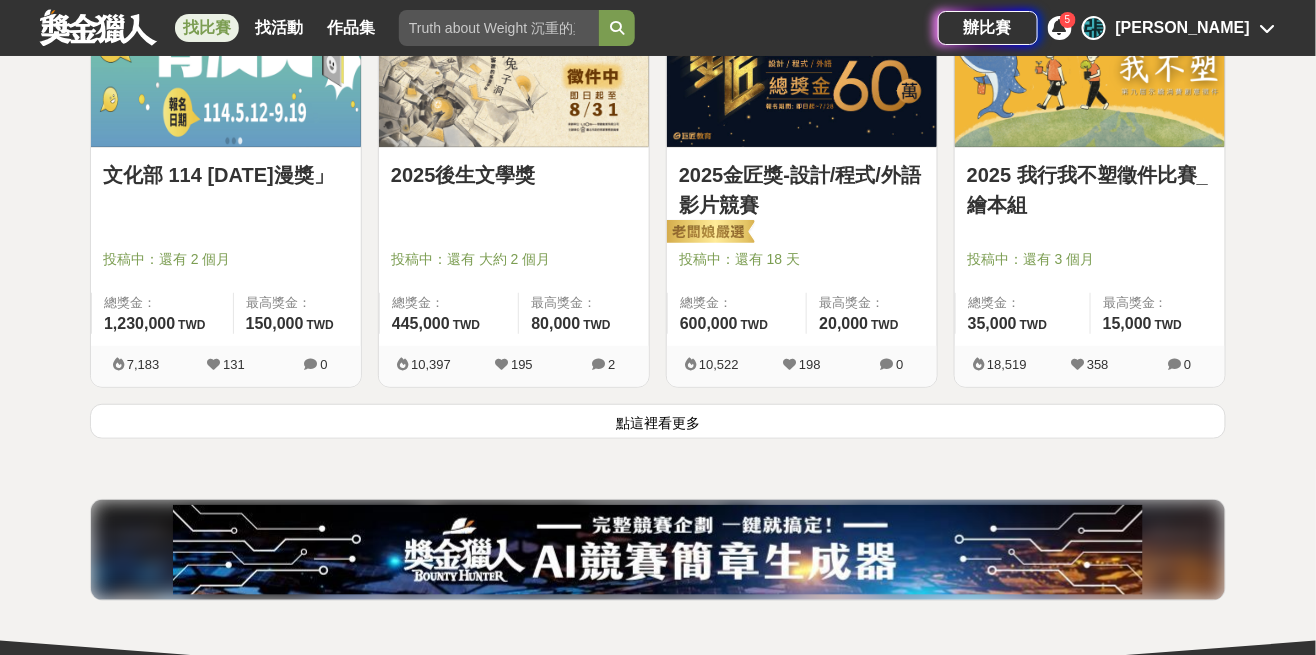 scroll, scrollTop: 2576, scrollLeft: 0, axis: vertical 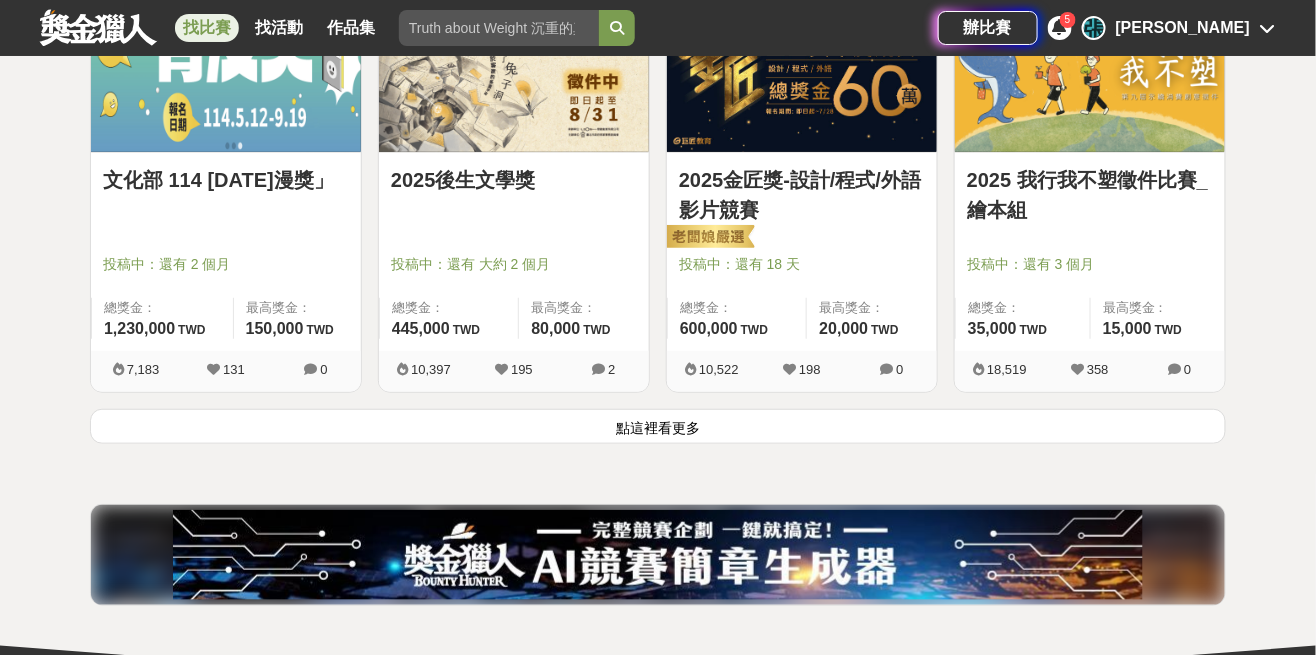 click on "點這裡看更多" at bounding box center (658, 426) 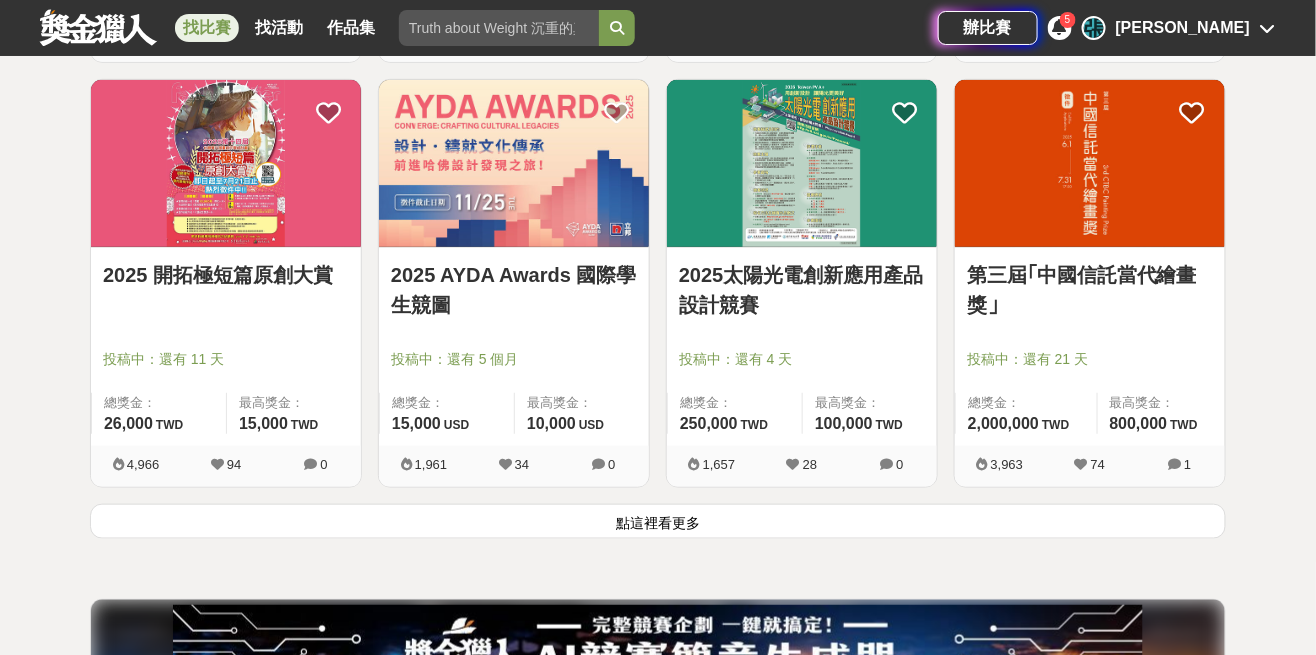 scroll, scrollTop: 5029, scrollLeft: 0, axis: vertical 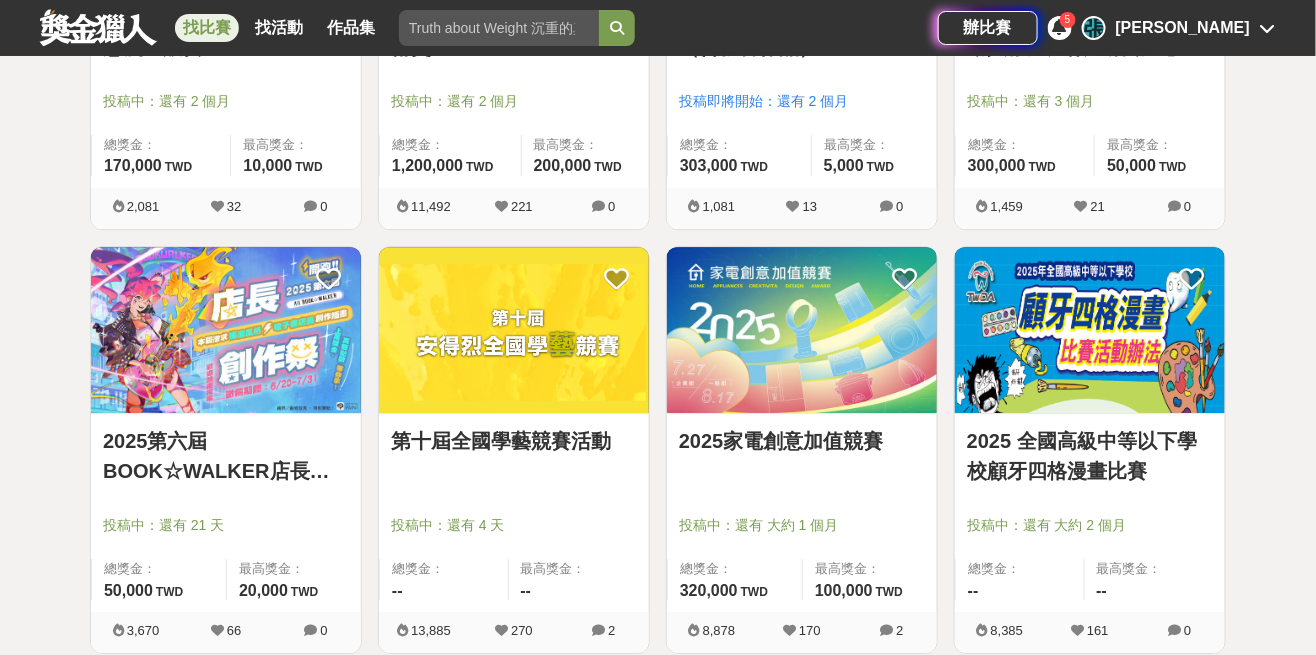 click at bounding box center (499, 28) 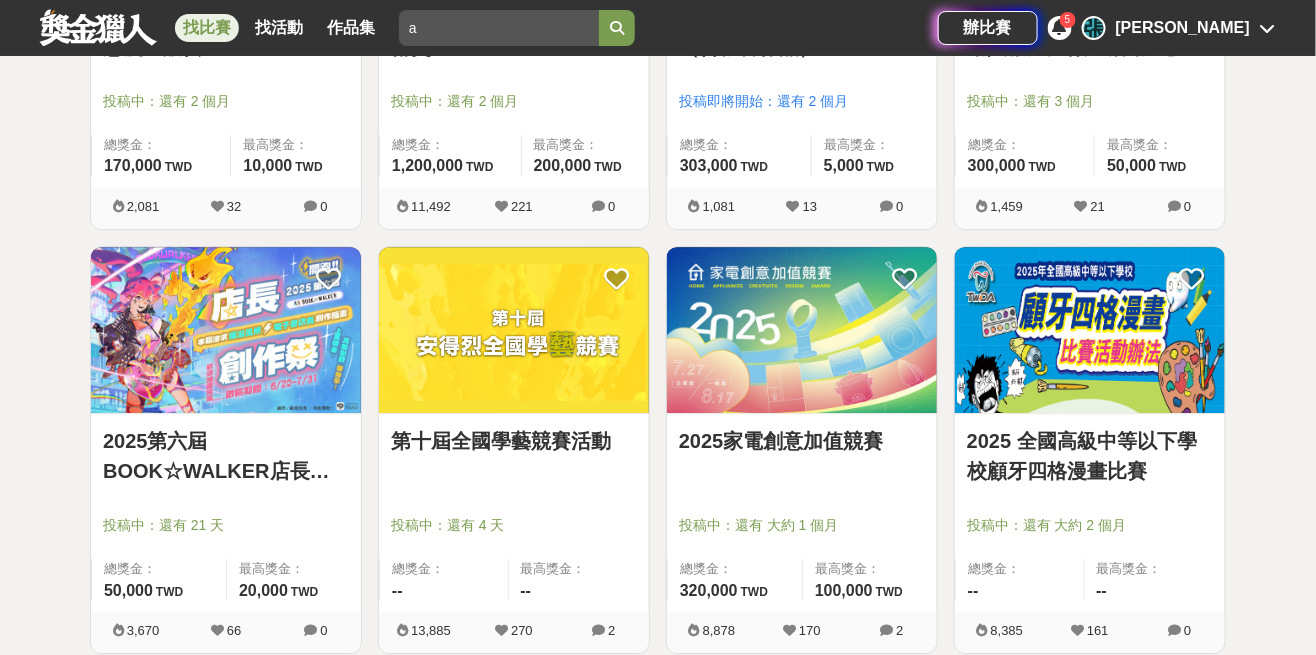 type on "a" 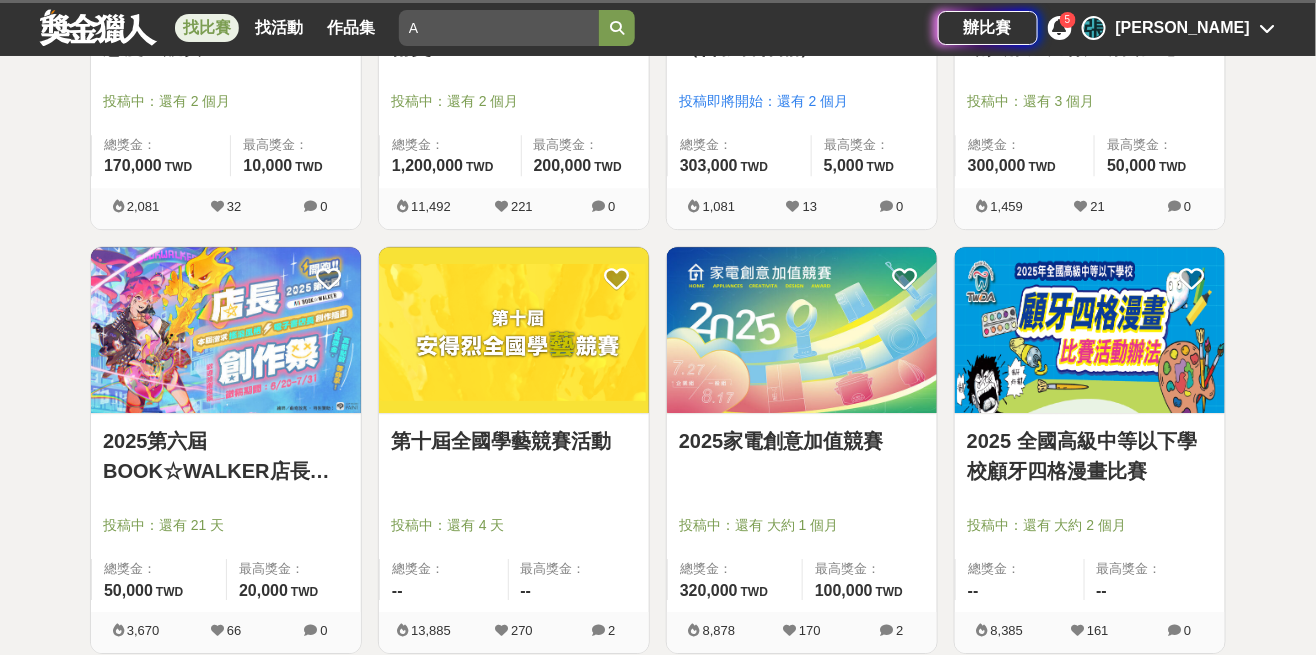 scroll, scrollTop: 313, scrollLeft: 0, axis: vertical 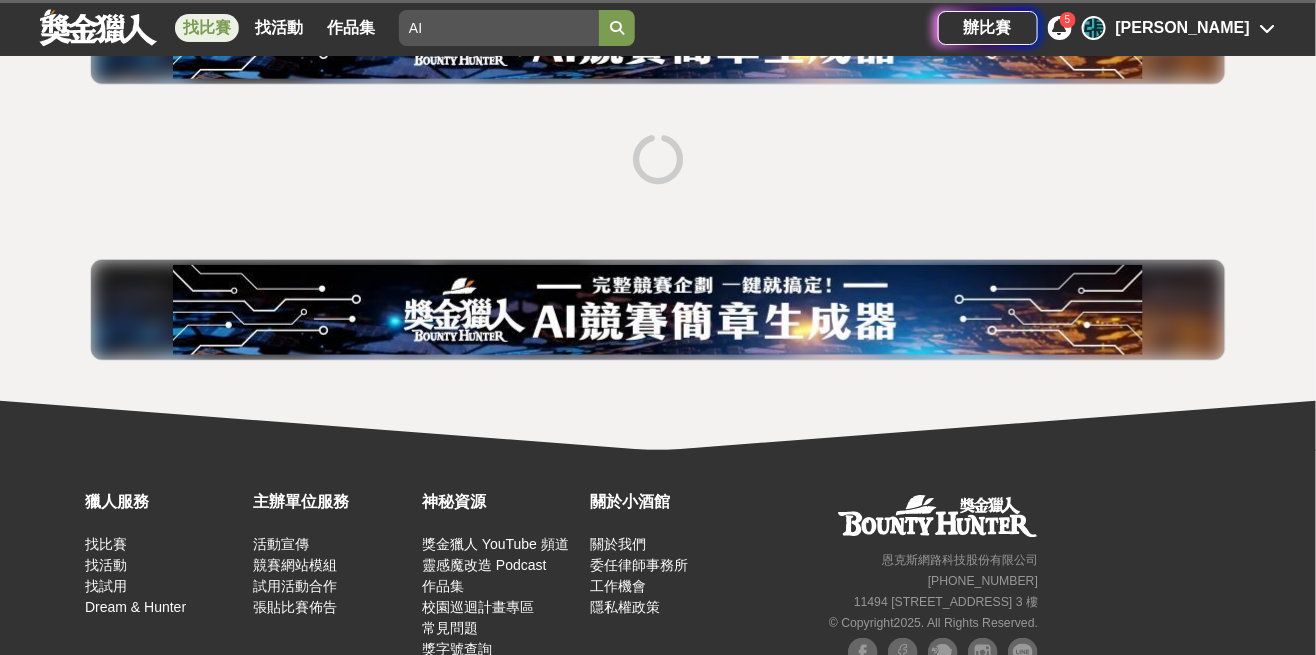 click at bounding box center (617, 28) 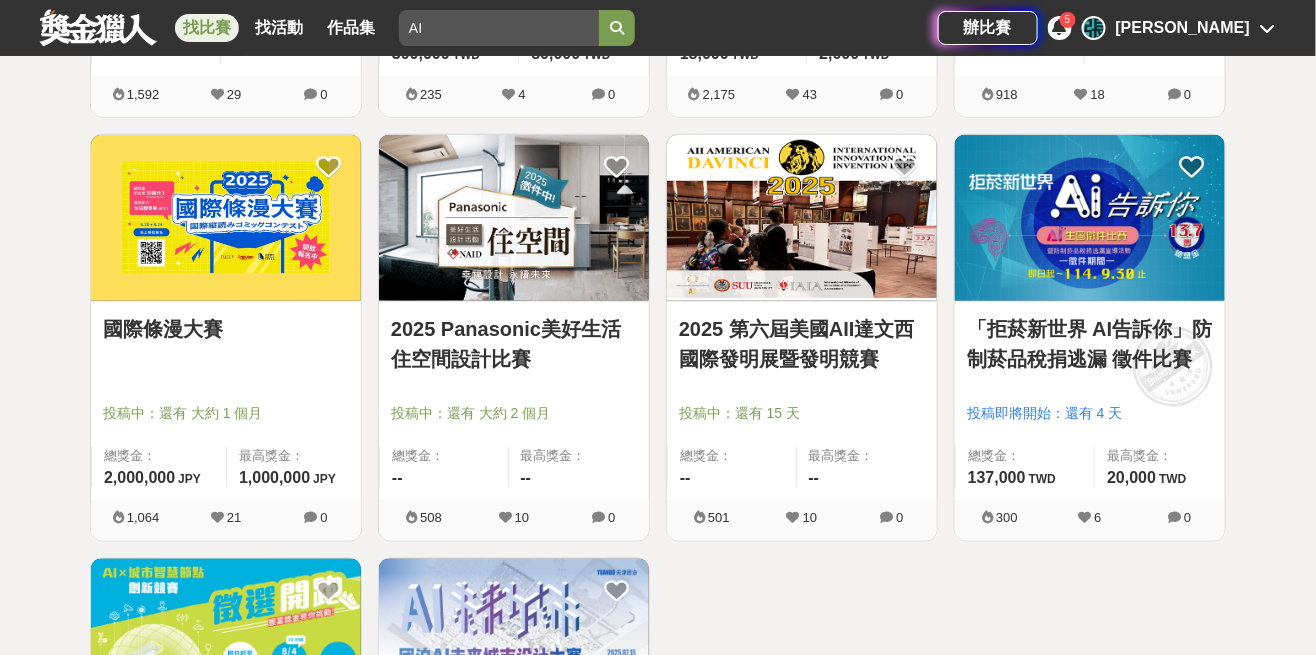 scroll, scrollTop: 727, scrollLeft: 0, axis: vertical 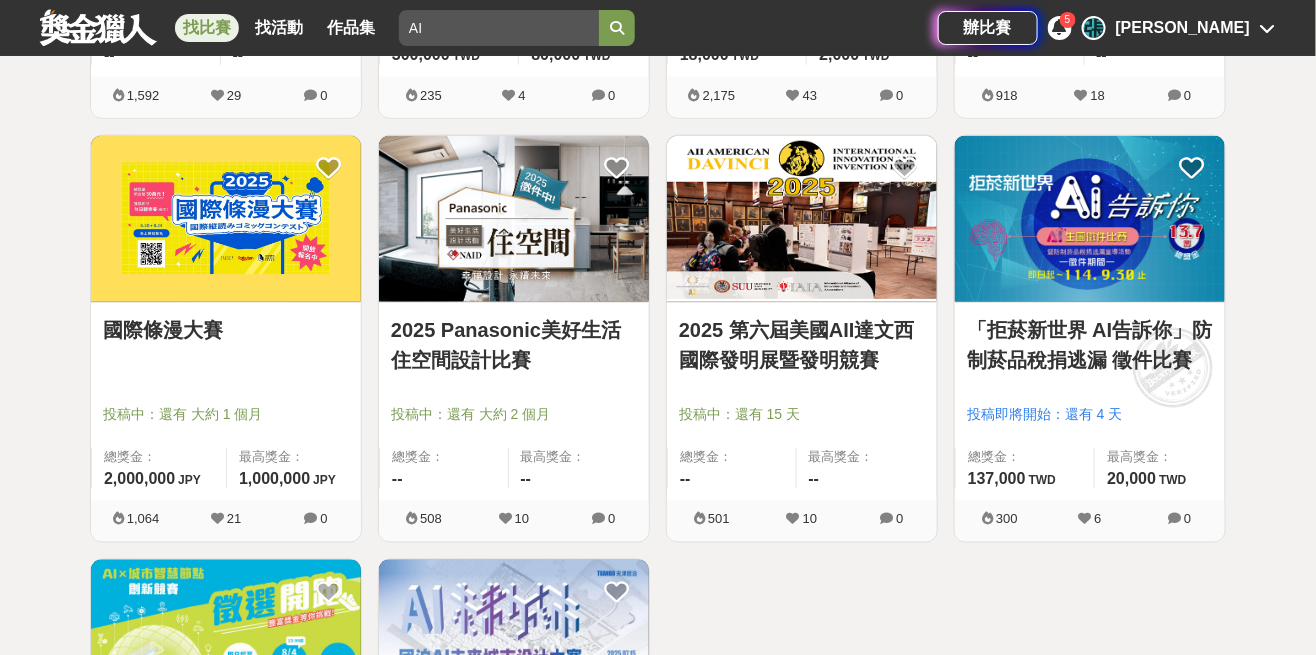 click at bounding box center (1090, 219) 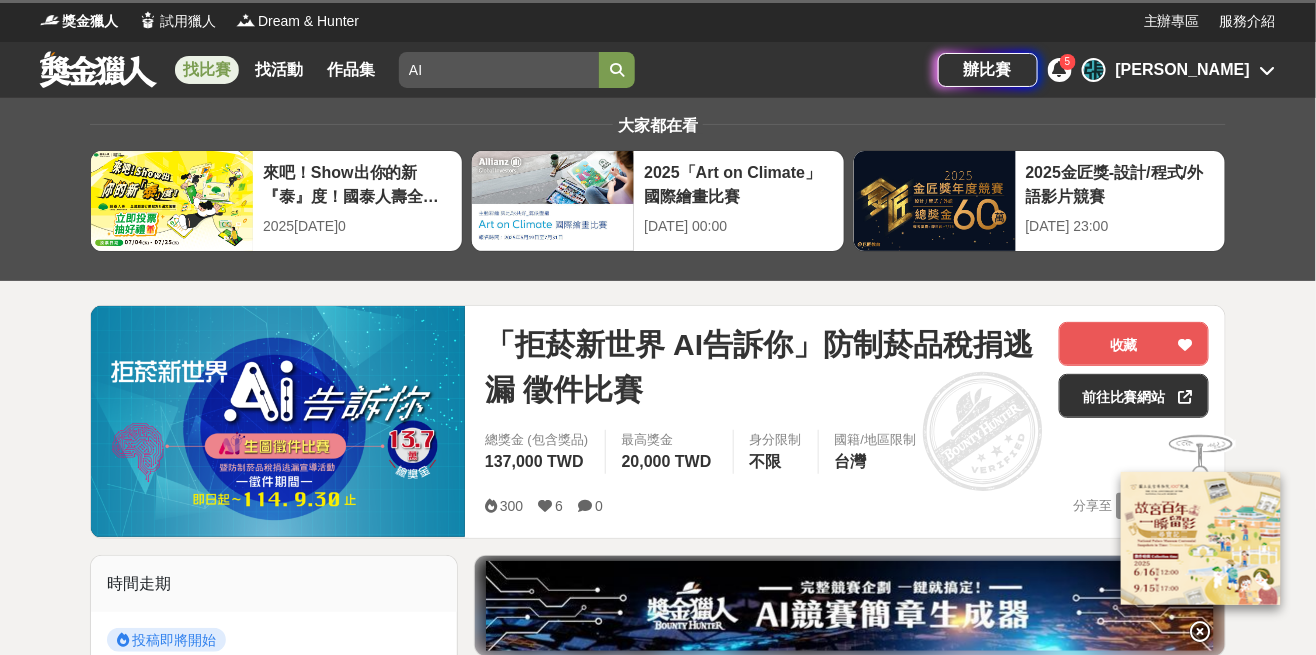 scroll, scrollTop: 42, scrollLeft: 0, axis: vertical 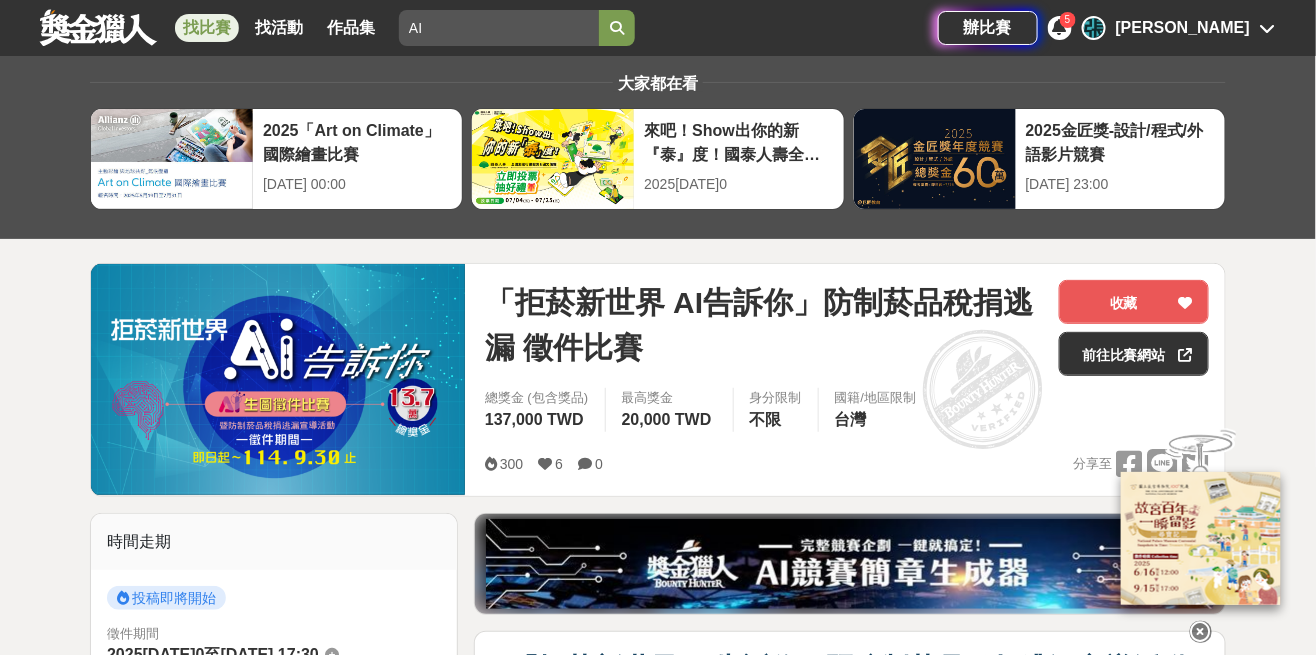 click on "收藏" at bounding box center [1134, 302] 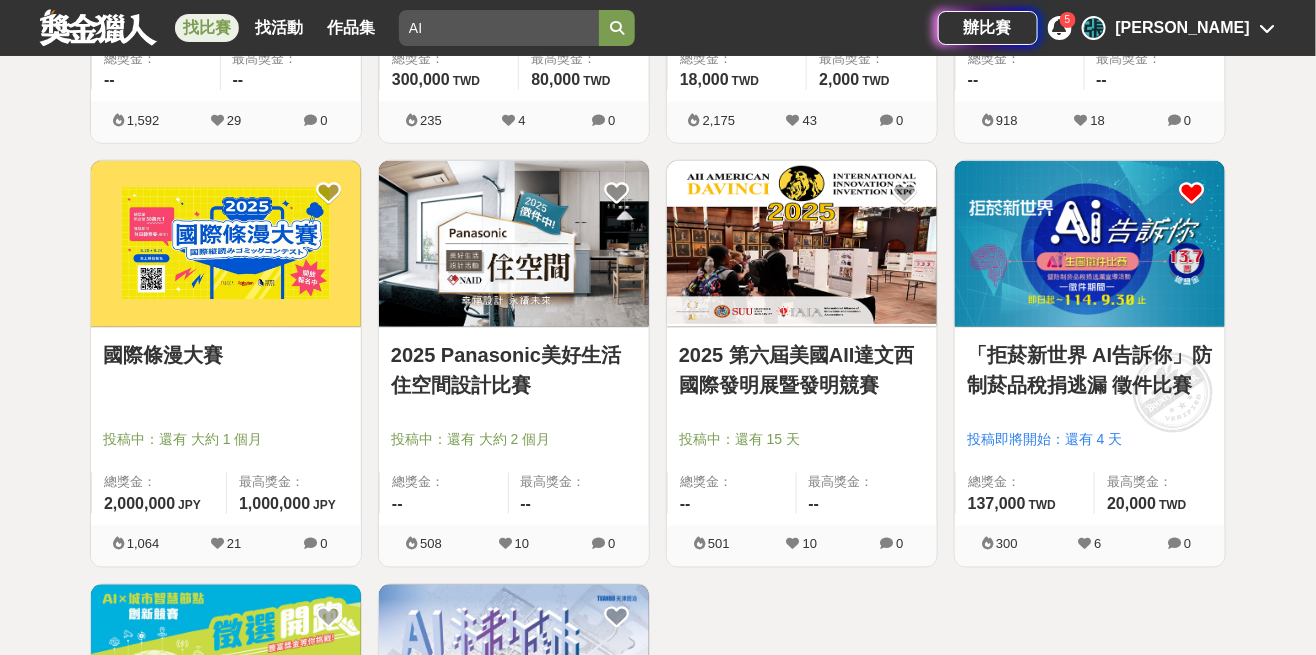 scroll, scrollTop: 727, scrollLeft: 0, axis: vertical 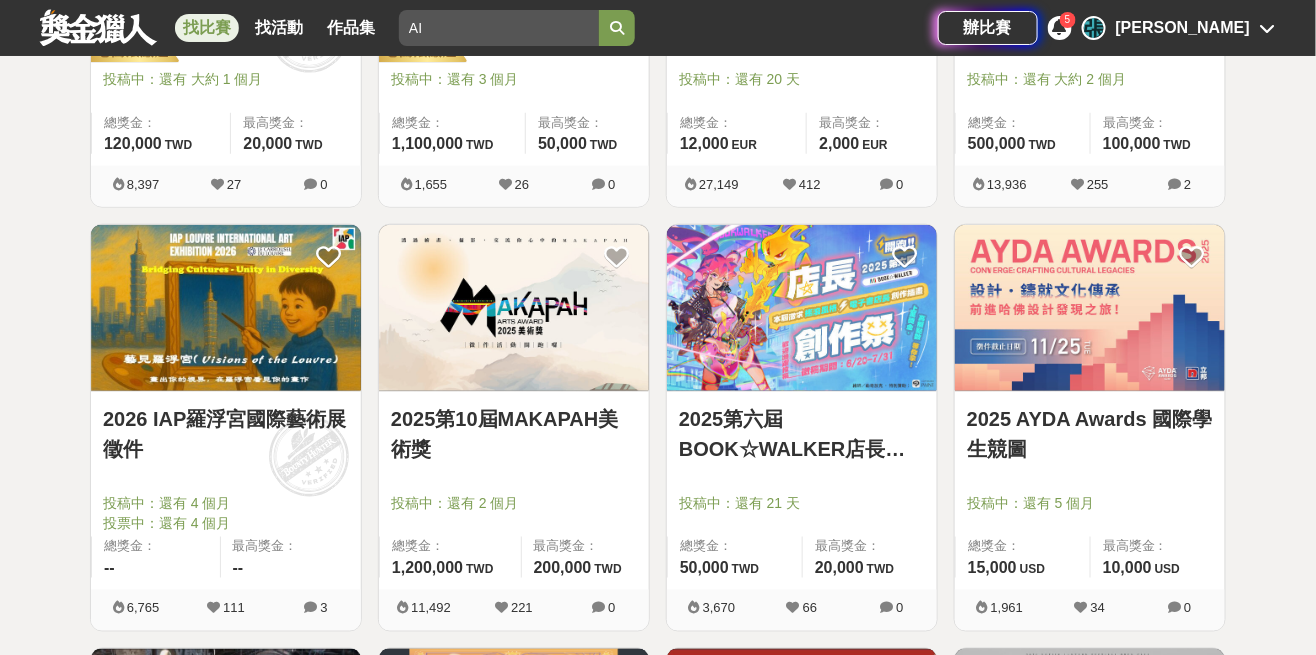 click at bounding box center (802, 308) 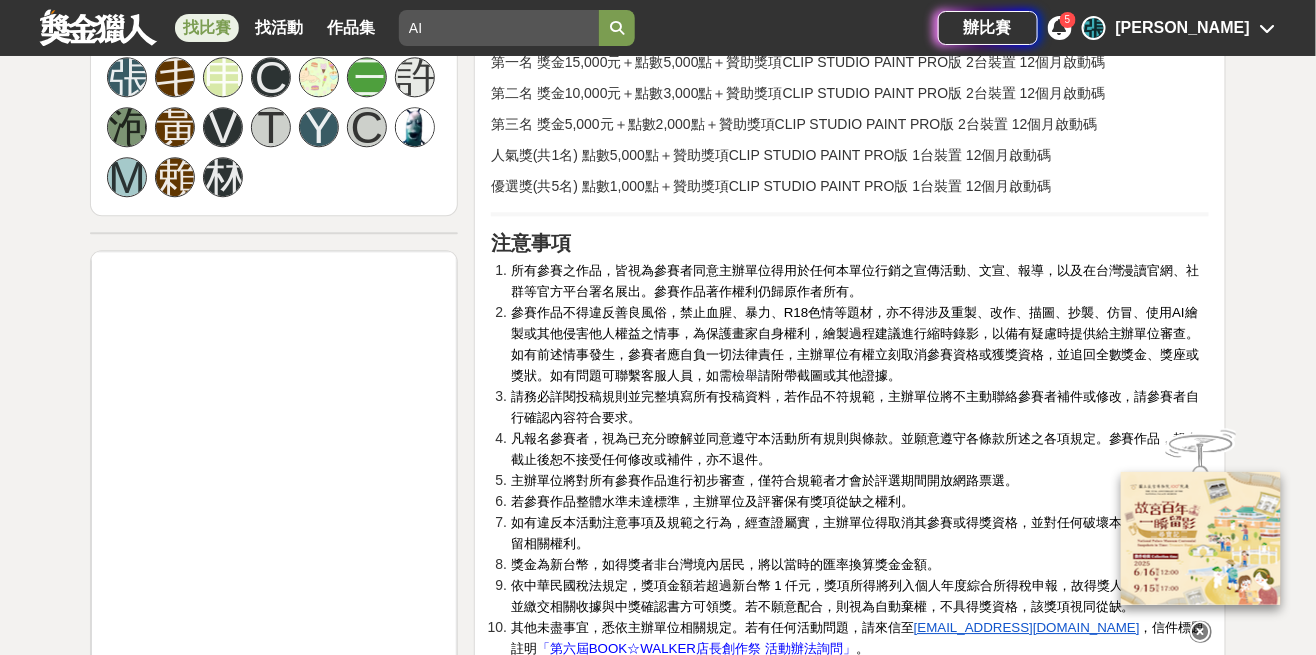 scroll, scrollTop: 1485, scrollLeft: 0, axis: vertical 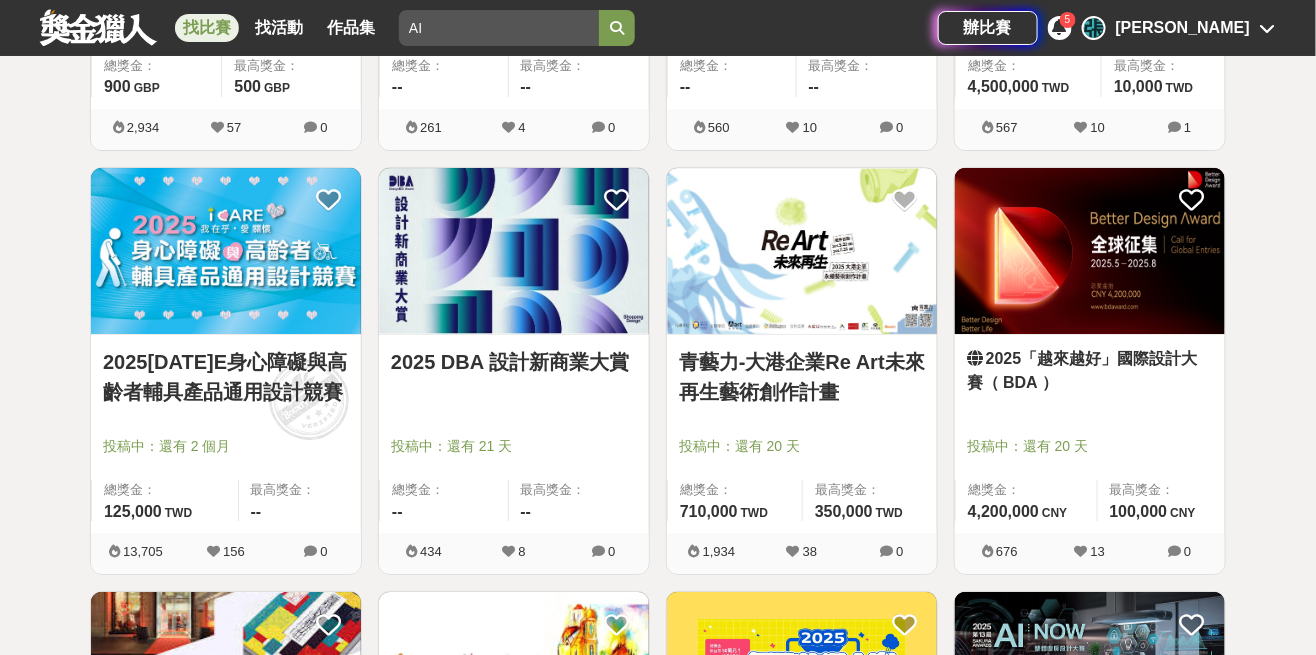 click at bounding box center (802, 251) 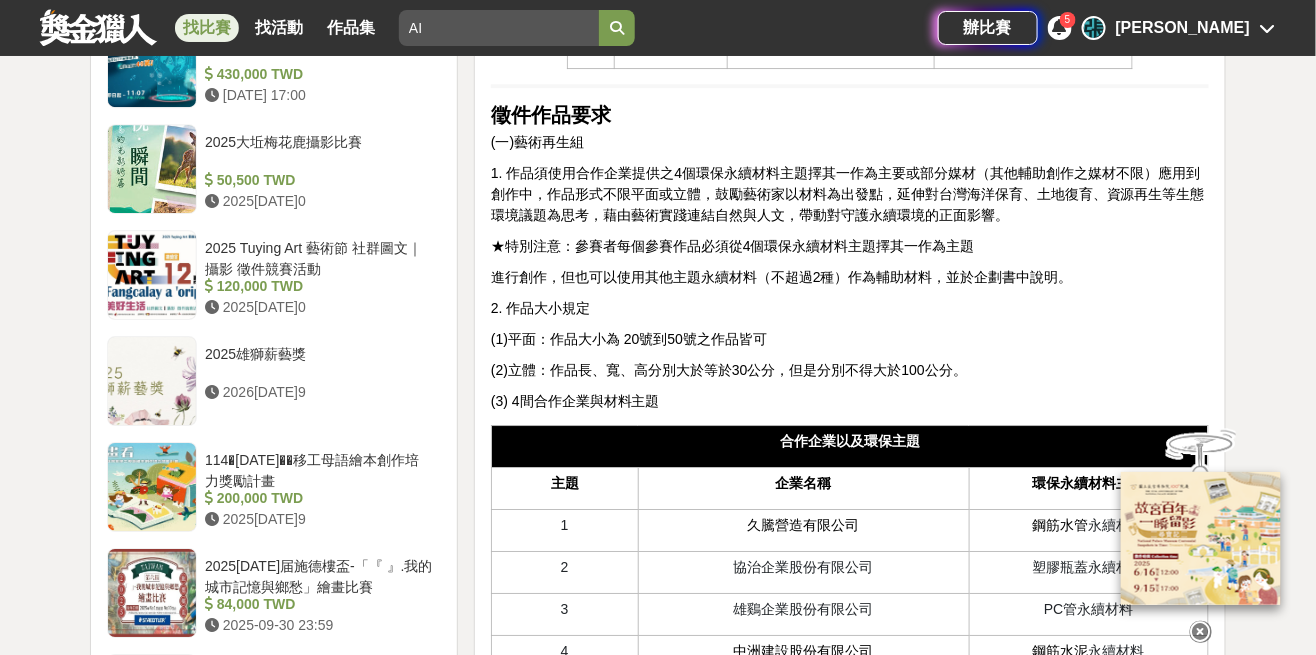 scroll, scrollTop: 1825, scrollLeft: 0, axis: vertical 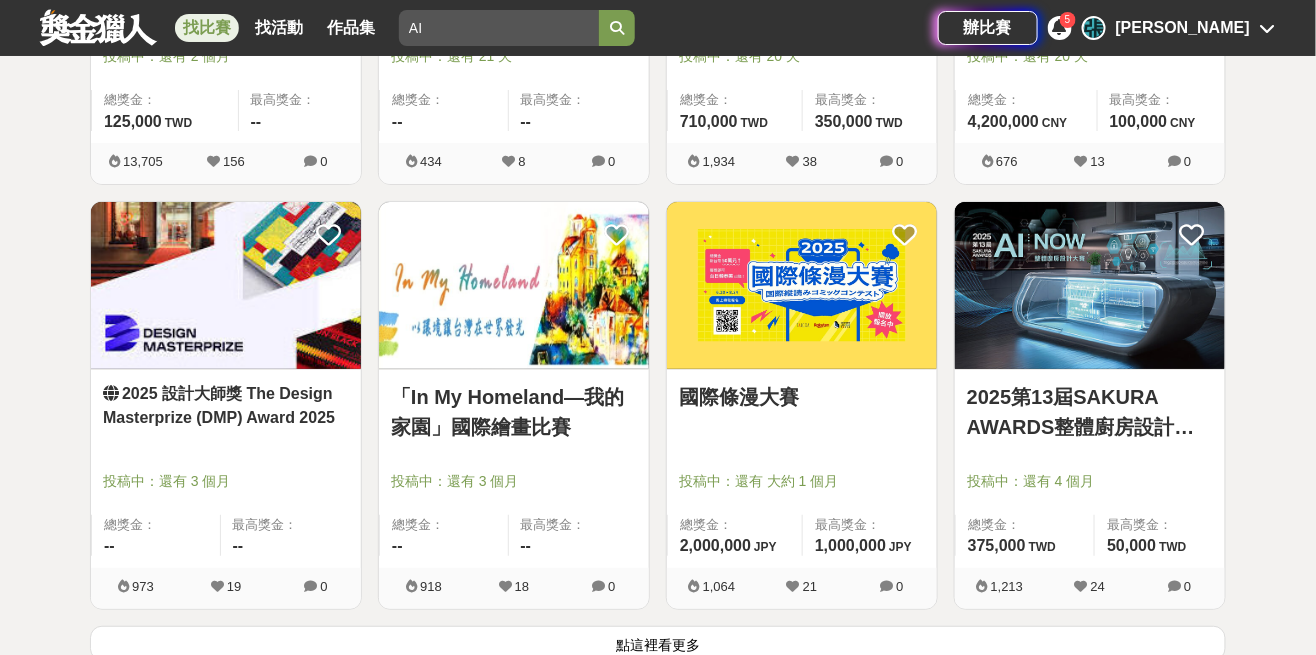 click on "國際條漫大賽" at bounding box center (802, 408) 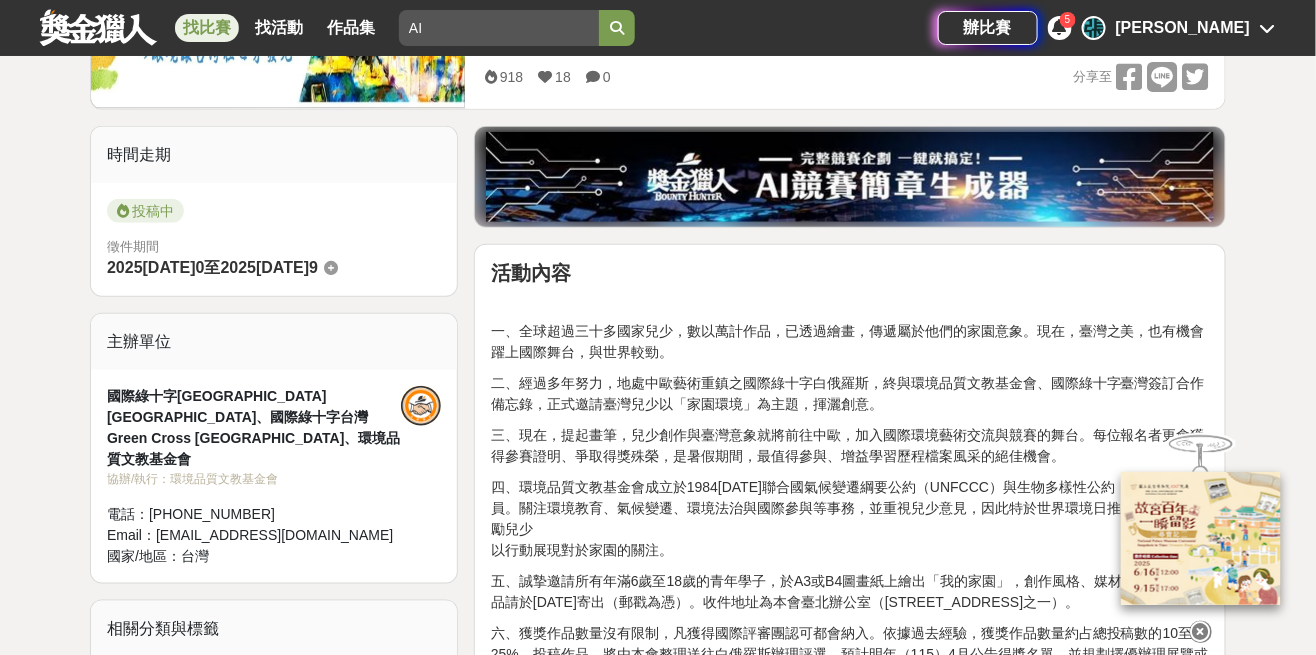 scroll, scrollTop: 458, scrollLeft: 0, axis: vertical 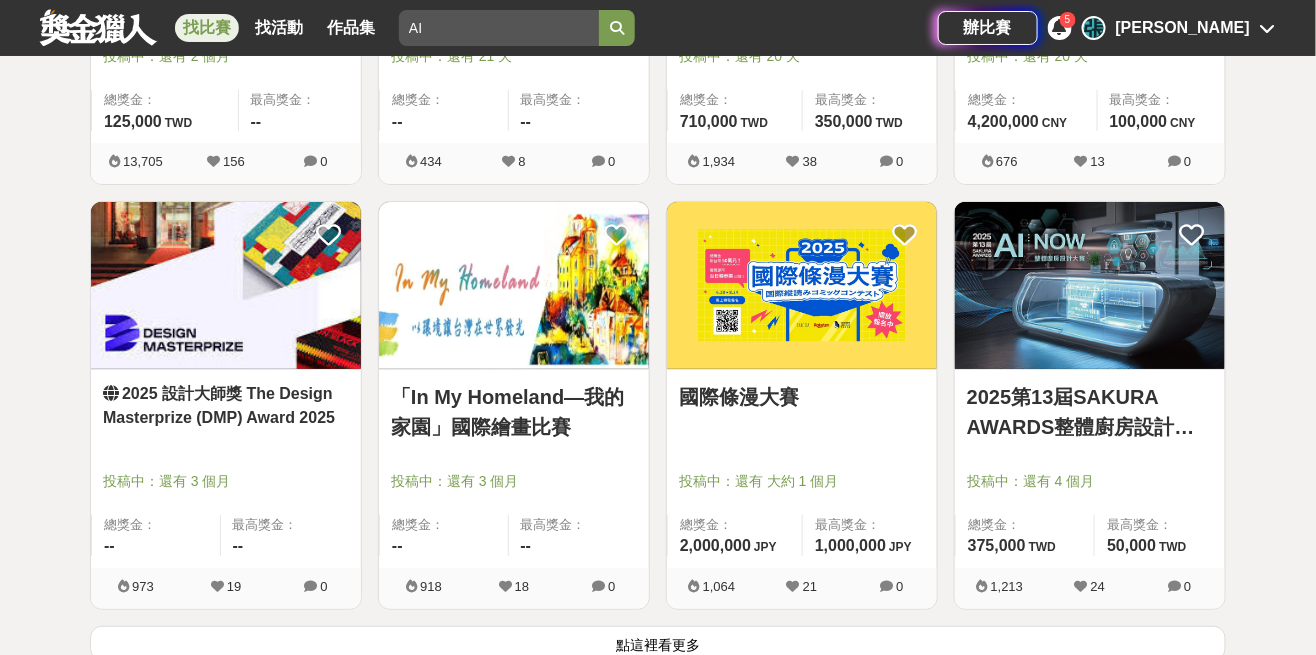 click on "國際條漫大賽" at bounding box center (802, 397) 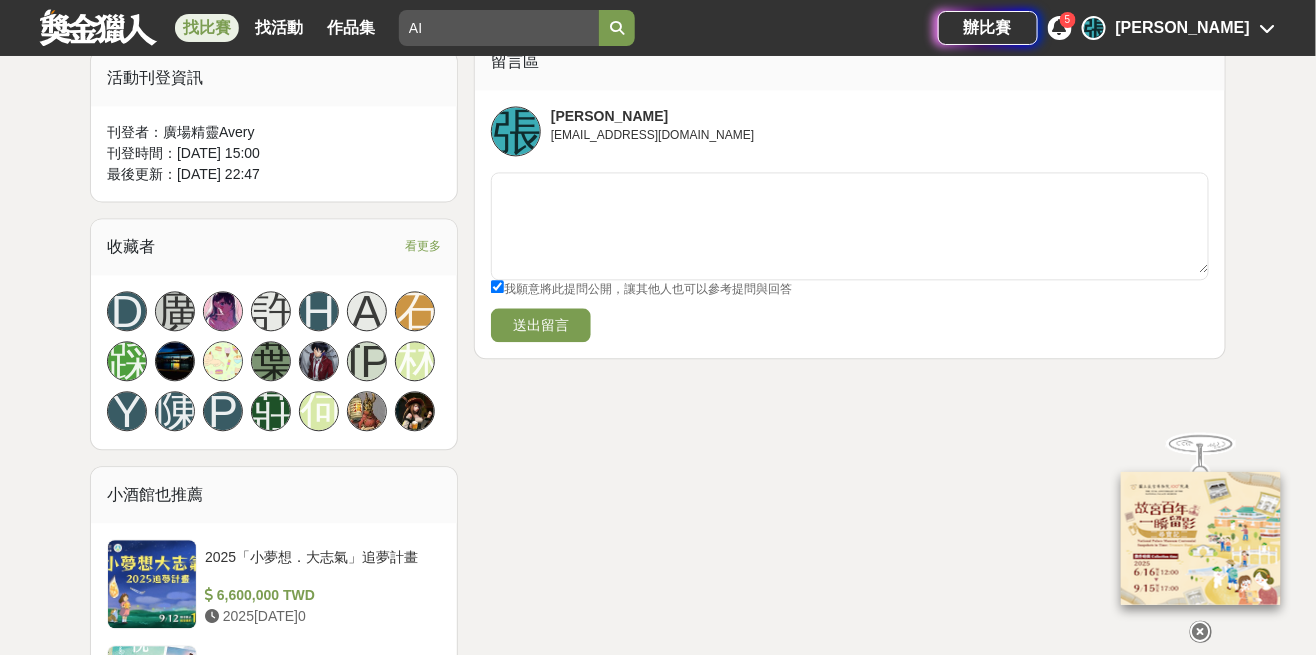 scroll, scrollTop: 1216, scrollLeft: 0, axis: vertical 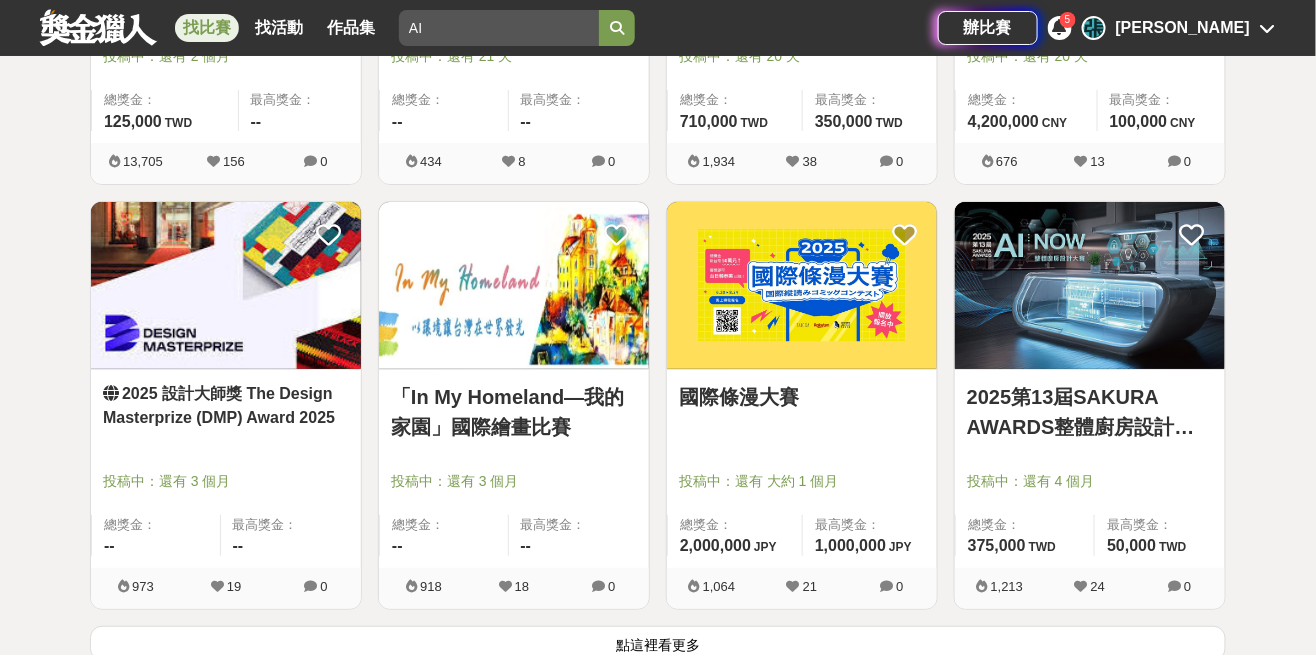 click on "點這裡看更多" at bounding box center (658, 643) 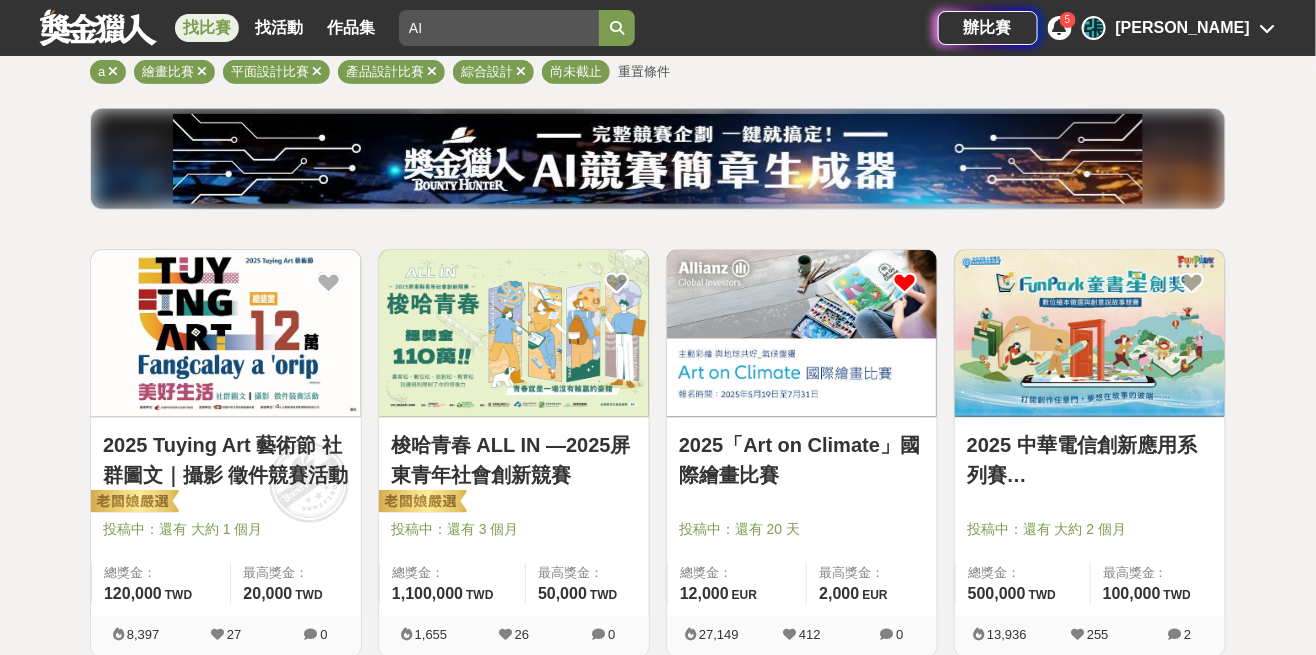 scroll, scrollTop: 186, scrollLeft: 0, axis: vertical 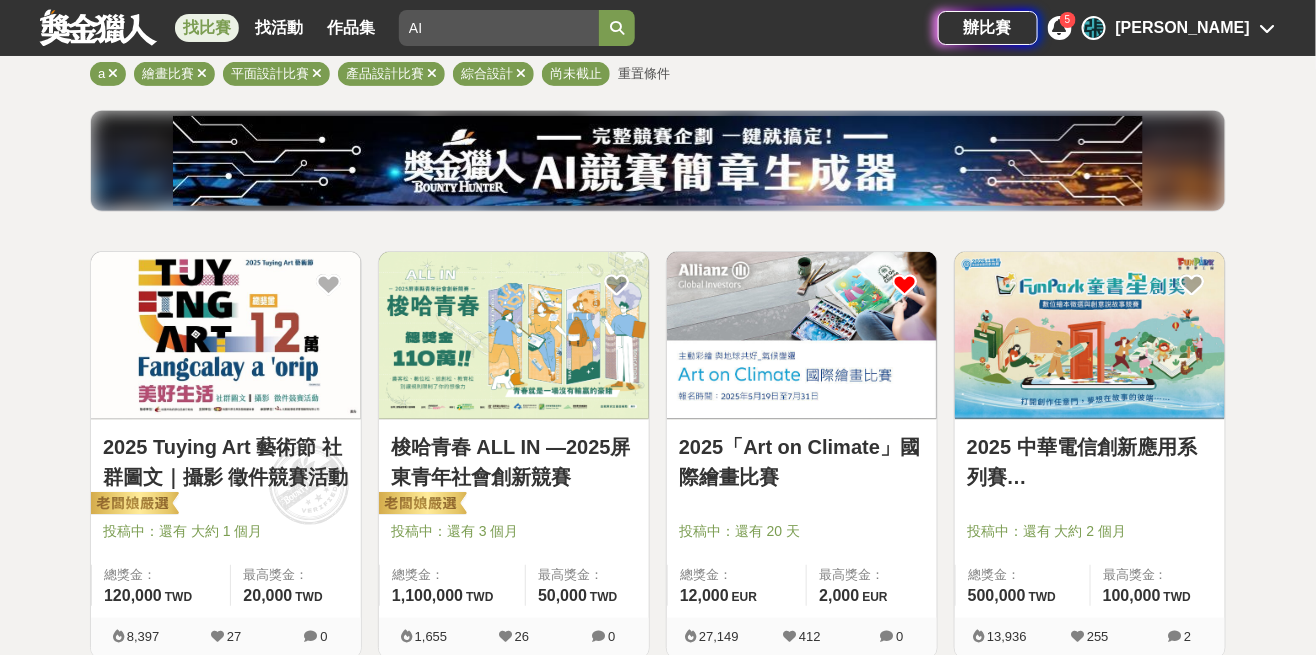 click on "AI" at bounding box center (499, 28) 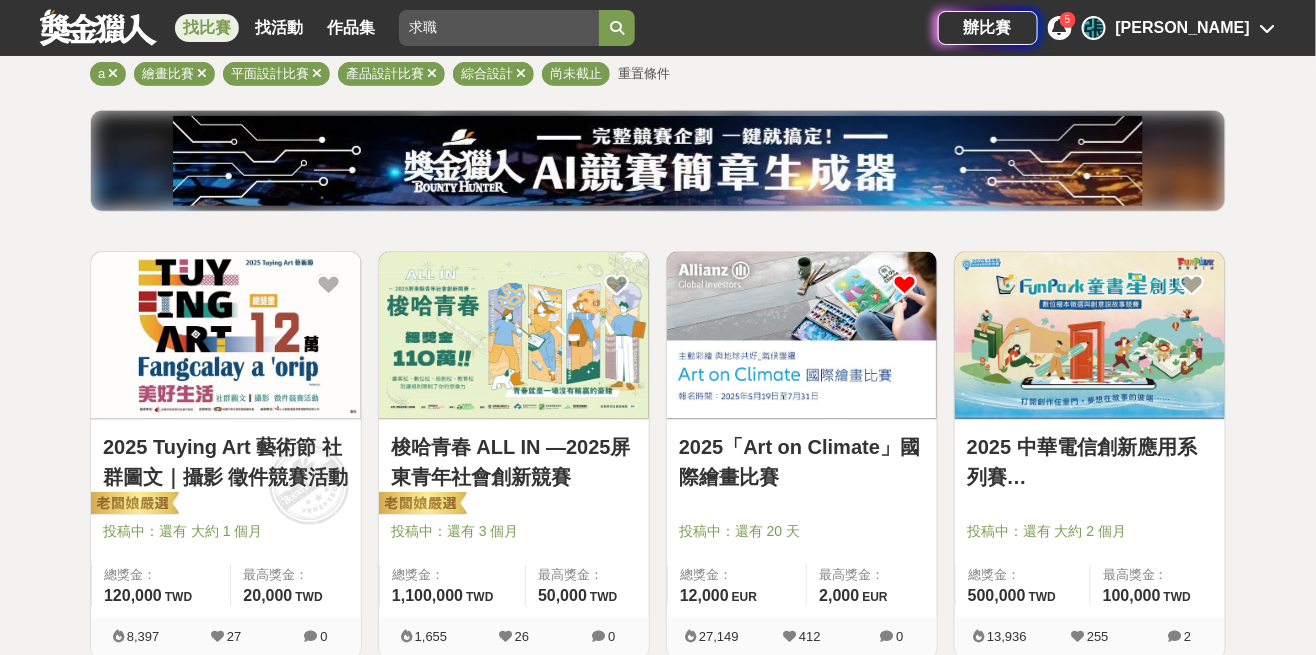 type on "求職" 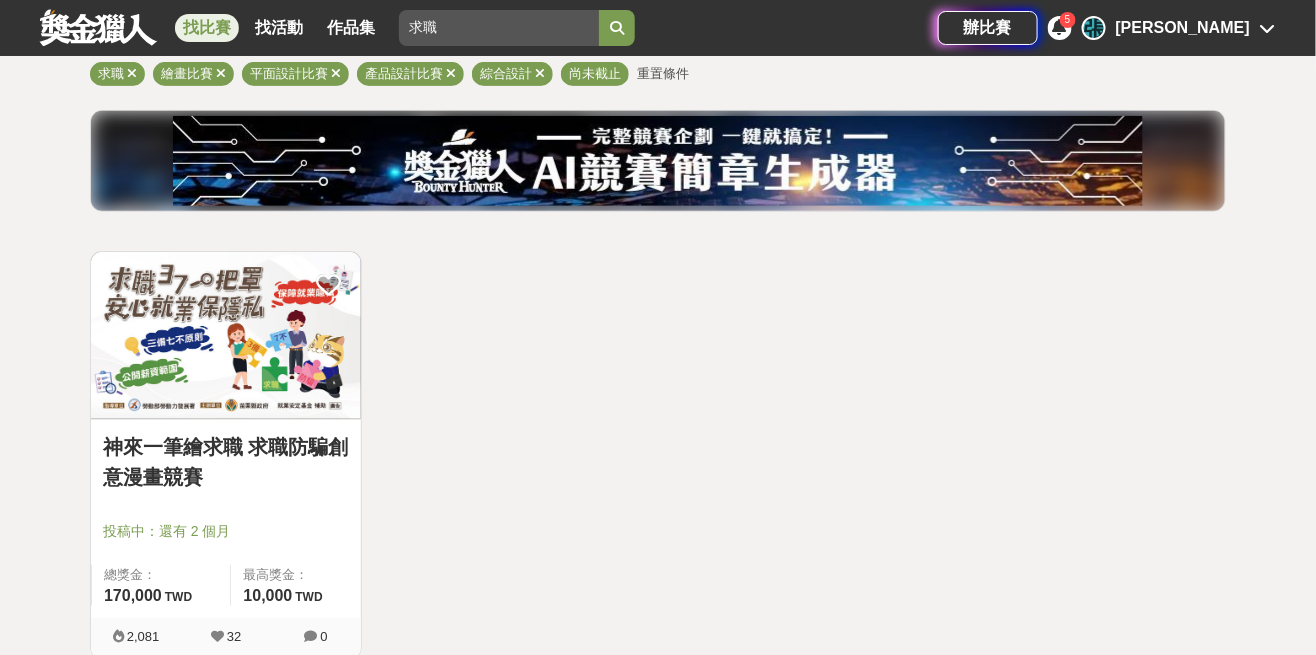 click at bounding box center (328, 284) 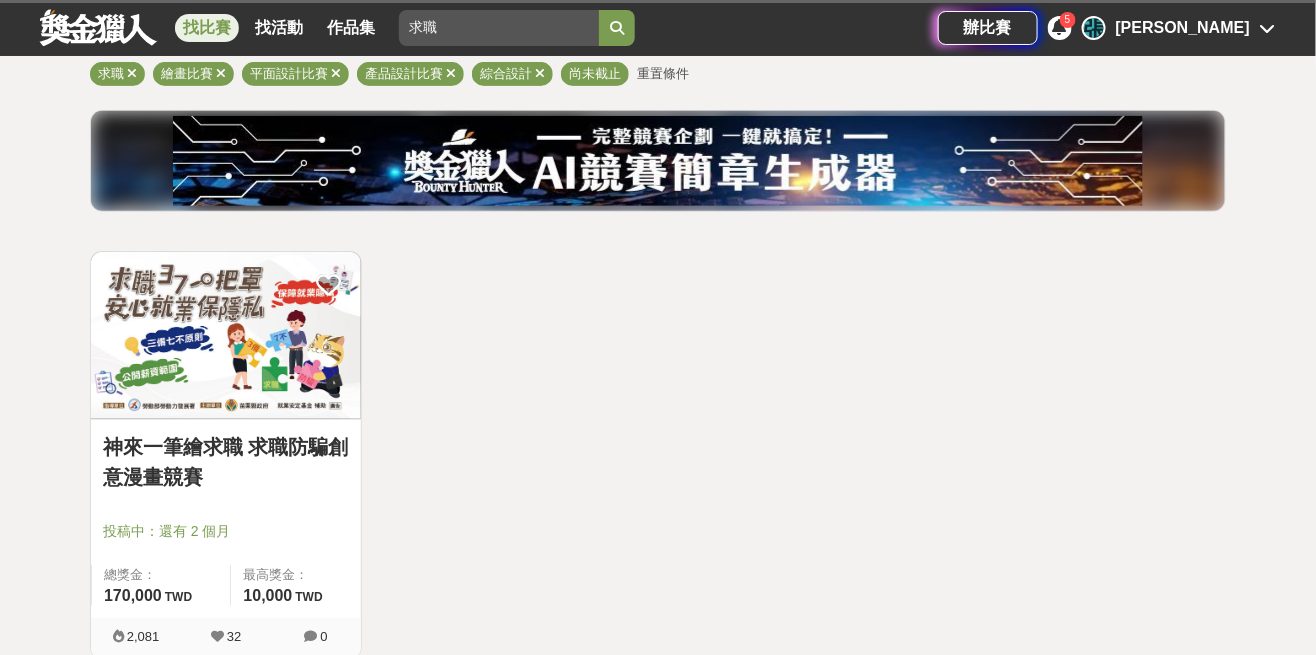 click on "找比賽" at bounding box center [207, 28] 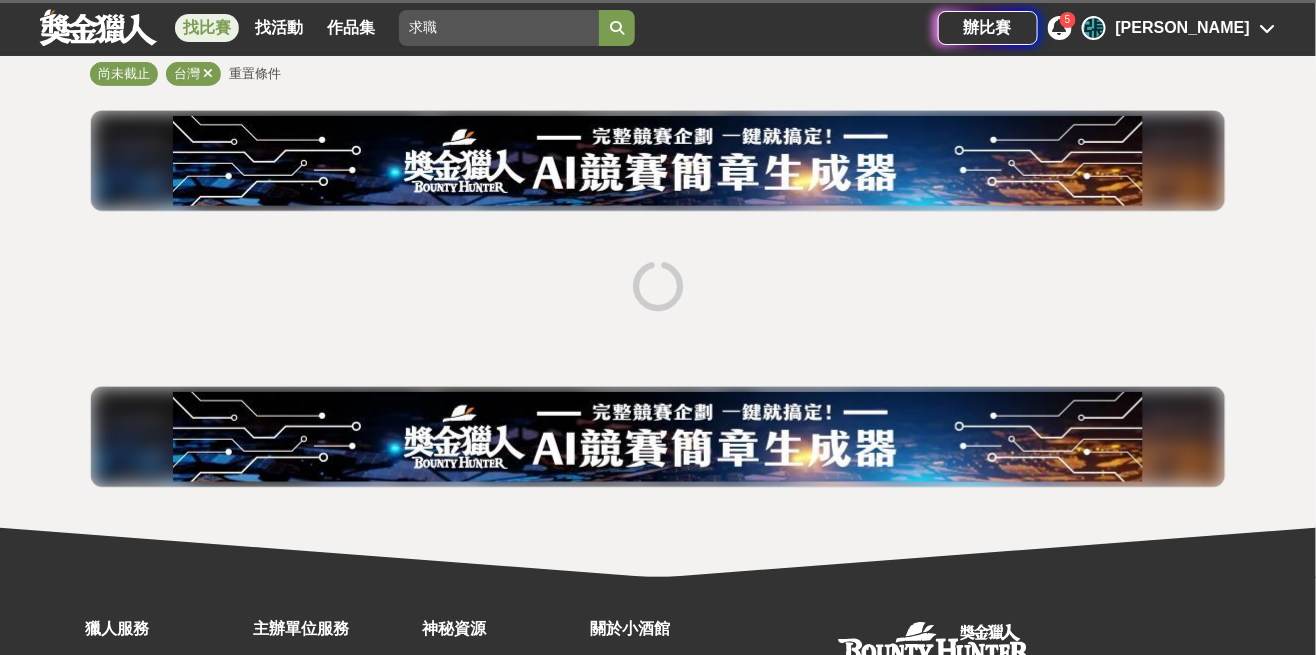 scroll, scrollTop: 0, scrollLeft: 0, axis: both 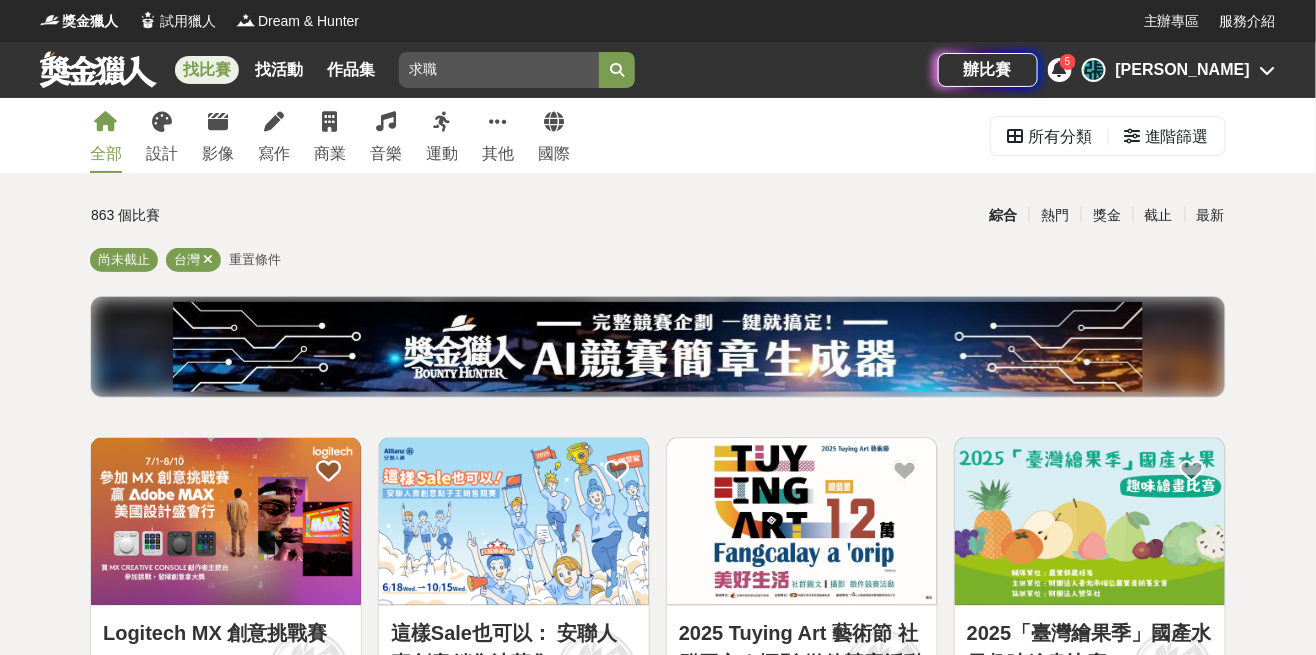 click on "其他" at bounding box center [498, 135] 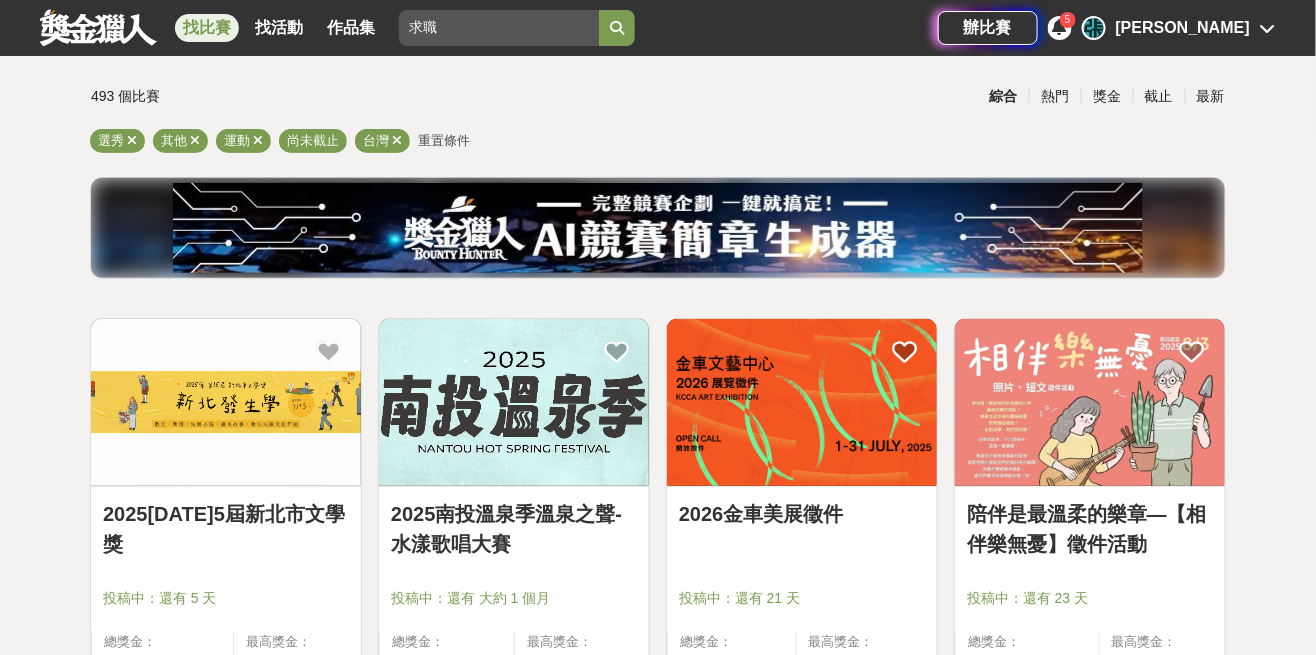 scroll, scrollTop: 0, scrollLeft: 0, axis: both 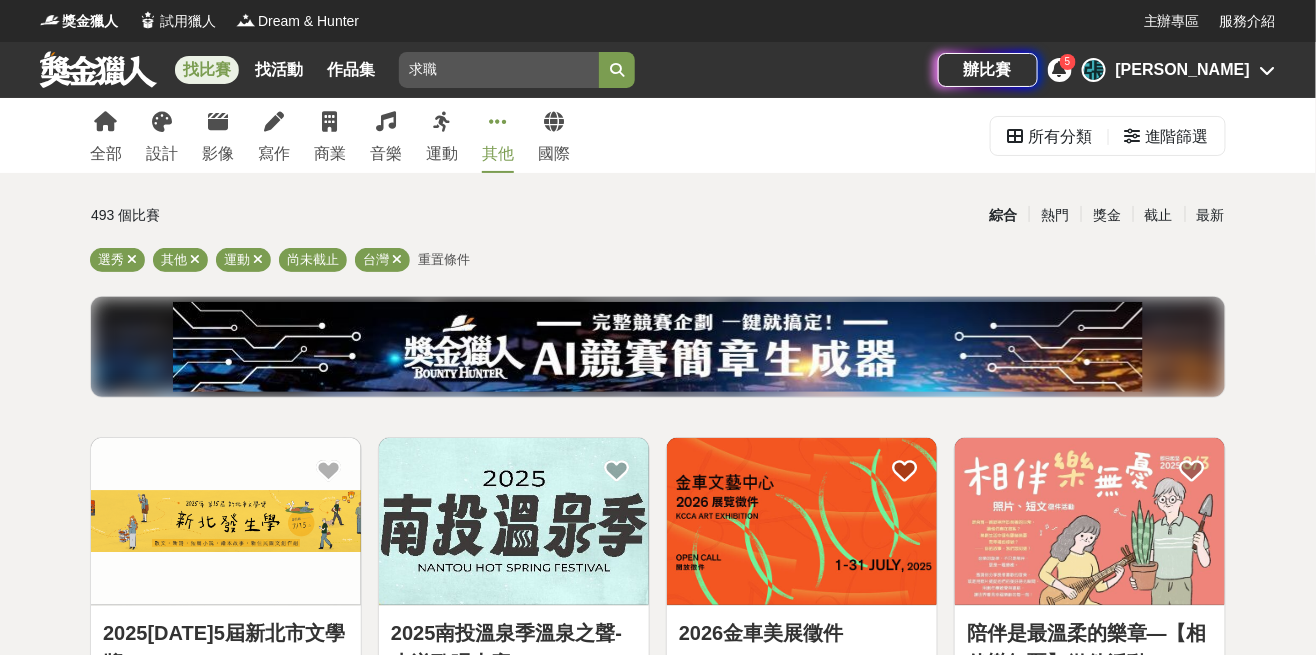 click on "音樂" at bounding box center [386, 154] 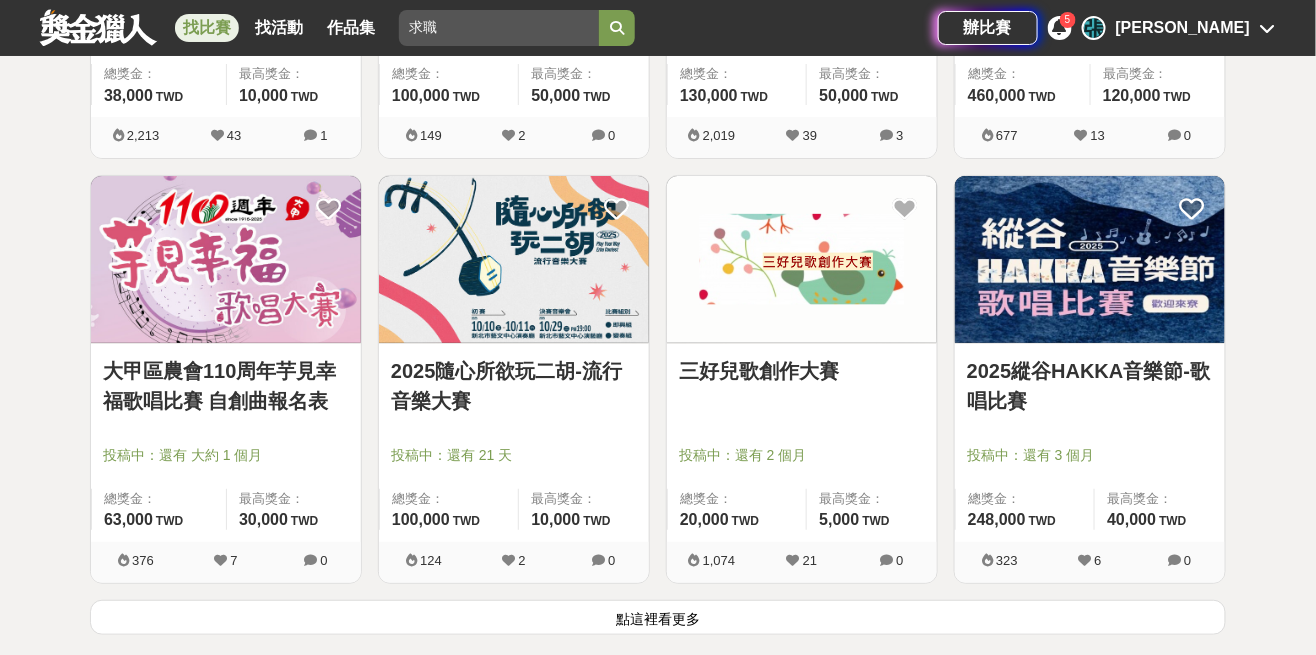 scroll, scrollTop: 2410, scrollLeft: 0, axis: vertical 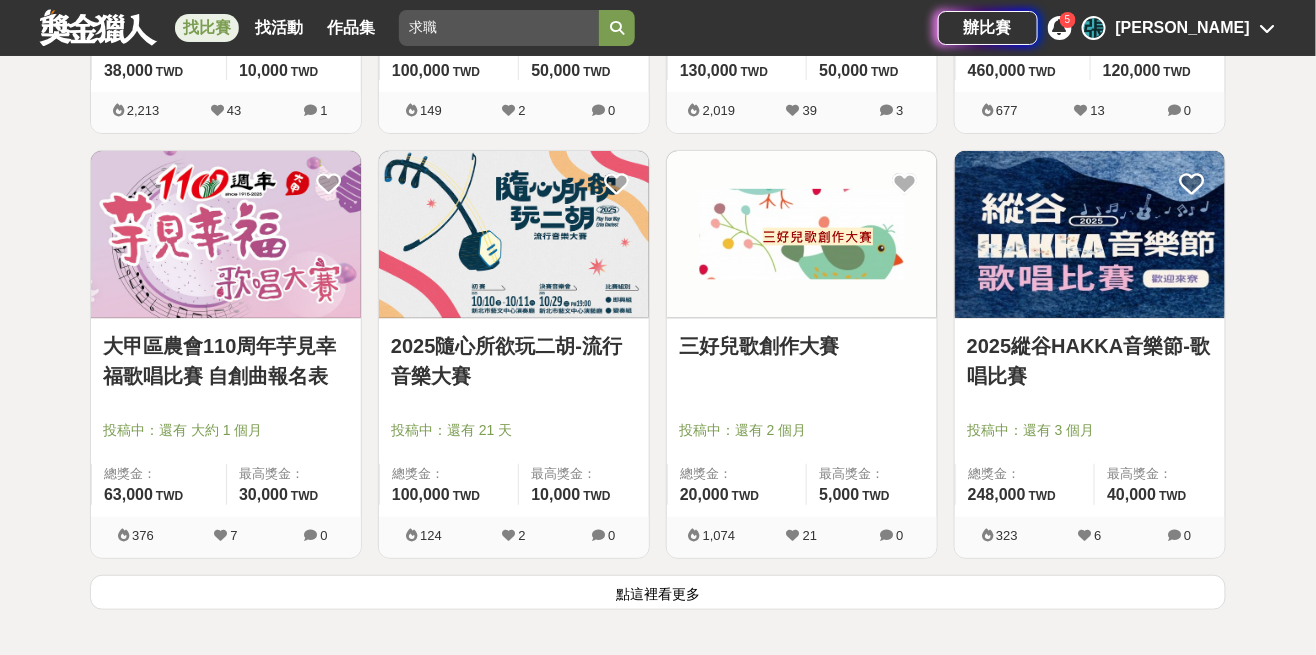 click on "點這裡看更多" at bounding box center [658, 592] 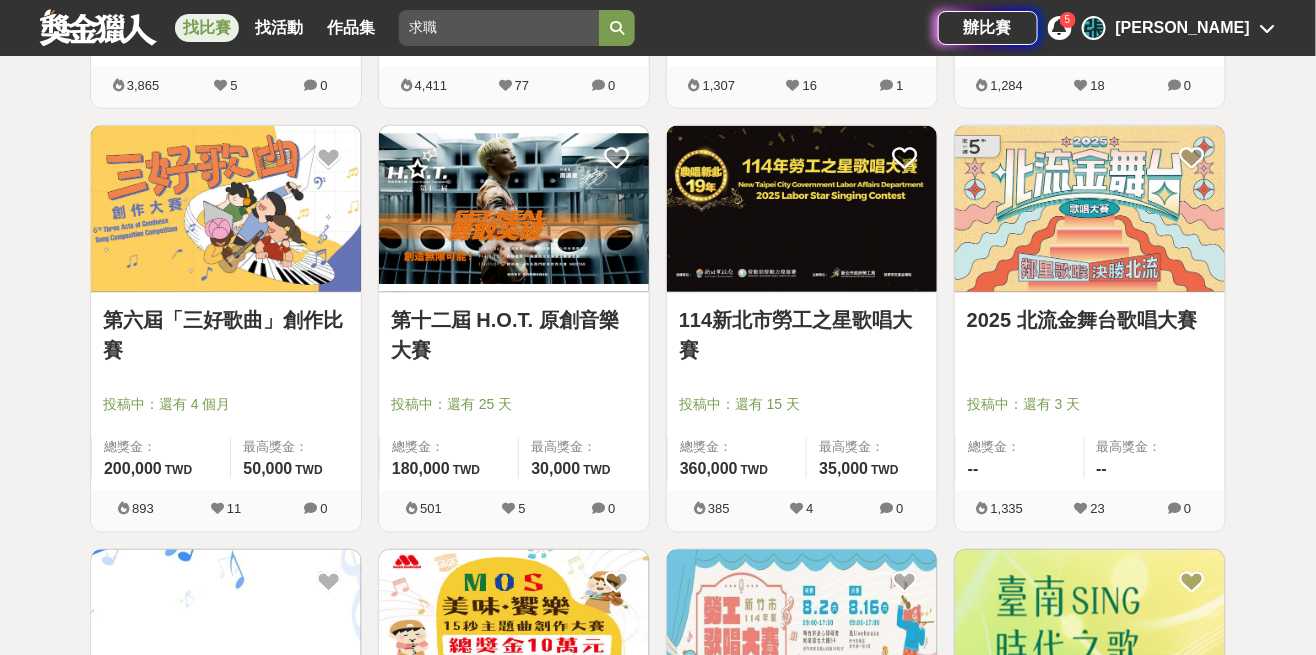 scroll, scrollTop: 0, scrollLeft: 0, axis: both 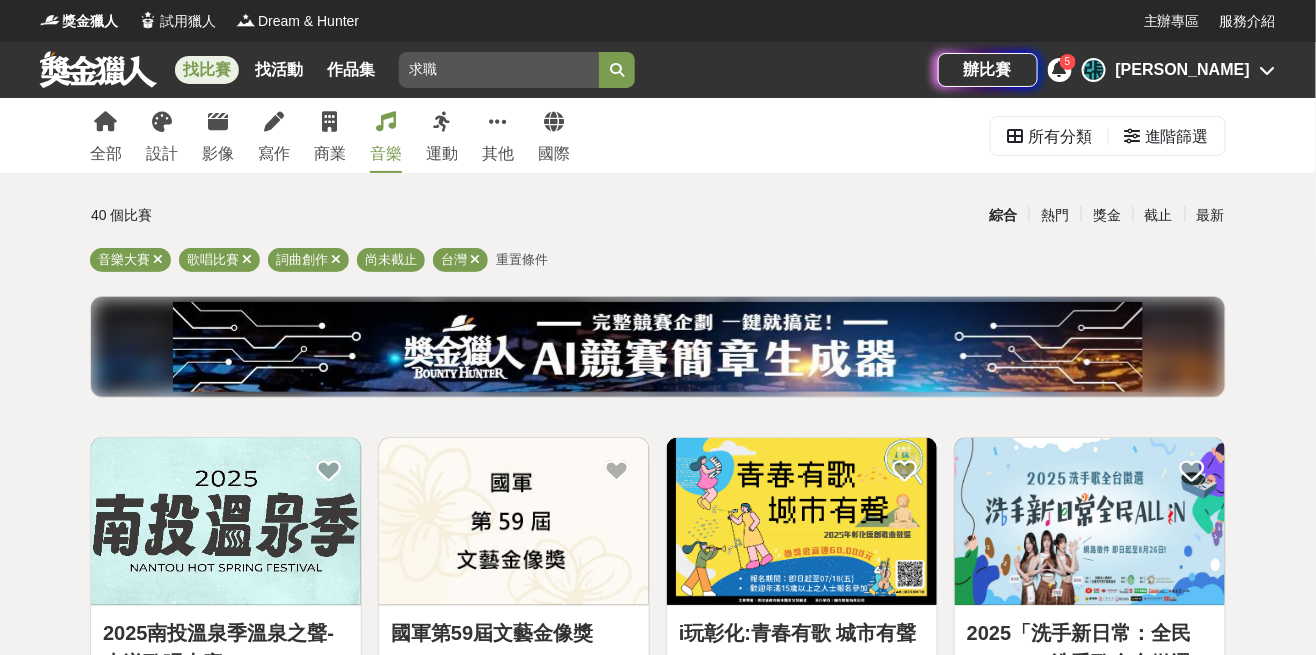 click at bounding box center (442, 122) 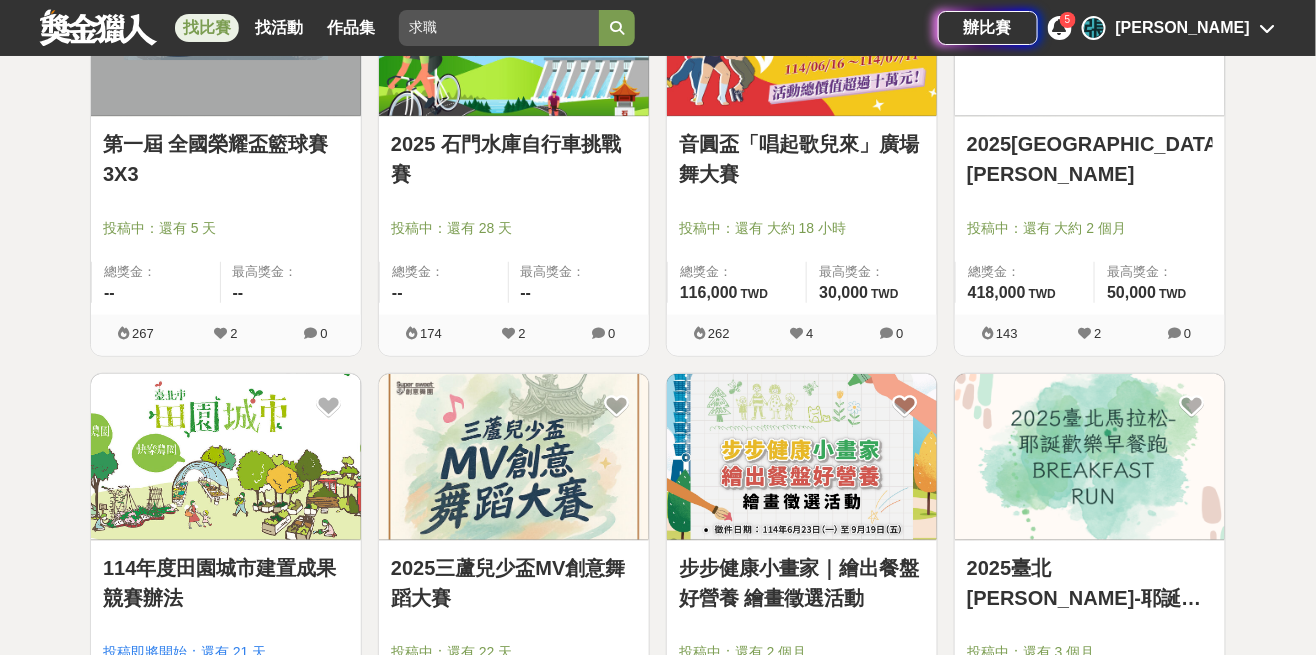scroll, scrollTop: 489, scrollLeft: 0, axis: vertical 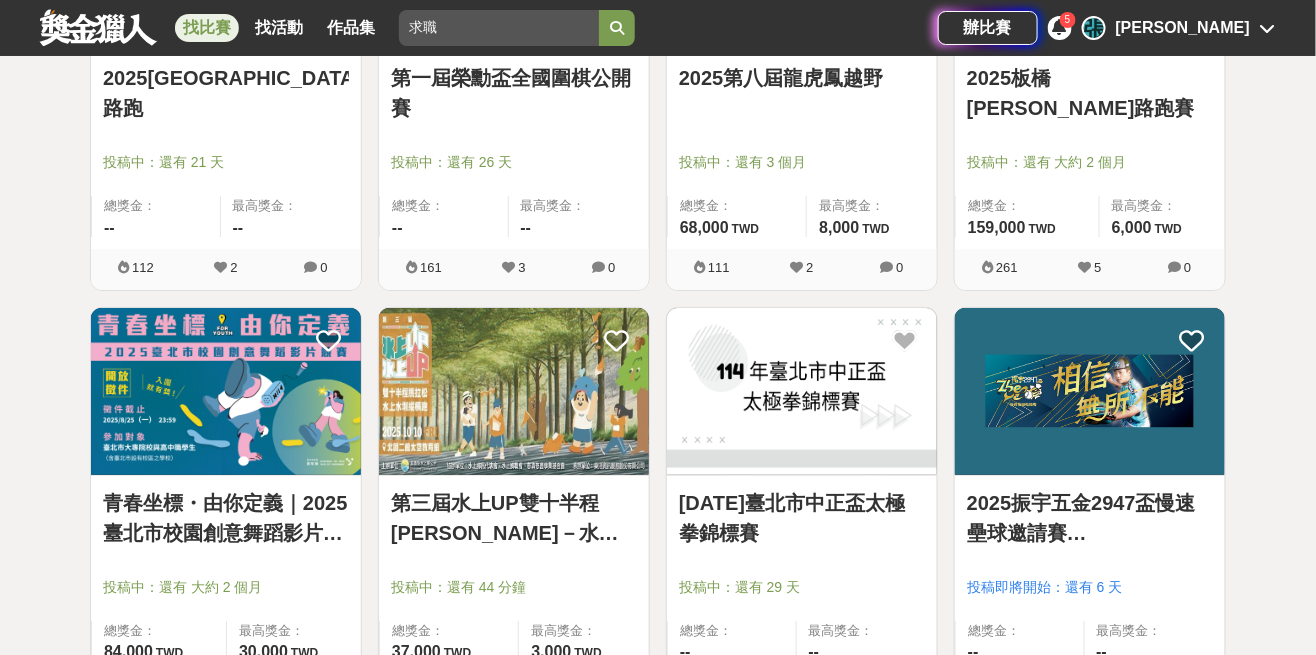 click at bounding box center (232, 559) 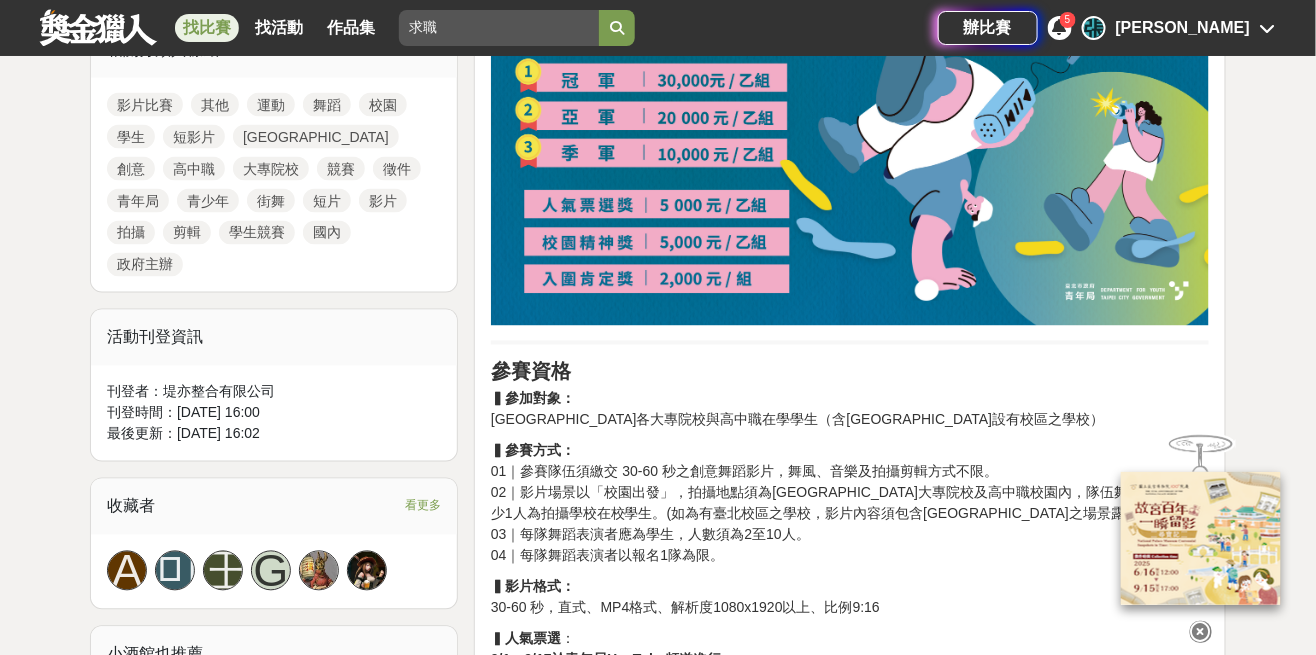 scroll, scrollTop: 986, scrollLeft: 0, axis: vertical 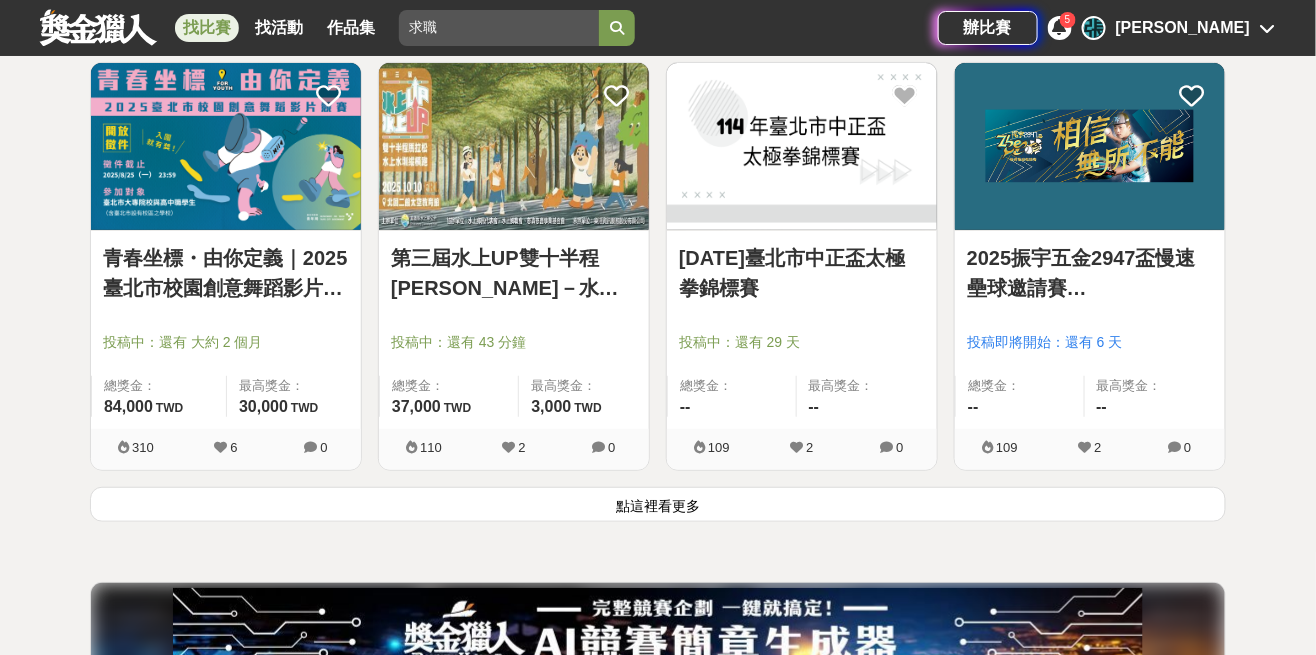 click on "點這裡看更多" at bounding box center (658, 504) 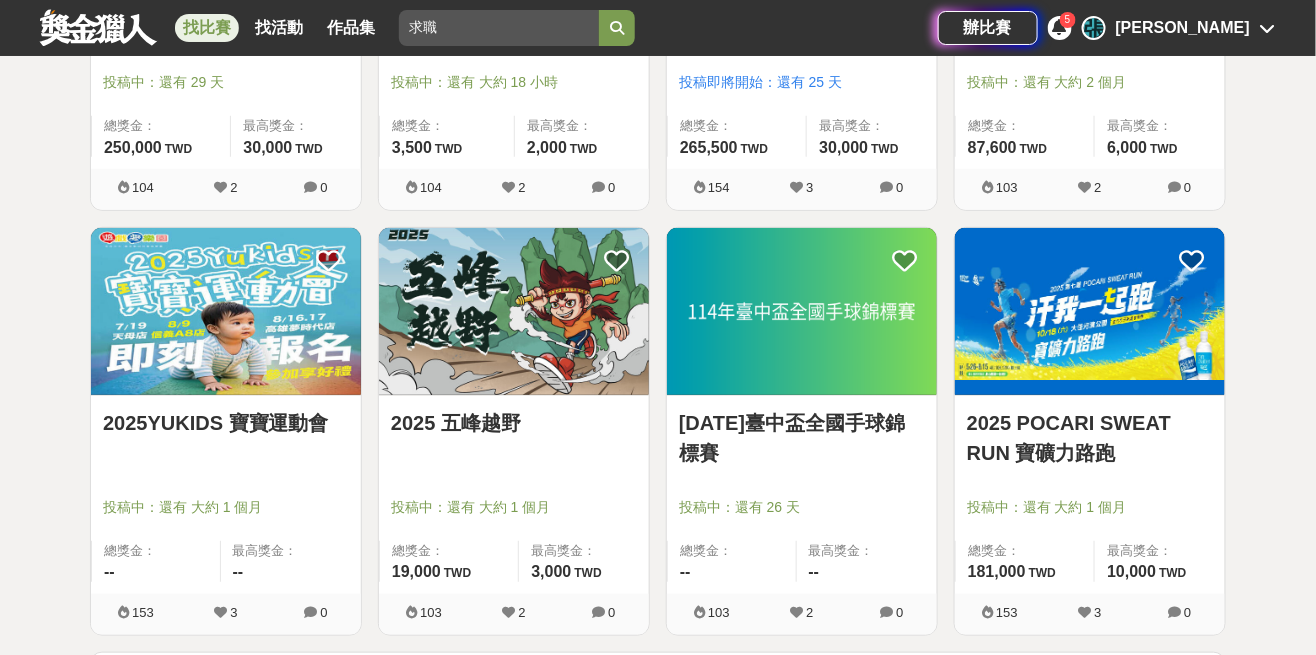 scroll, scrollTop: 4882, scrollLeft: 0, axis: vertical 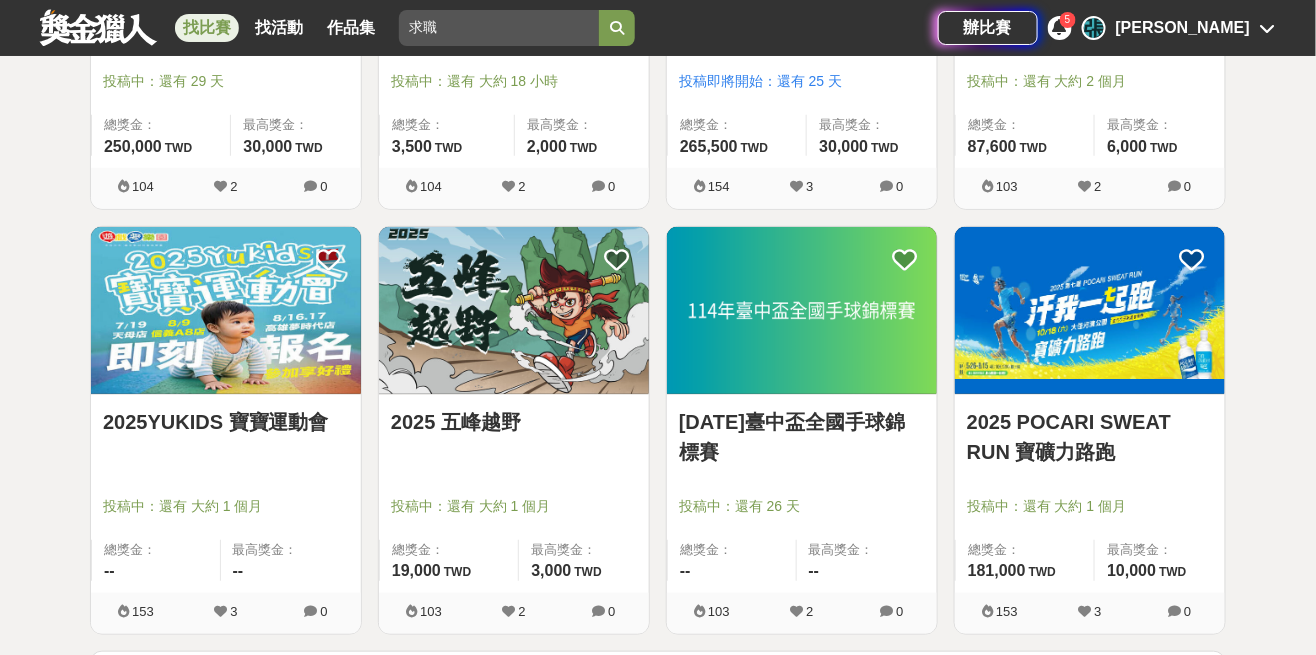 click on "273   個比賽 綜合 熱門 獎金 截止 最新 運動 尚未截止 台灣 重置條件 第一屆 全國榮耀盃籃球賽3X3 投稿中：還有 5 天 總獎金： -- 最高獎金： -- 267 2 0 2025 石門水庫自行車挑戰賽 投稿中：還有 28 天 總獎金： -- 最高獎金： -- 174 2 0 音圓盃「唱起歌兒來」廣場舞大賽 投稿中：還有 大約 18 小時 總獎金： 116,000 116,000 TWD 最高獎金： 30,000 TWD 262 4 0 2025新竹城市馬拉松 投稿中：還有 大約 2 個月 總獎金： 418,000 418,000 TWD 最高獎金： 50,000 TWD 143 2 0 114年度田園城市建置成果競賽辦法 投稿即將開始：還有 21 天 總獎金： 786,000 786,000 TWD 最高獎金： 50,000 TWD 491 9 0 2025三蘆兒少盃MV創意舞蹈大賽 投稿中：還有 22 天 總獎金： 24,000 24,000 TWD 最高獎金： 5,000 TWD 186 3 0 步步健康小畫家｜繪出餐盤好營養 繪畫徵選活動 投稿中：還有 2 個月 總獎金： 40,000 40,000 TWD 最高獎金： 5,000 TWD 382 7 0 -- --" at bounding box center [658, -1911] 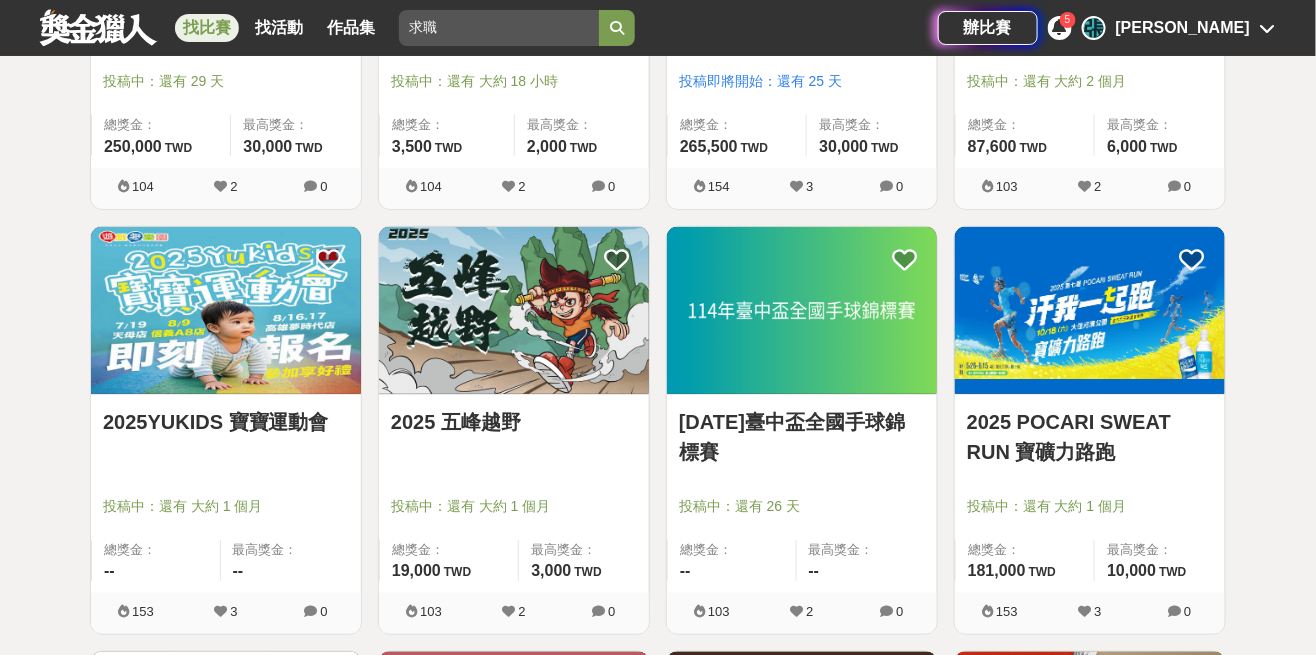 click at bounding box center (802, 735) 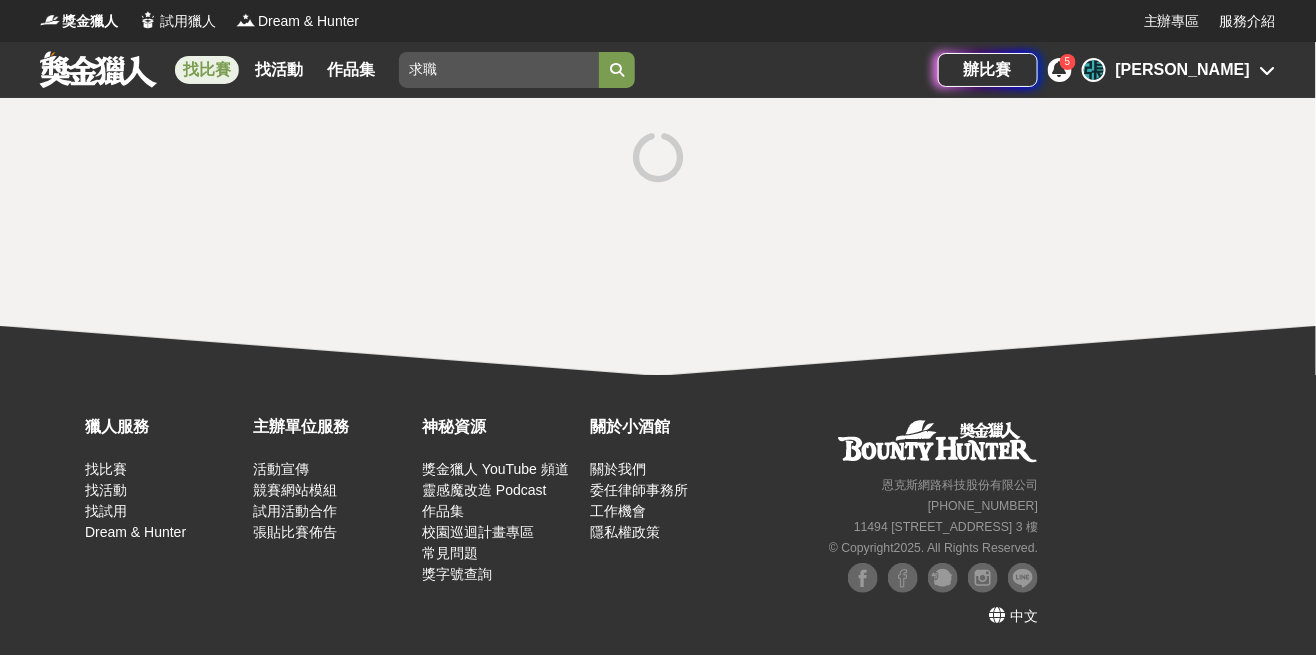 scroll, scrollTop: 0, scrollLeft: 0, axis: both 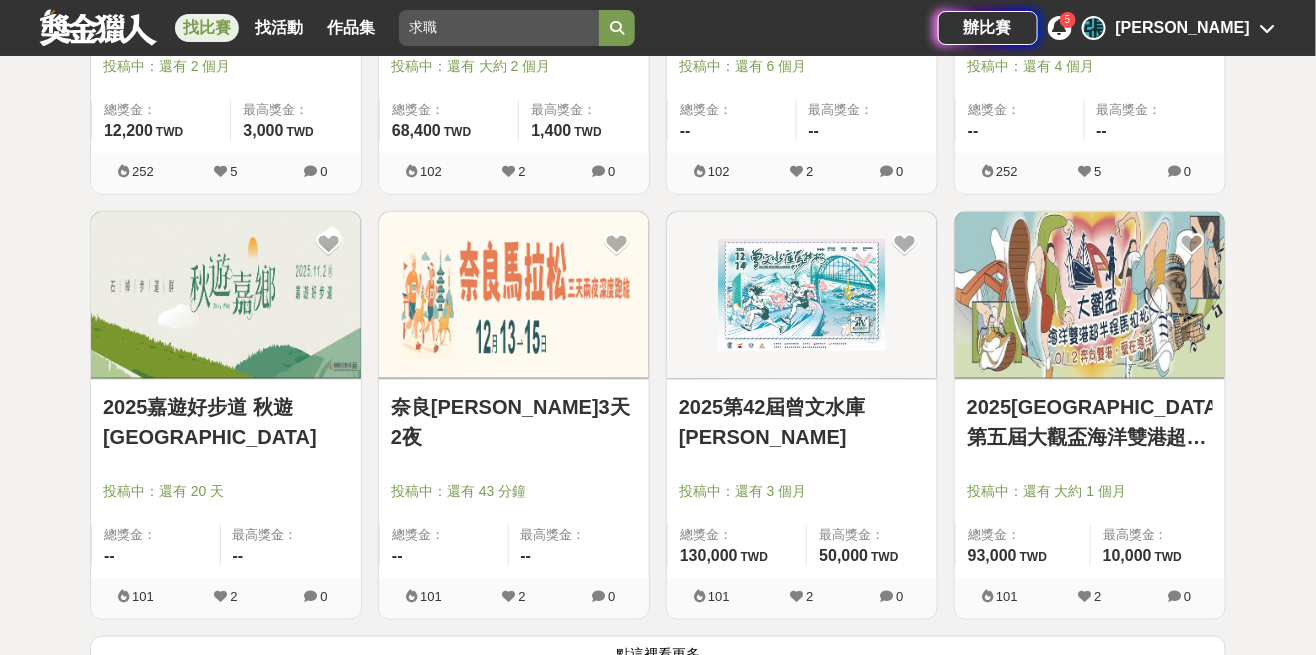 click on "點這裡看更多" at bounding box center [658, 653] 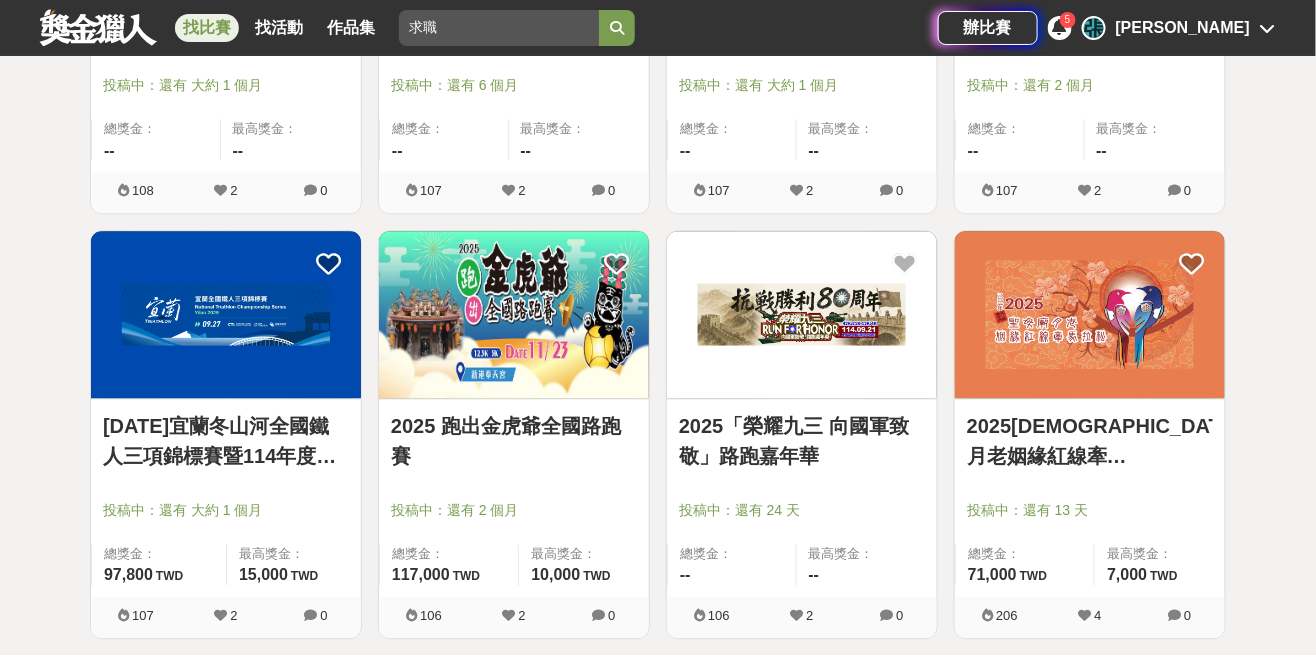 scroll, scrollTop: 0, scrollLeft: 0, axis: both 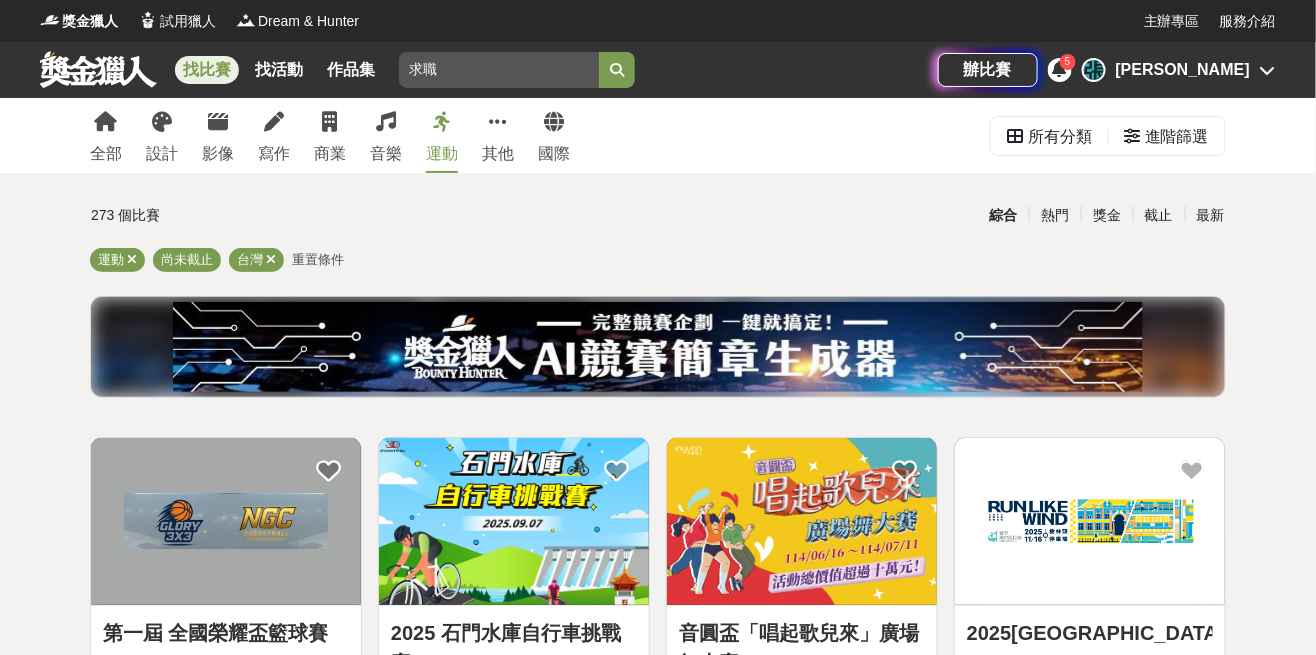 click on "寫作" at bounding box center [274, 135] 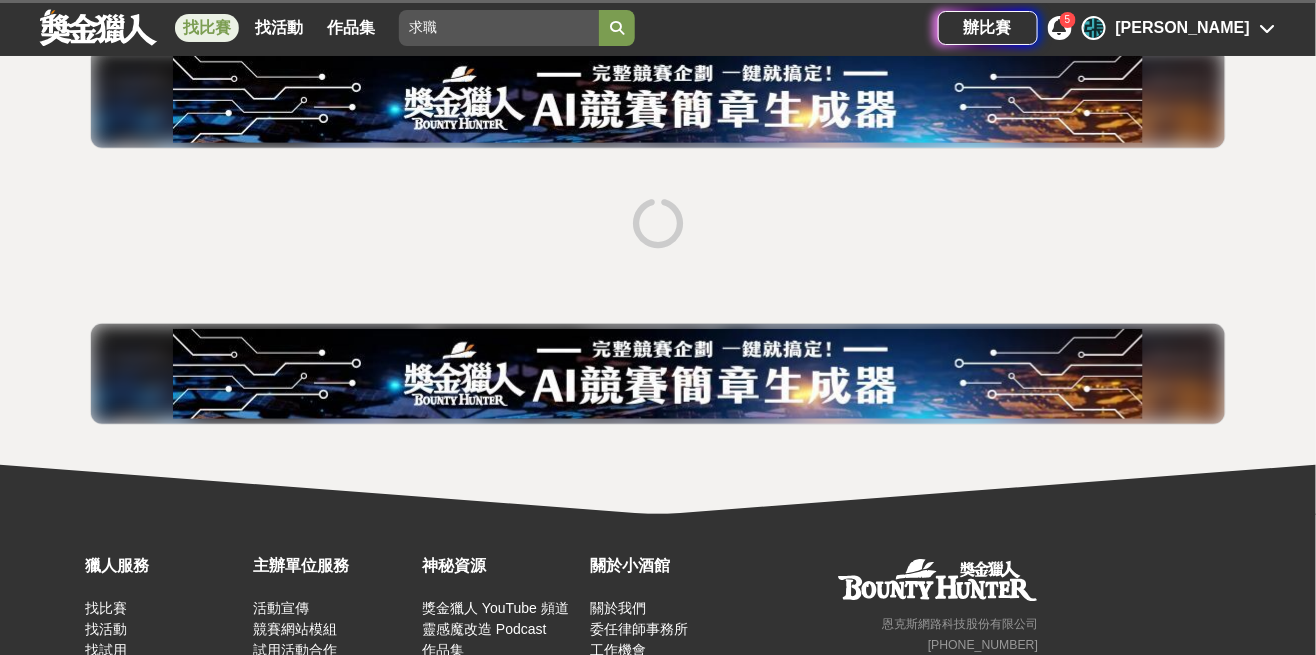 scroll, scrollTop: 251, scrollLeft: 0, axis: vertical 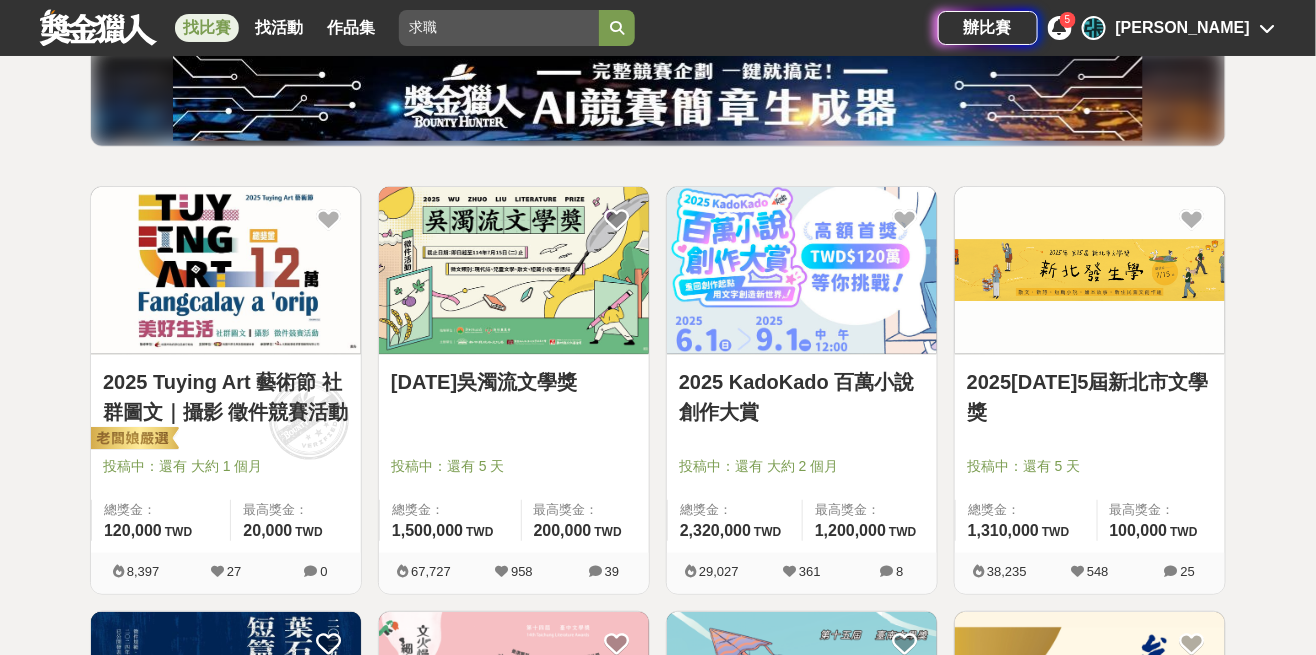 click at bounding box center [808, 438] 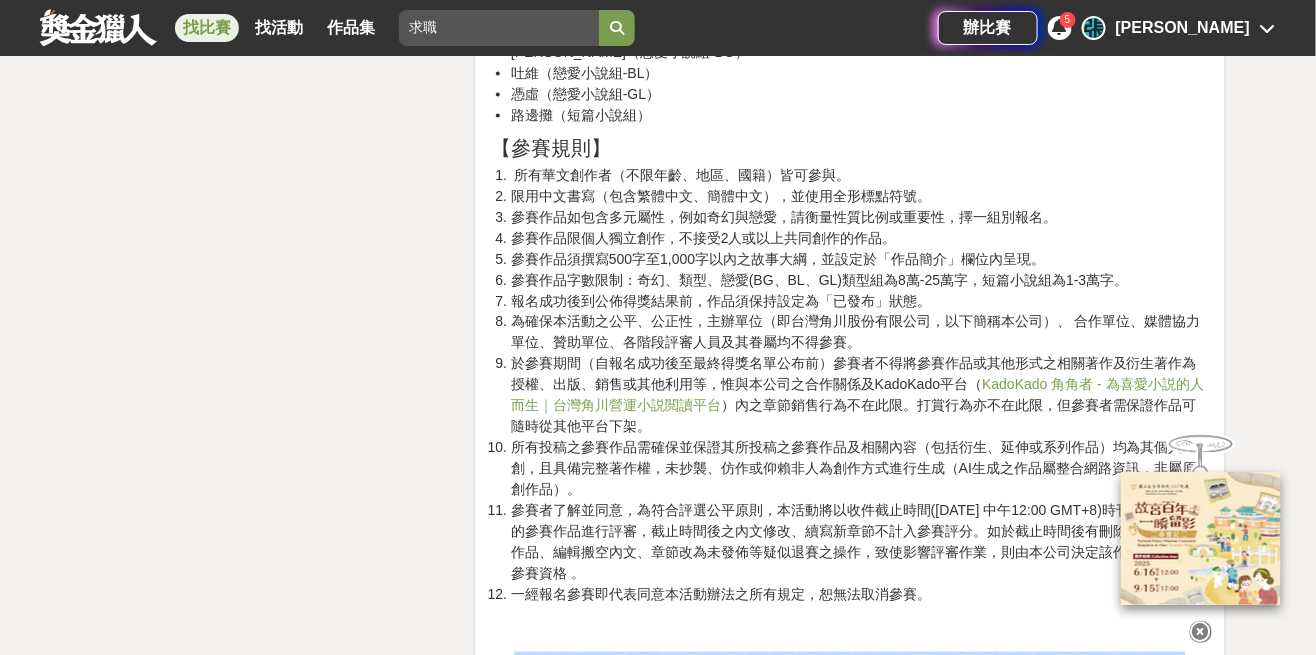 scroll, scrollTop: 3148, scrollLeft: 0, axis: vertical 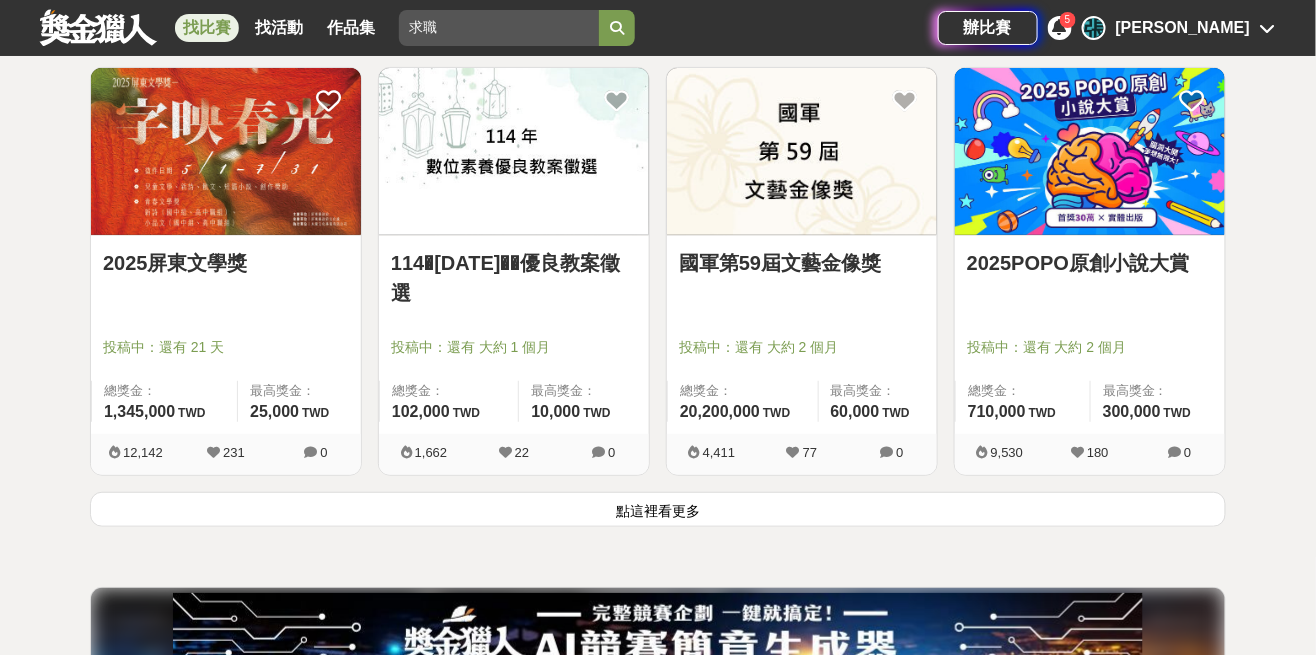 click on "點這裡看更多" at bounding box center (658, 509) 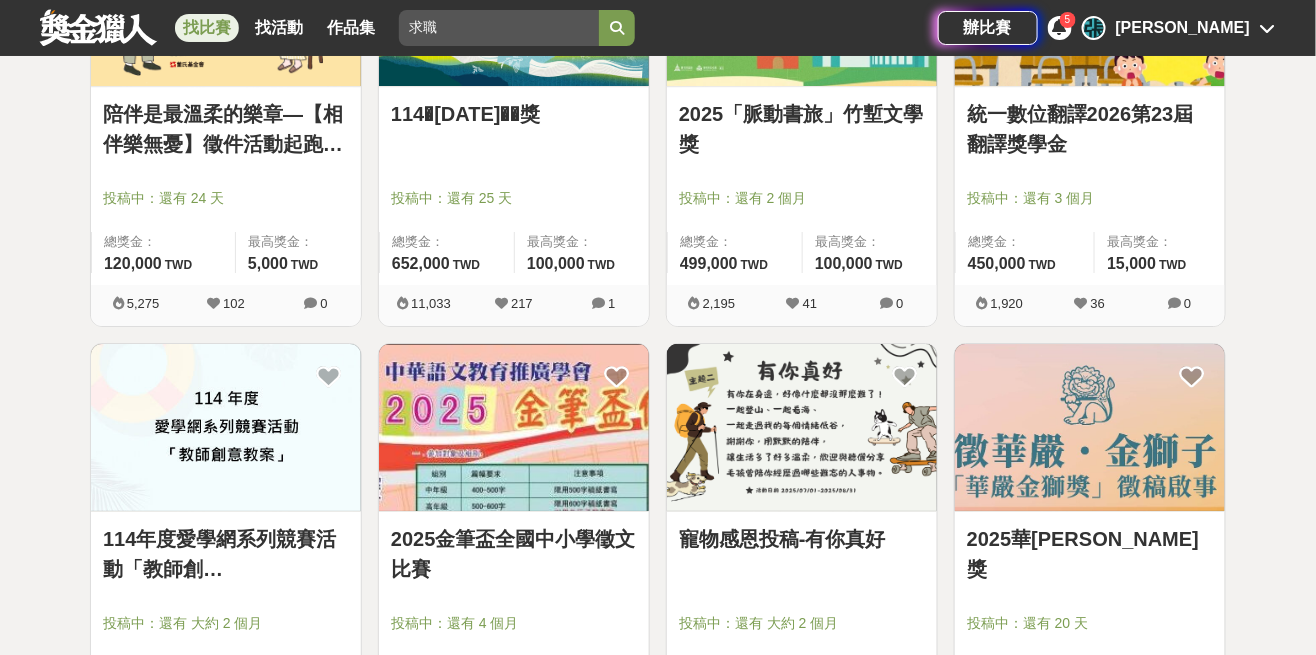 scroll, scrollTop: 4338, scrollLeft: 0, axis: vertical 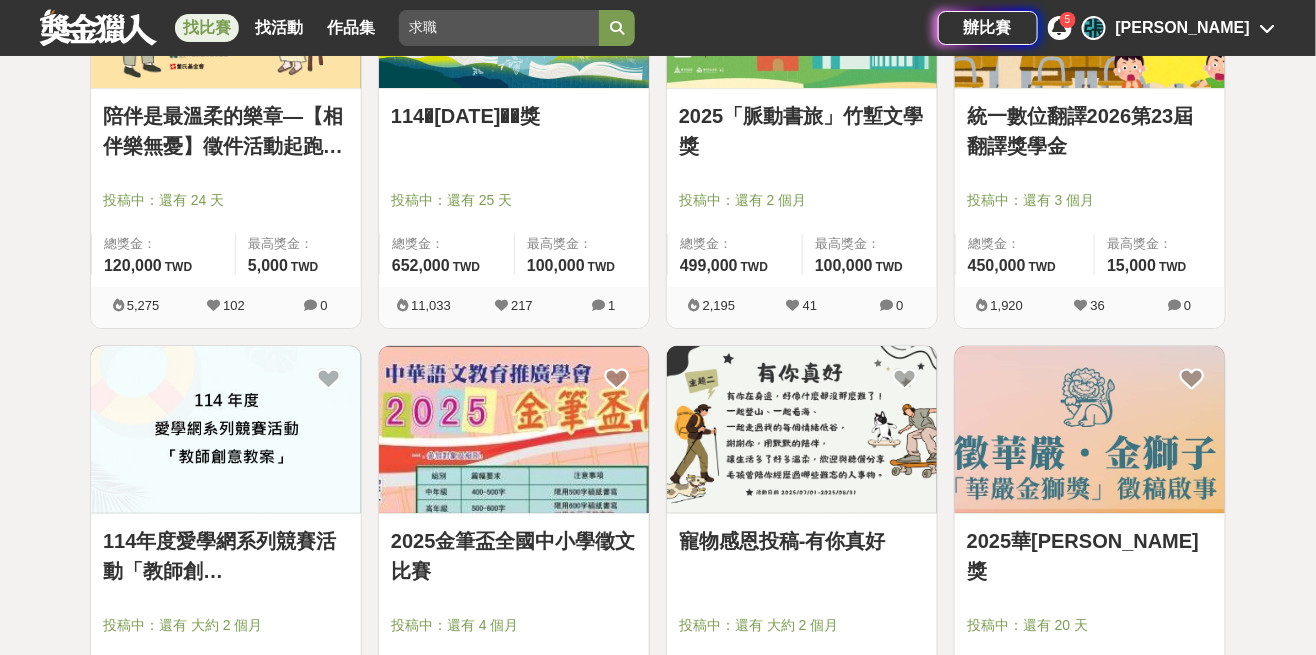 click on "5" at bounding box center (1068, 20) 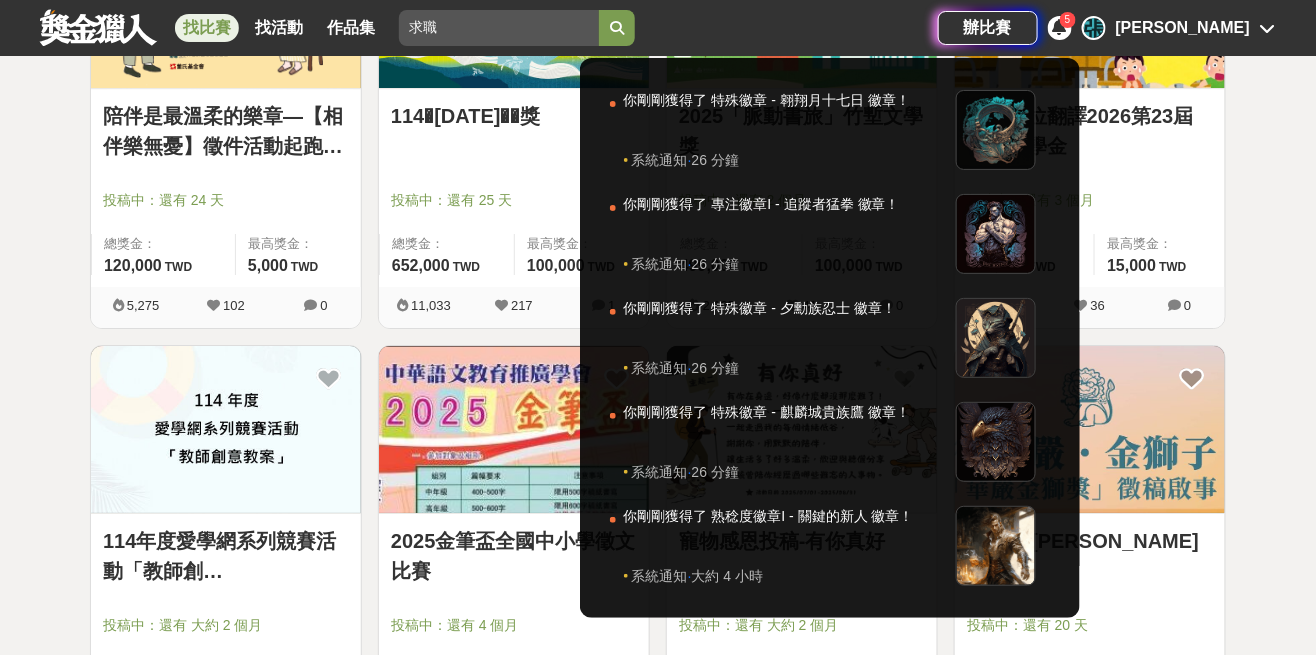 click on "張" at bounding box center (1094, 28) 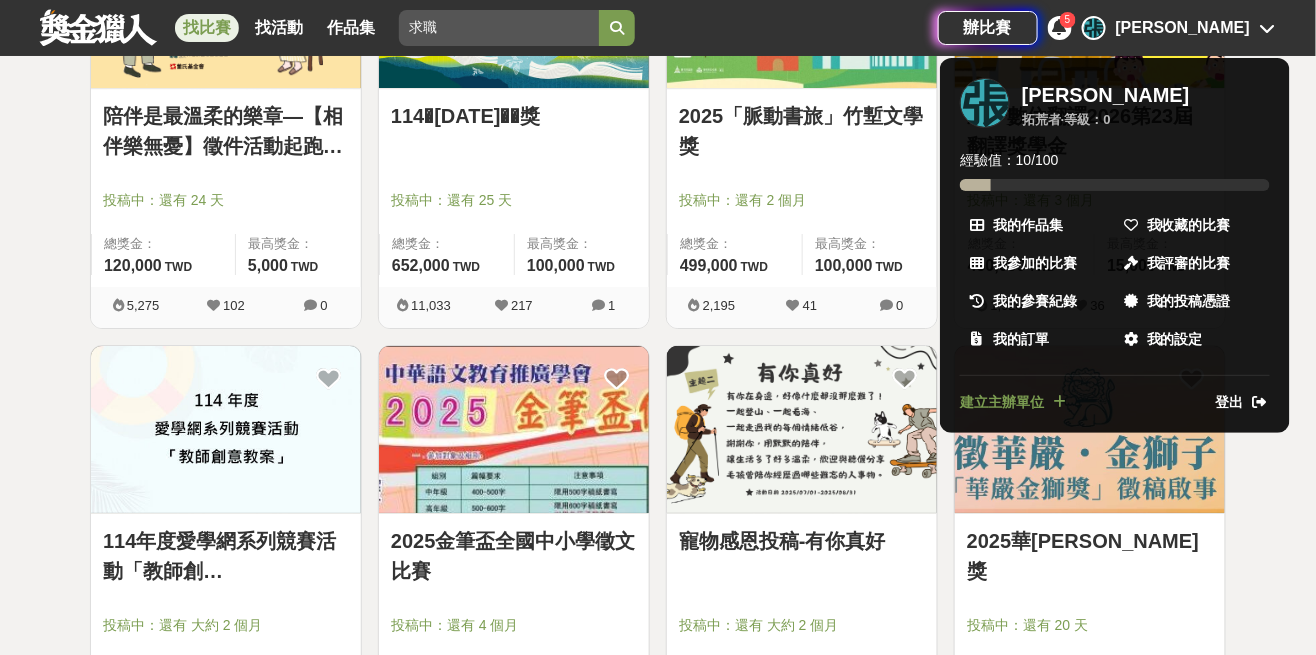 click on "我收藏的比賽" at bounding box center (1189, 225) 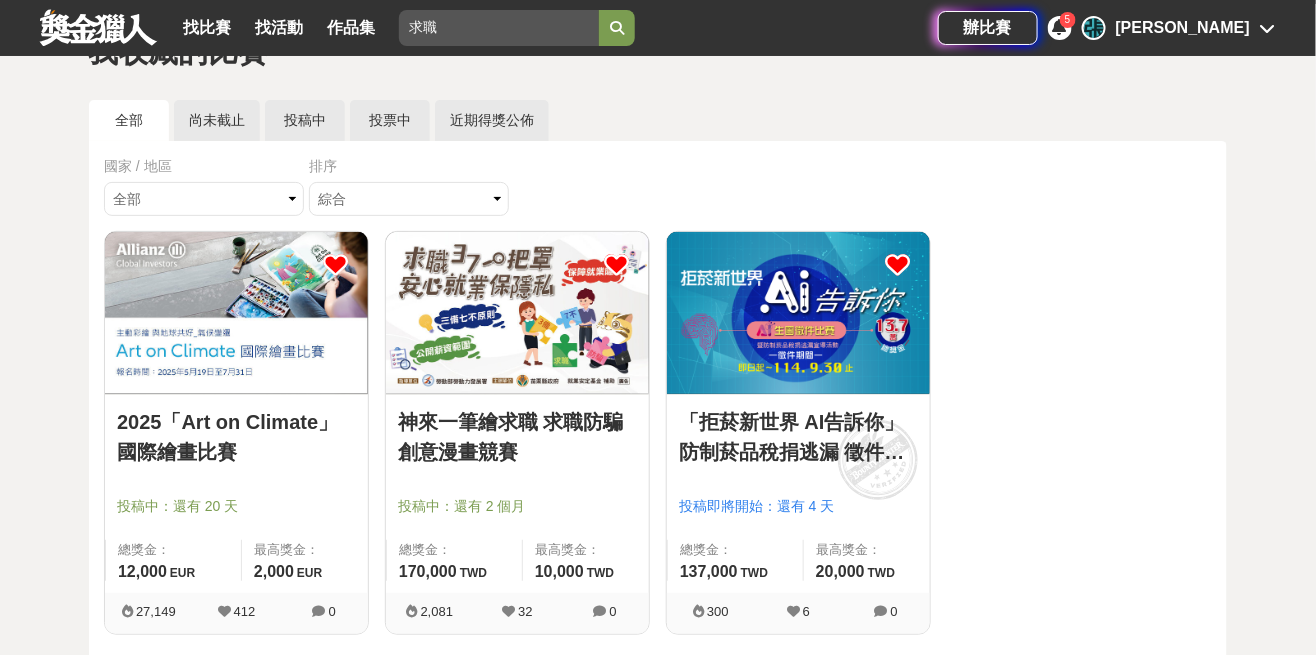 scroll, scrollTop: 0, scrollLeft: 0, axis: both 